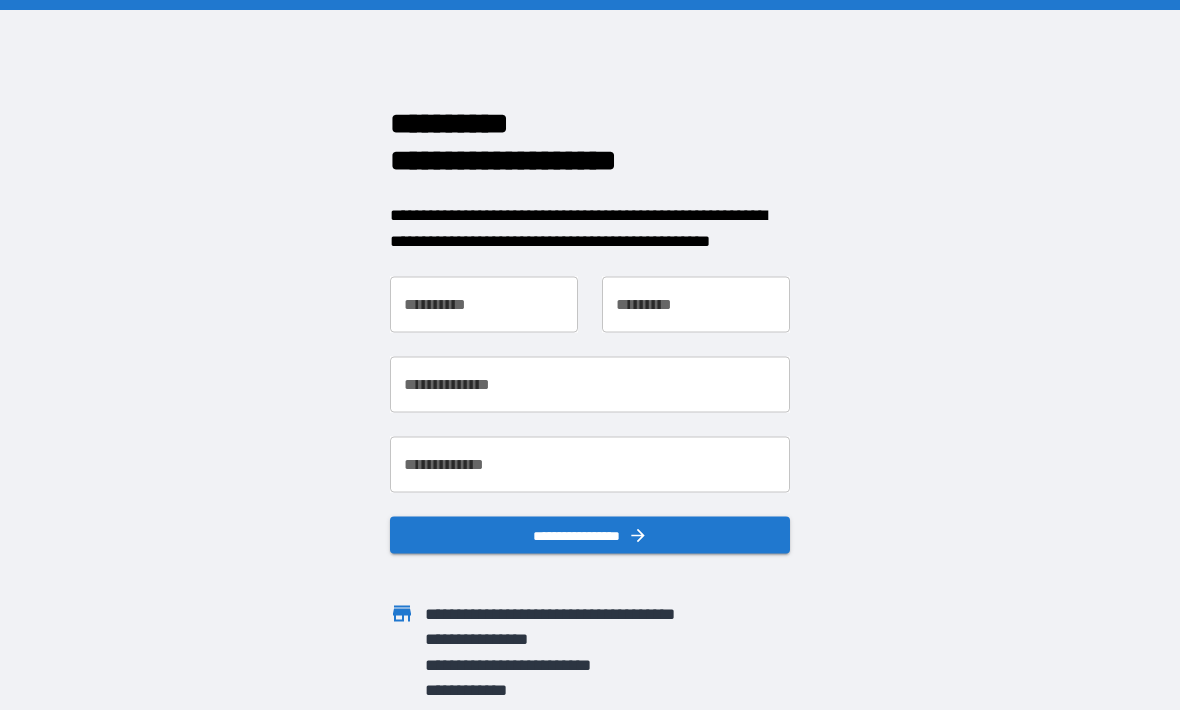 scroll, scrollTop: 0, scrollLeft: 0, axis: both 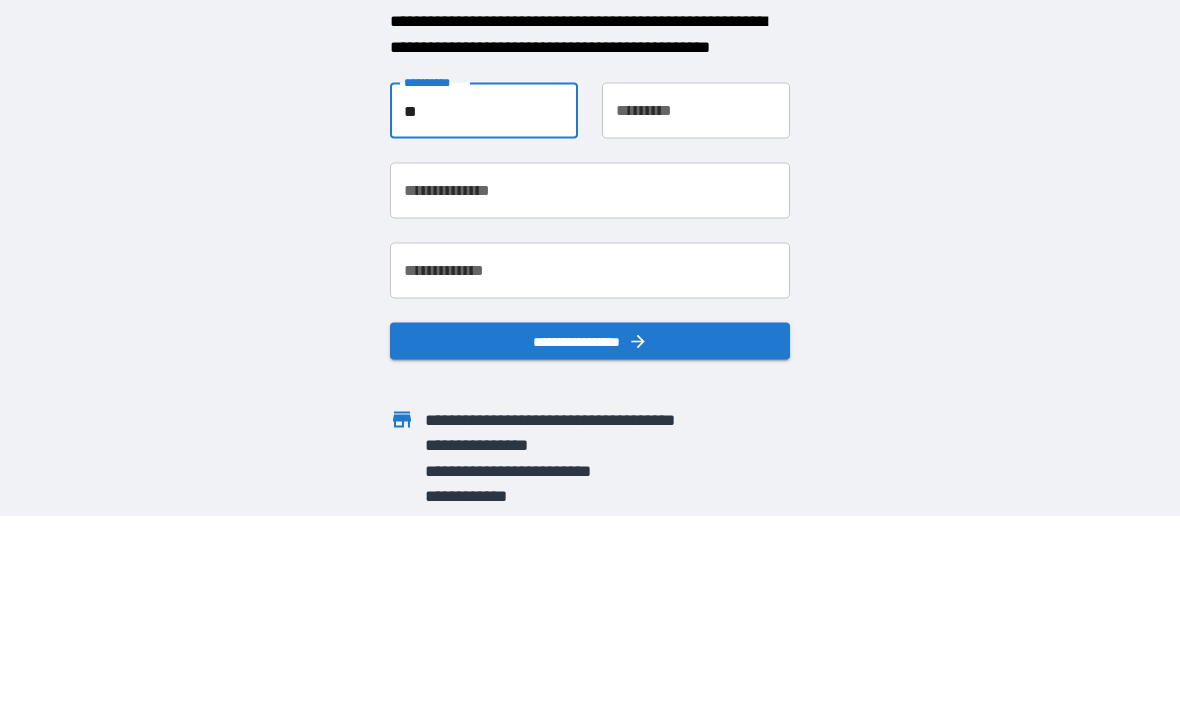 type on "***" 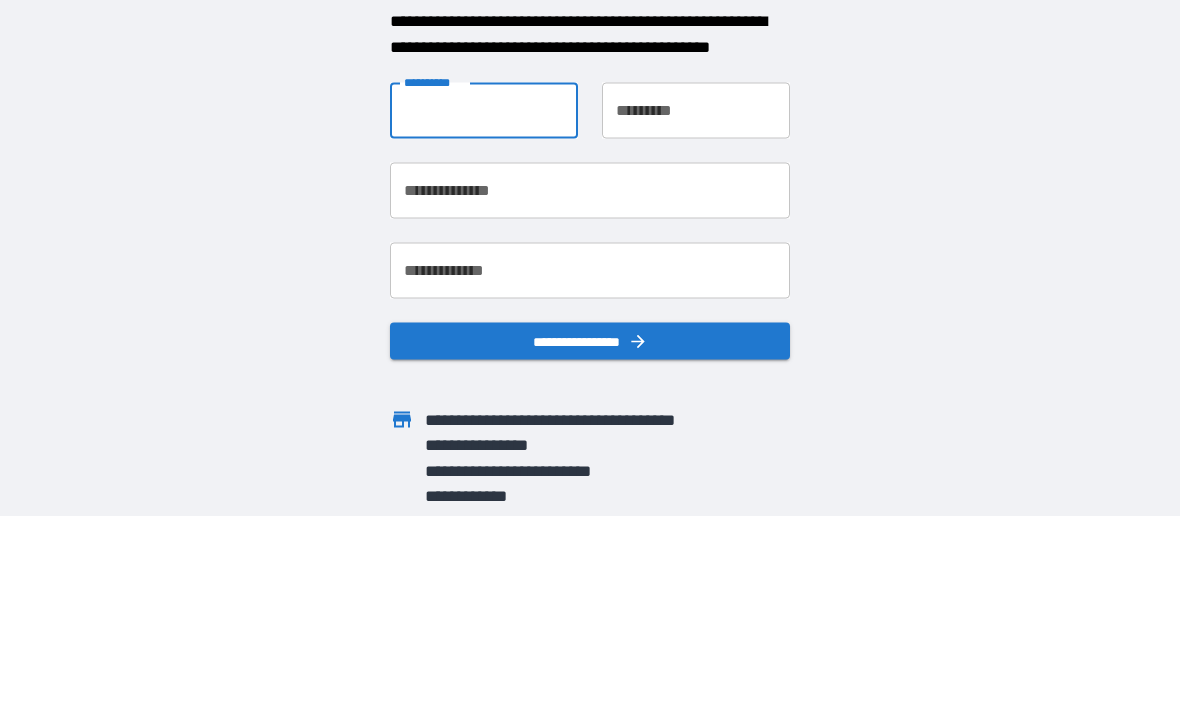 type on "******" 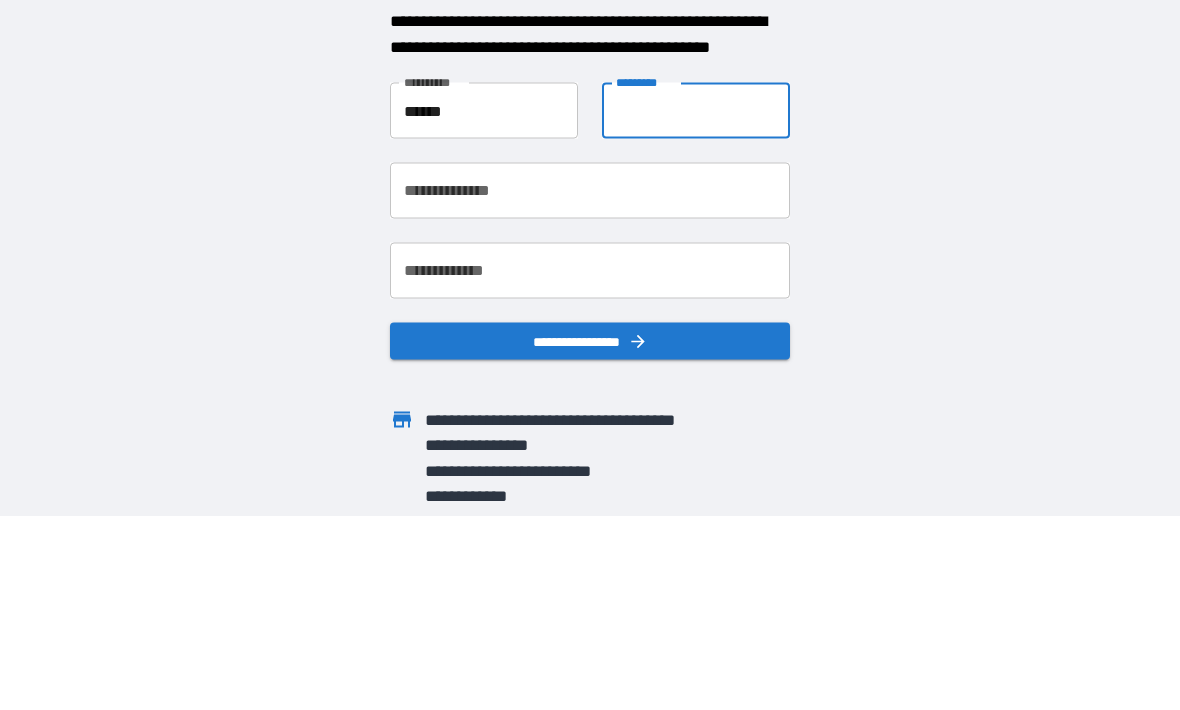 type on "********" 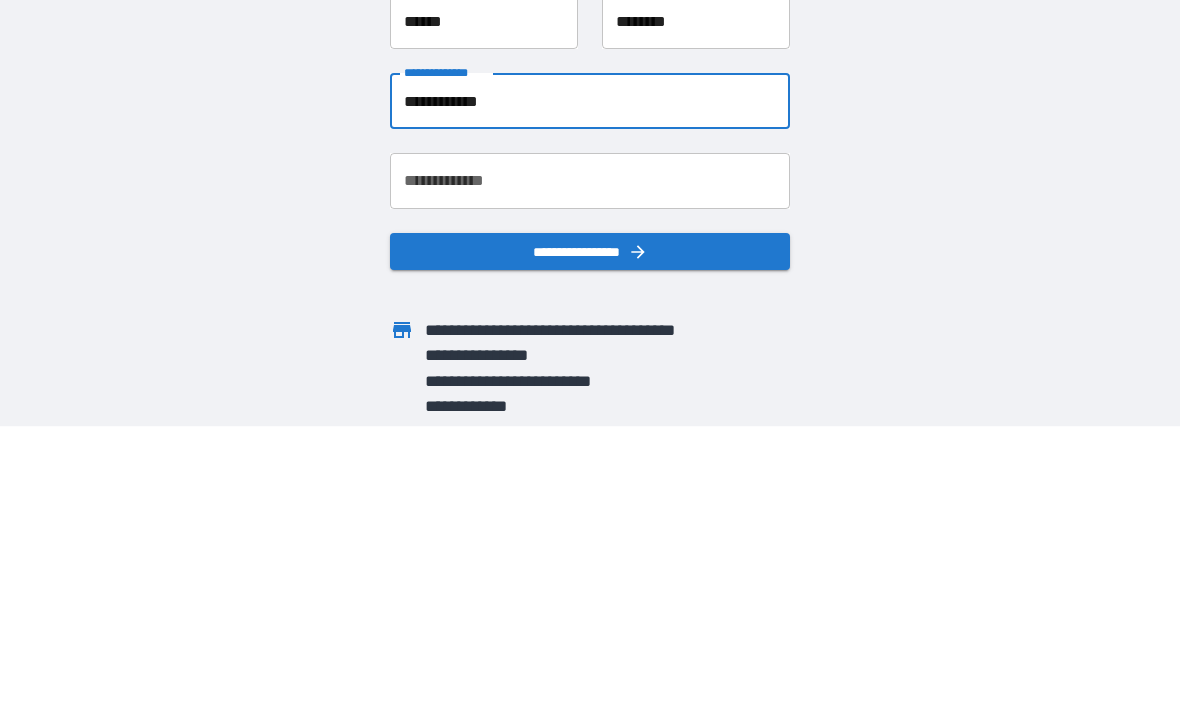 type on "**********" 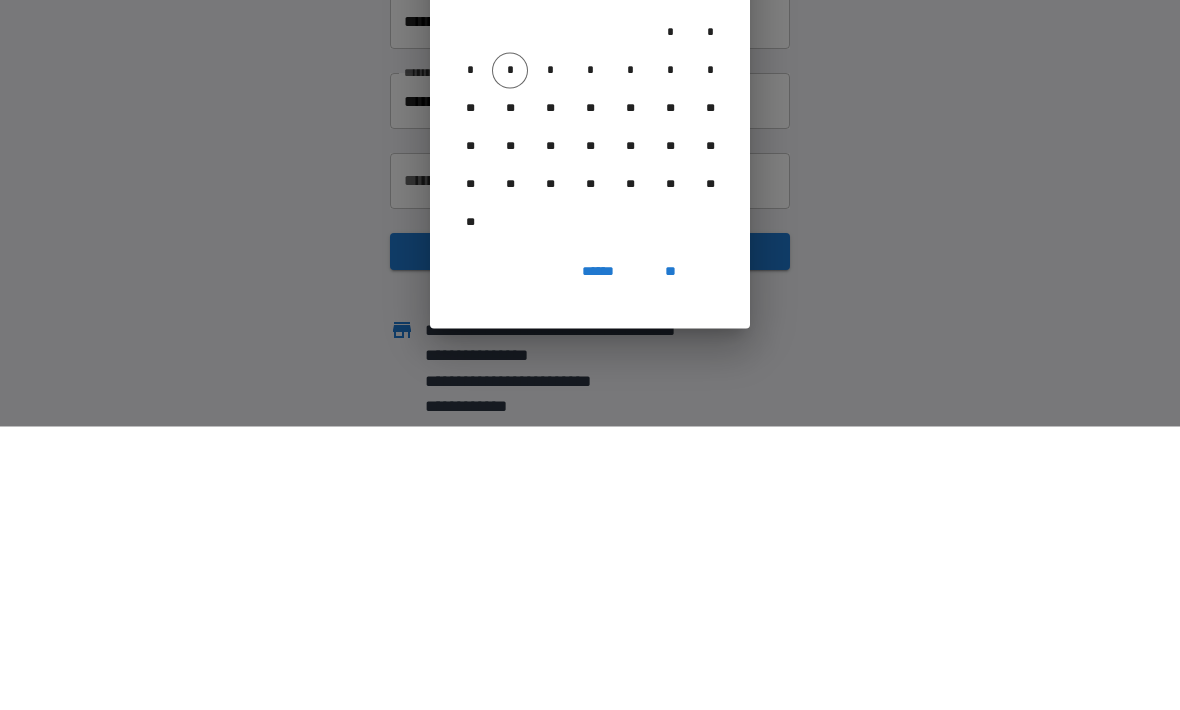 scroll, scrollTop: 66, scrollLeft: 0, axis: vertical 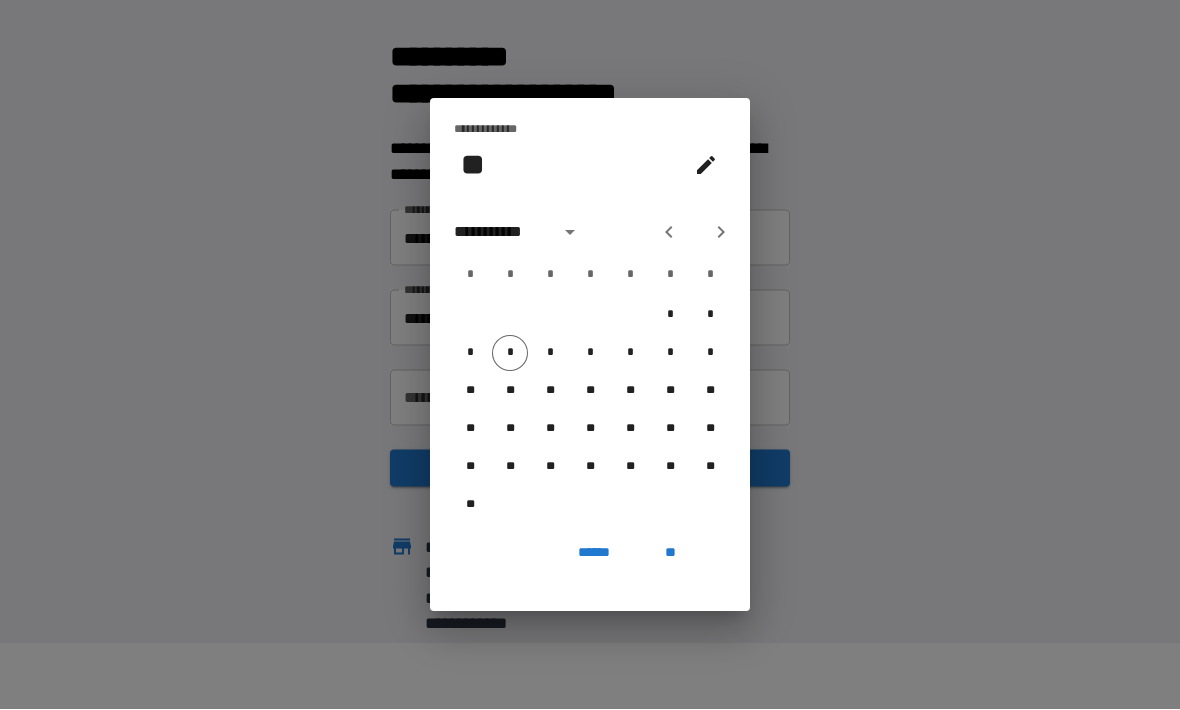 click on "**" at bounding box center (473, 165) 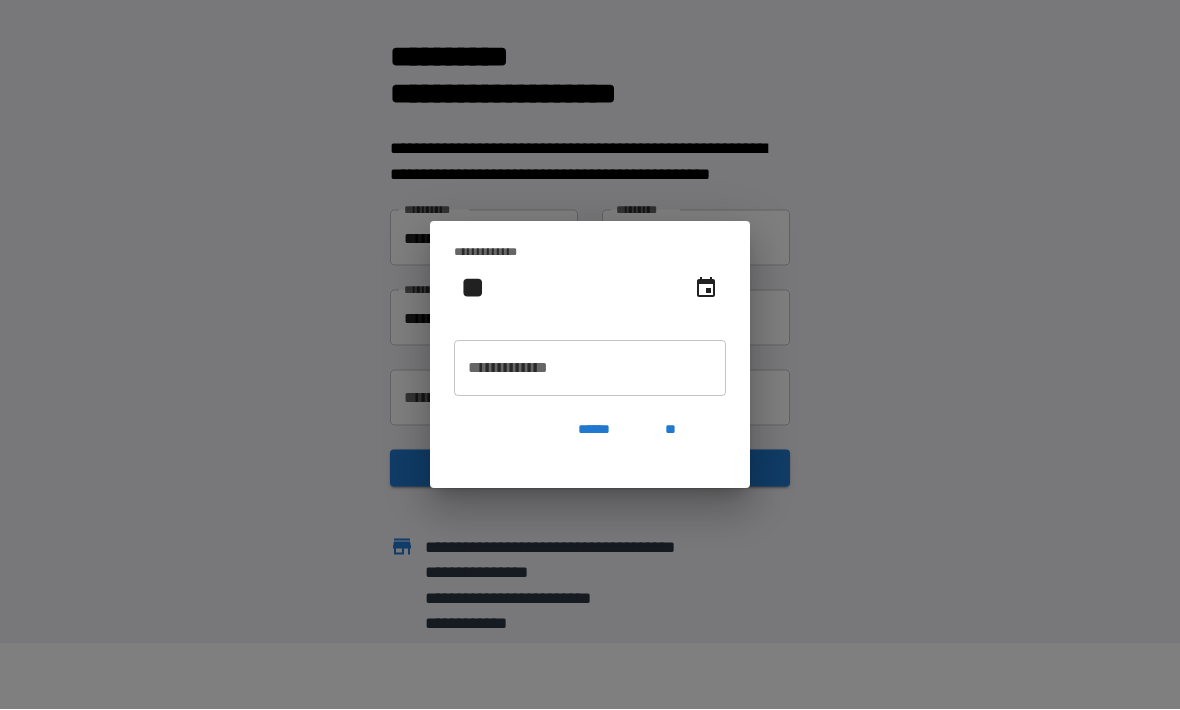 click on "**********" at bounding box center (590, 369) 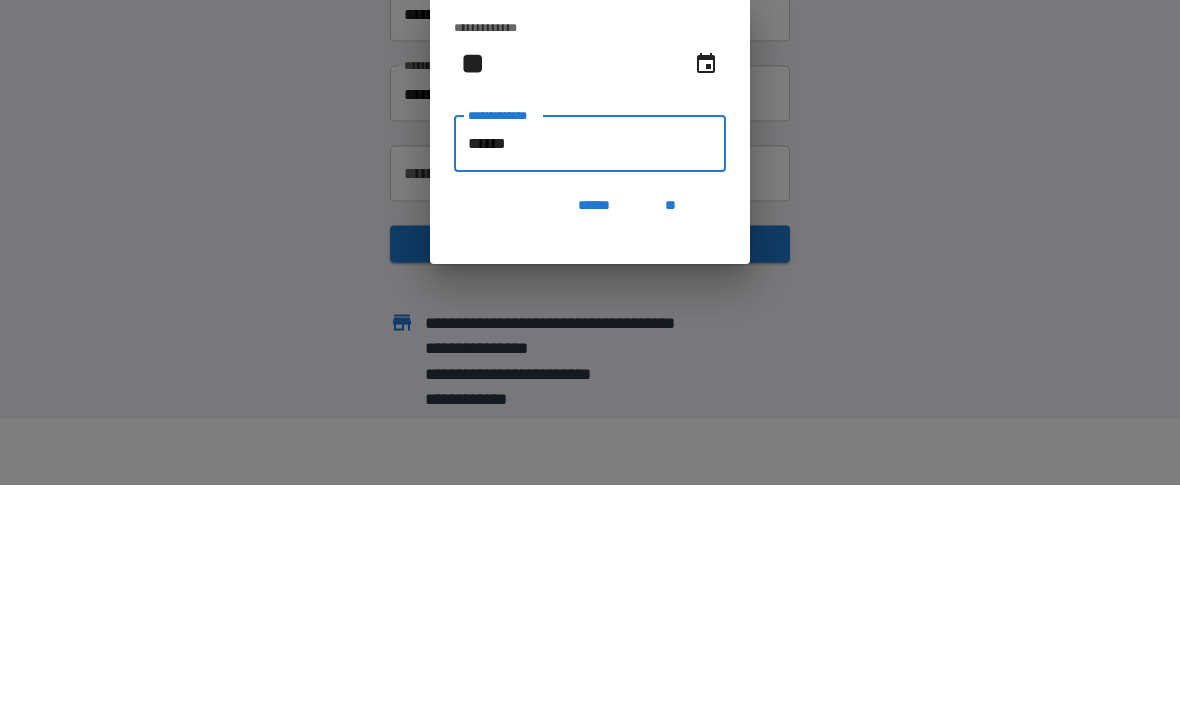 type on "*******" 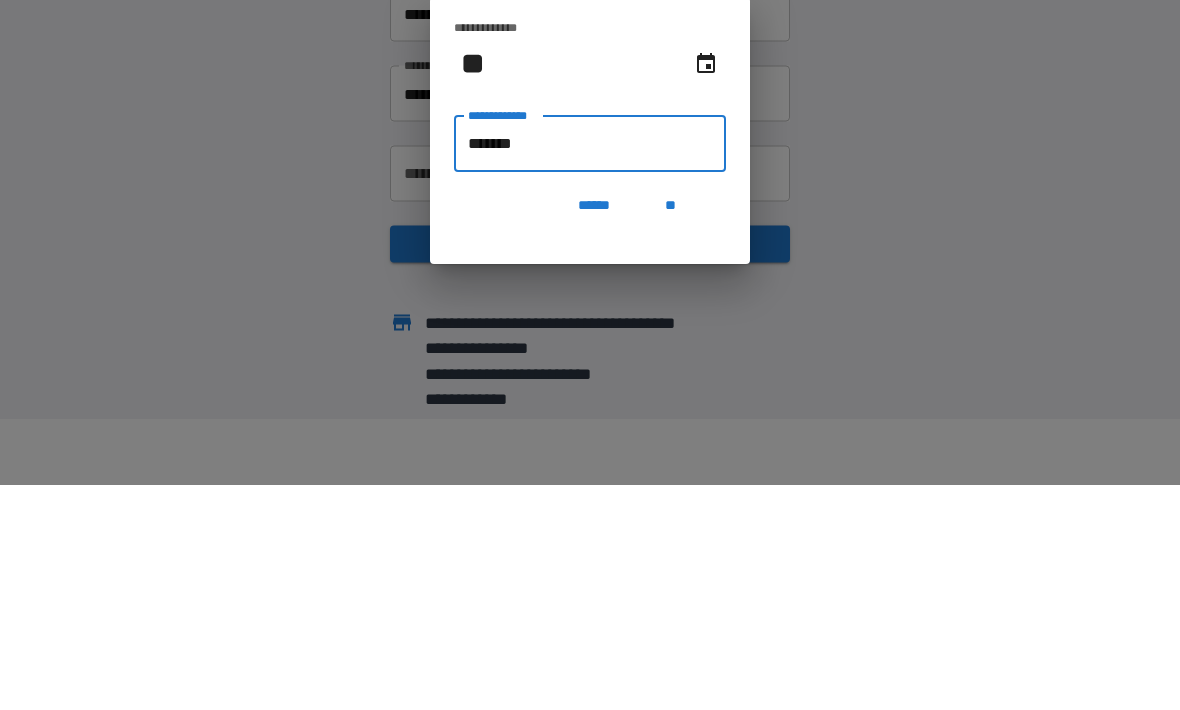 type on "**********" 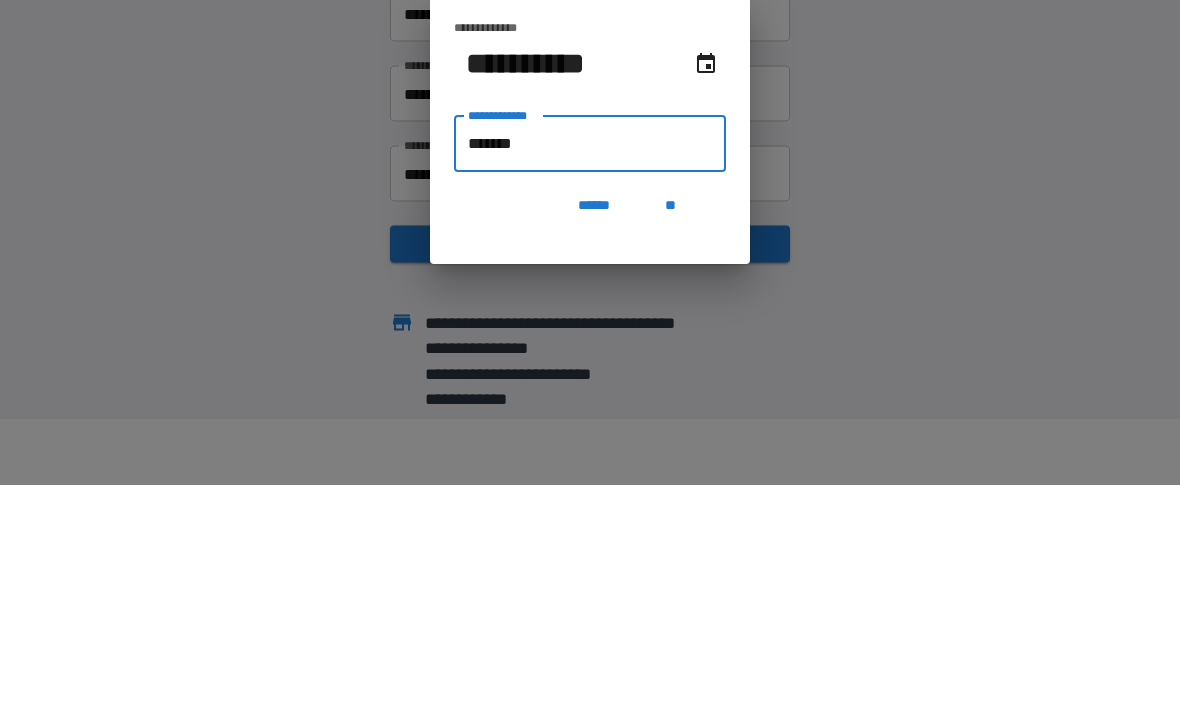 type on "********" 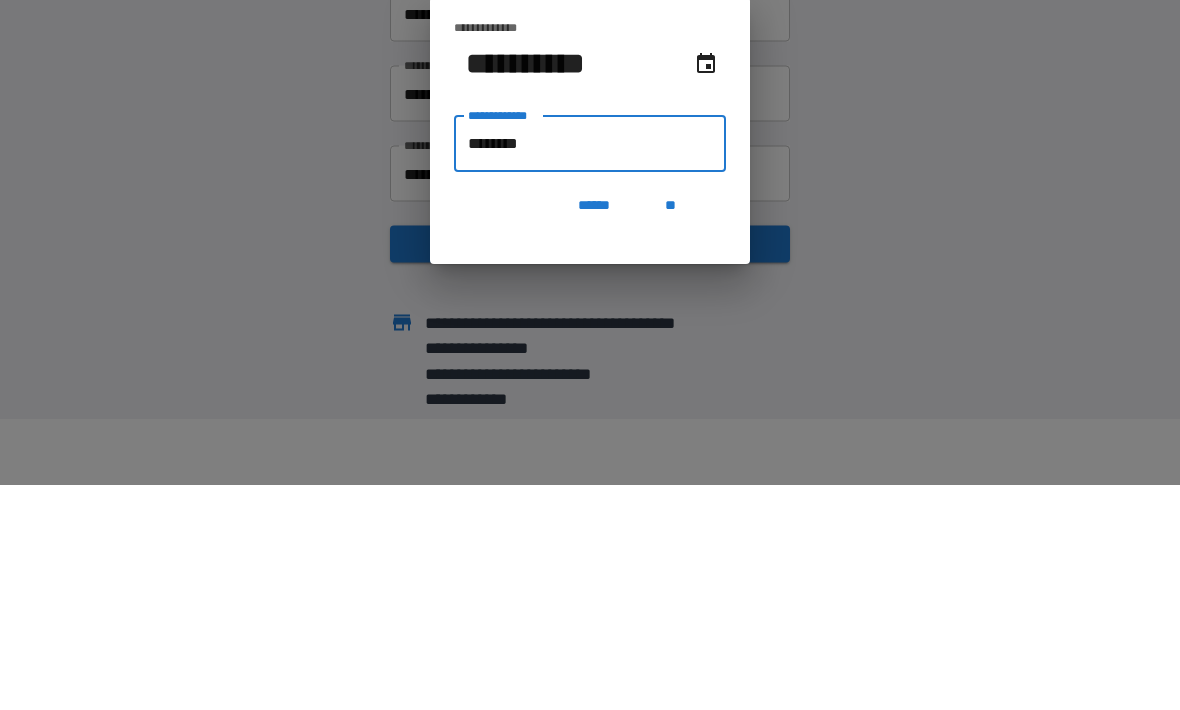 type on "**********" 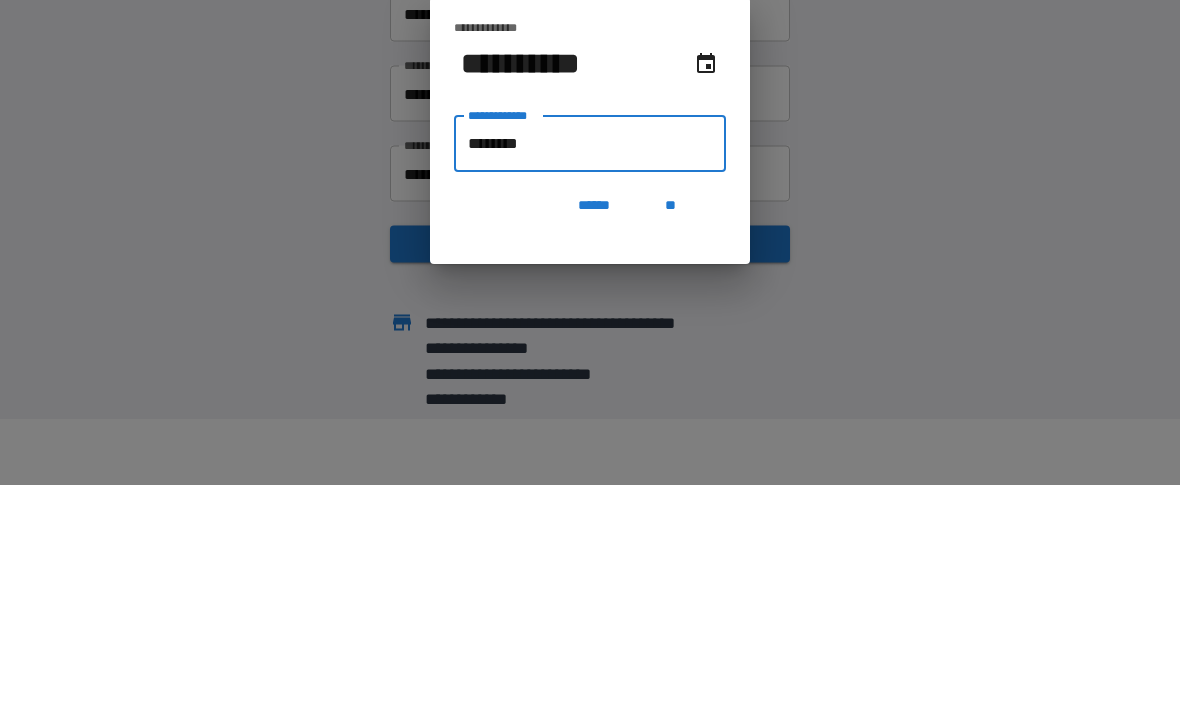 type on "*********" 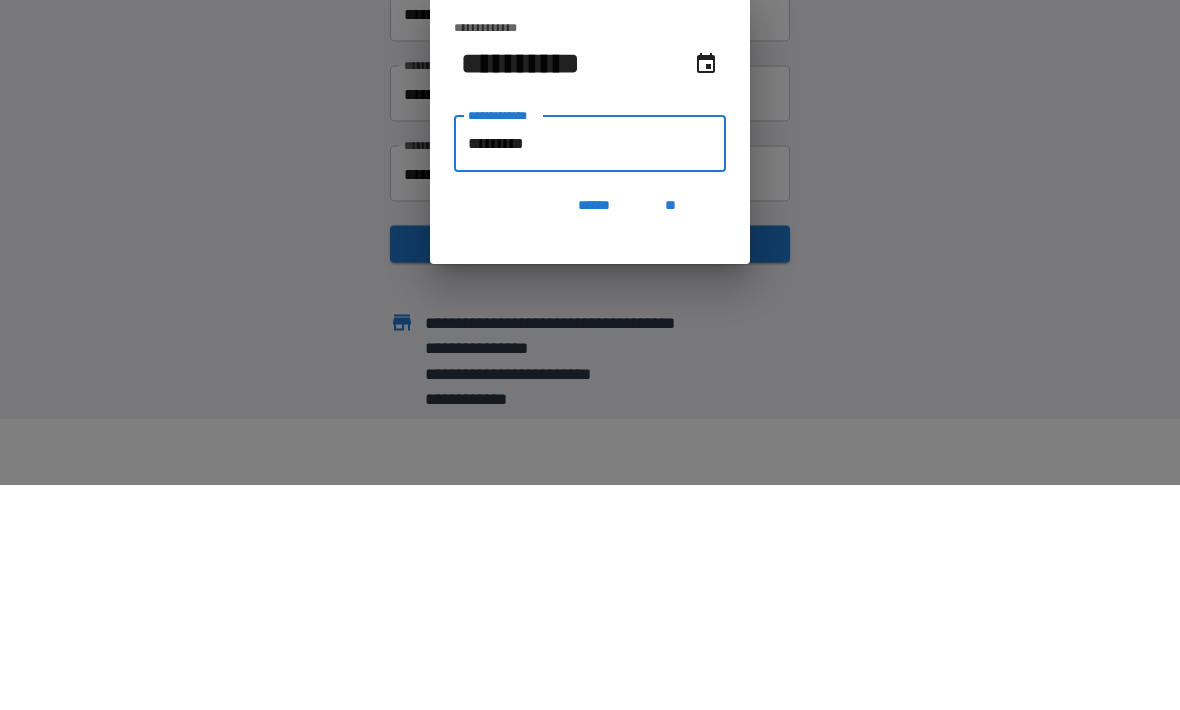 type on "**********" 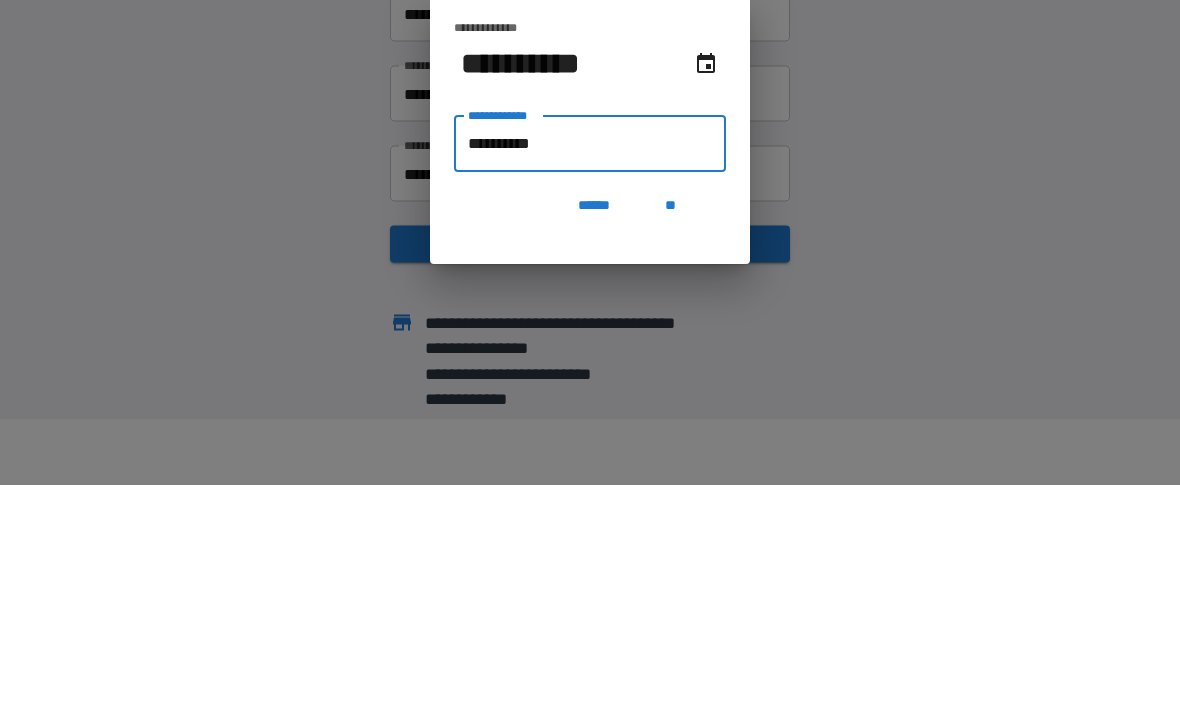 type on "**********" 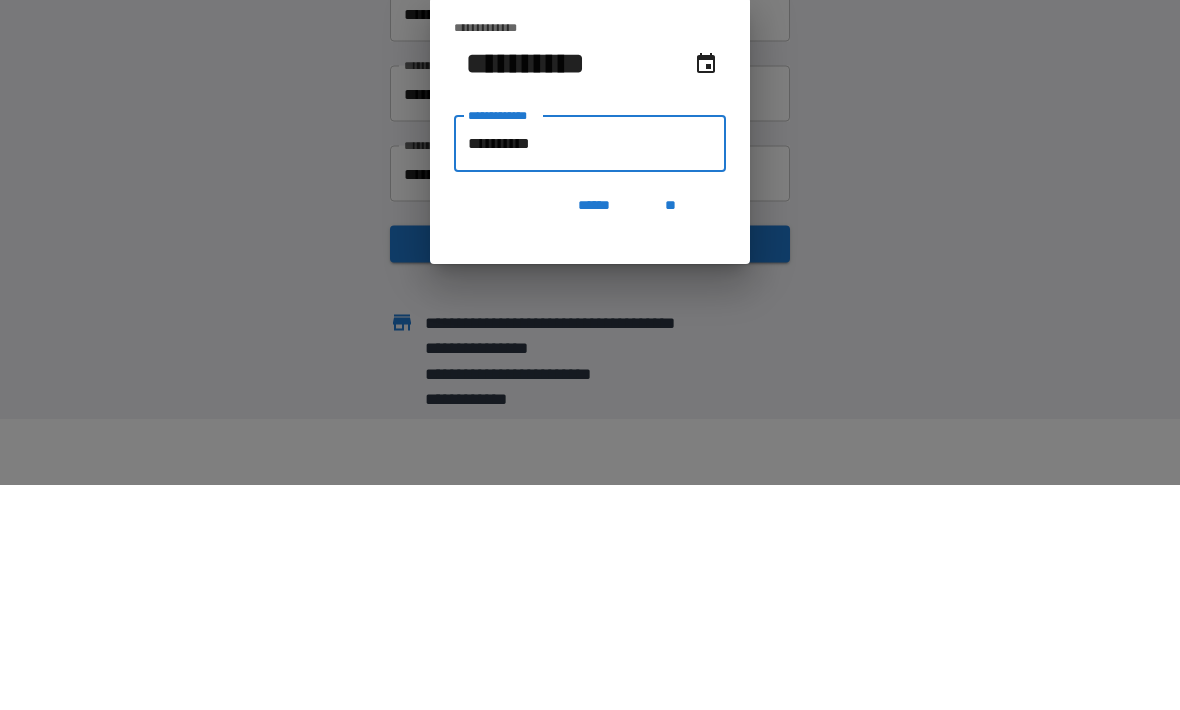type on "**********" 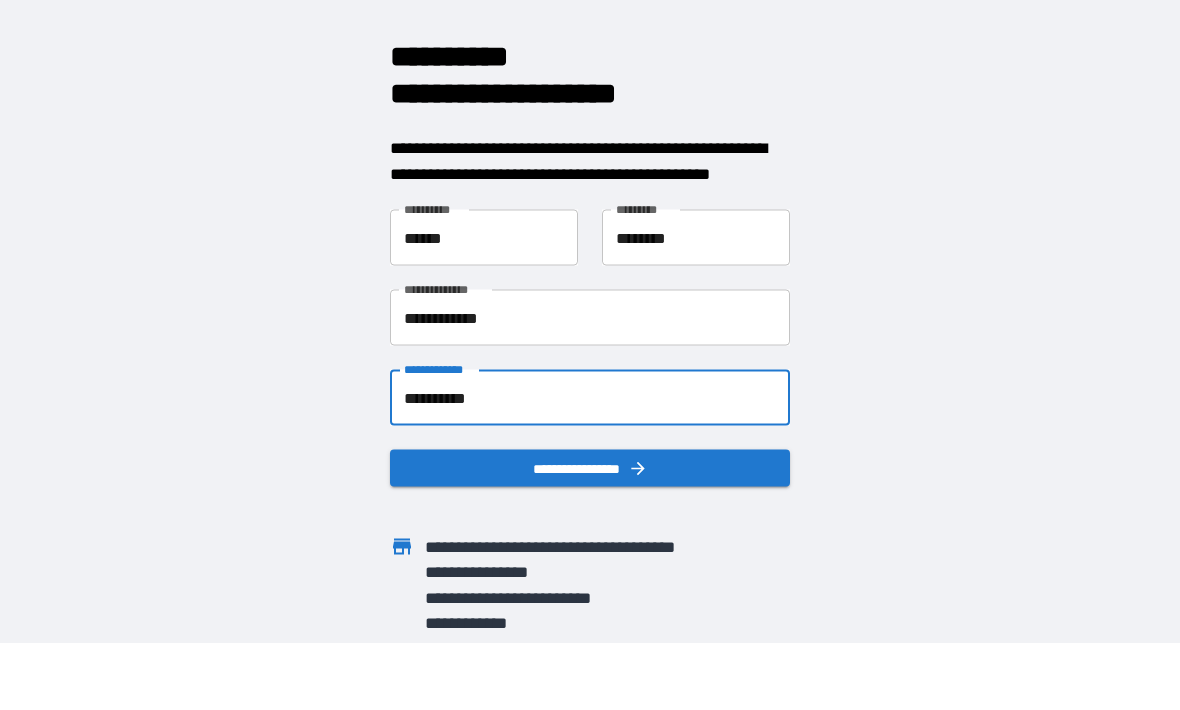 click on "**********" at bounding box center (590, 469) 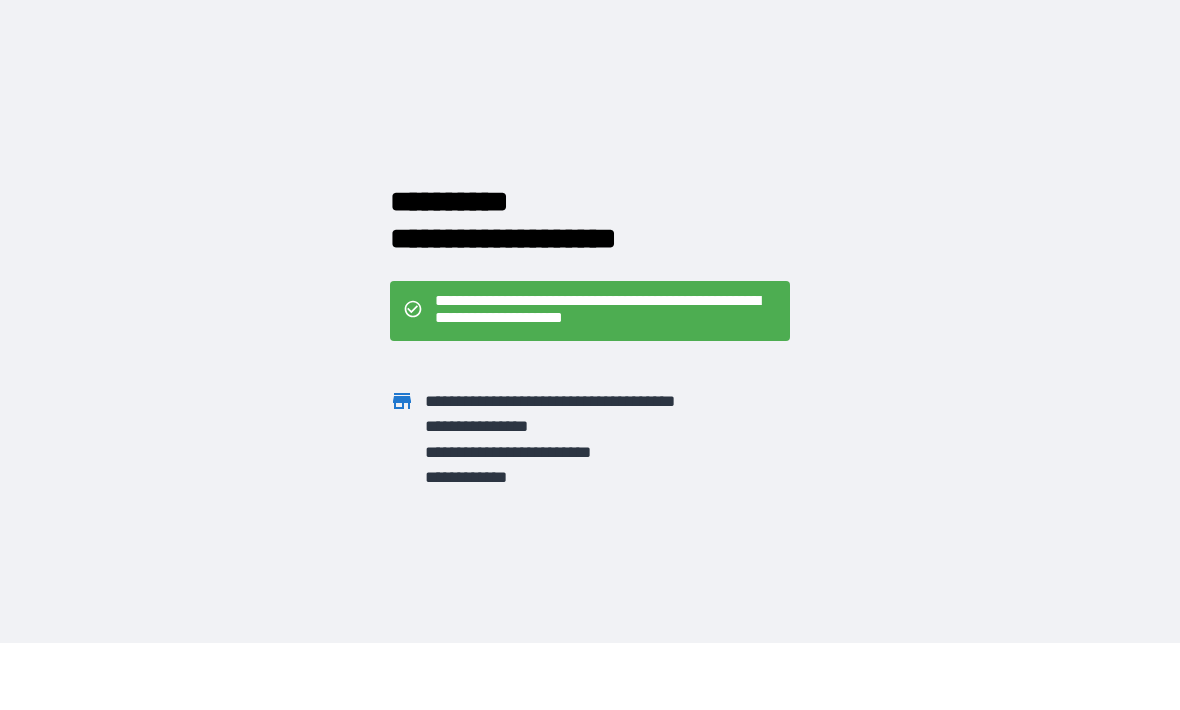 click on "**********" at bounding box center (606, 312) 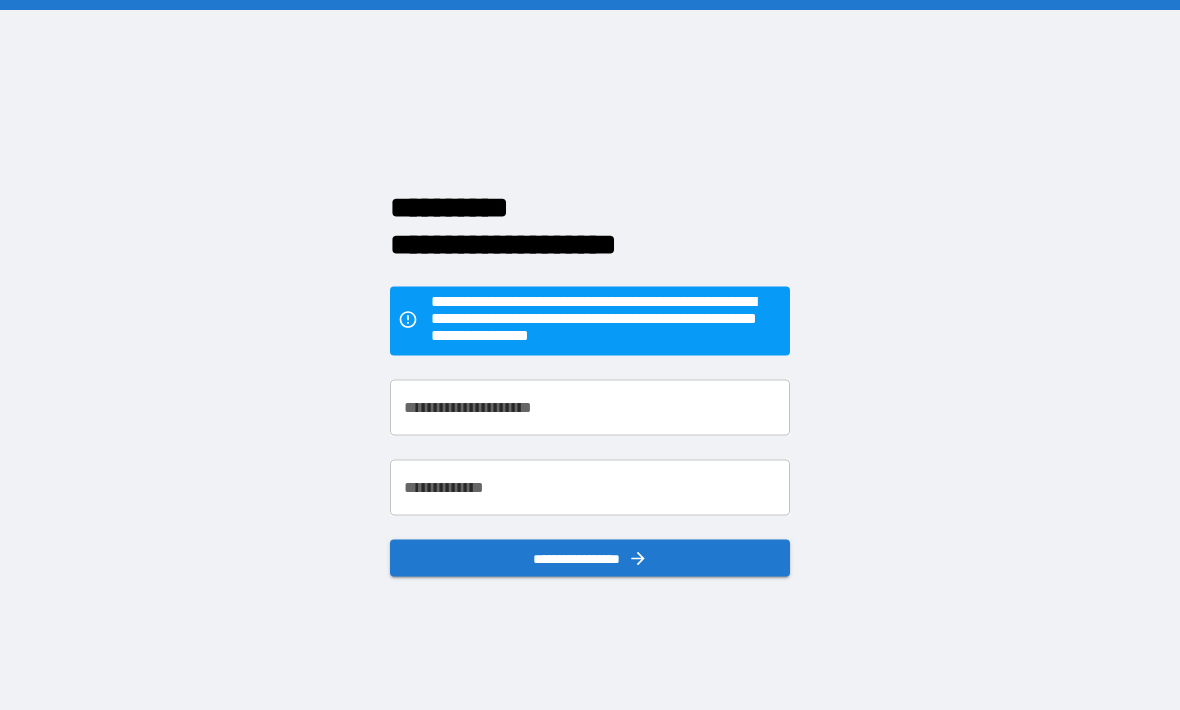 scroll, scrollTop: 0, scrollLeft: 0, axis: both 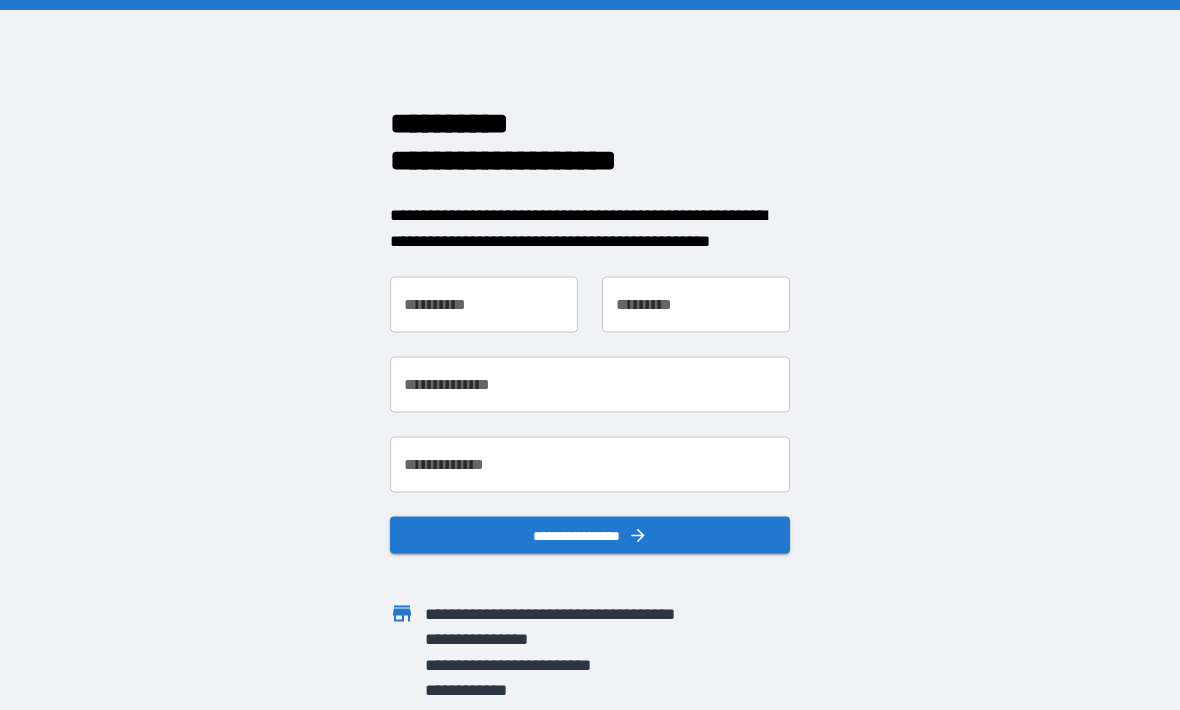 click on "**********" at bounding box center [484, 305] 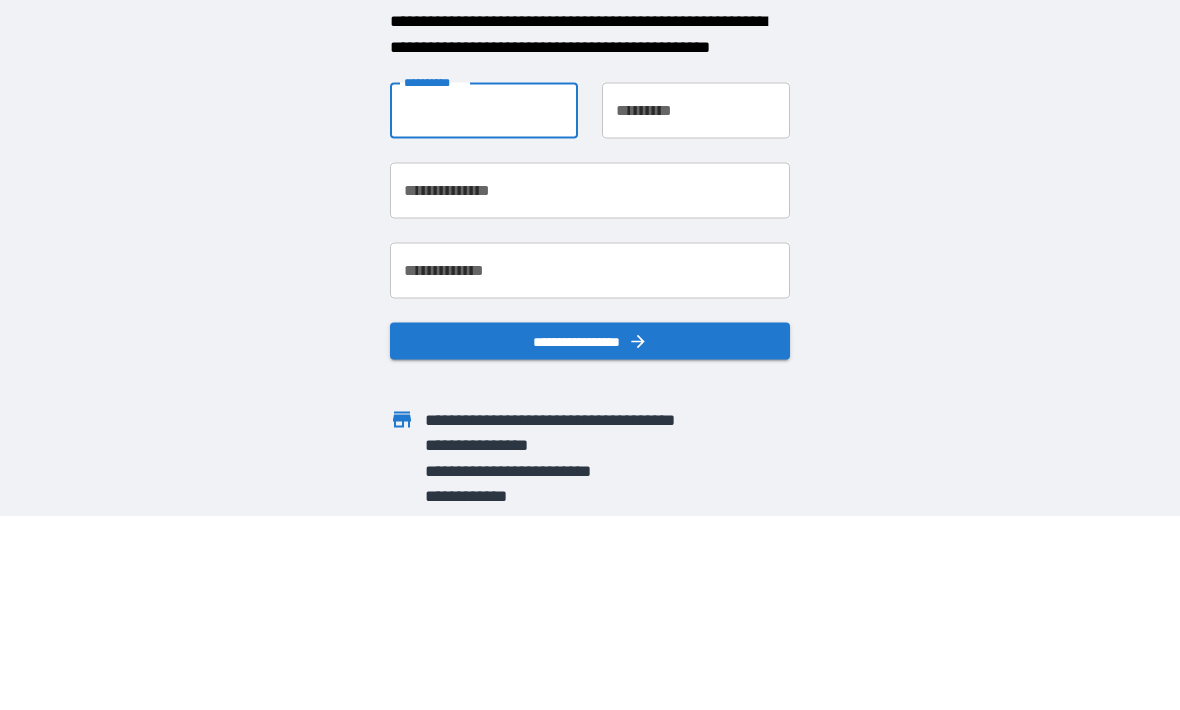 type on "******" 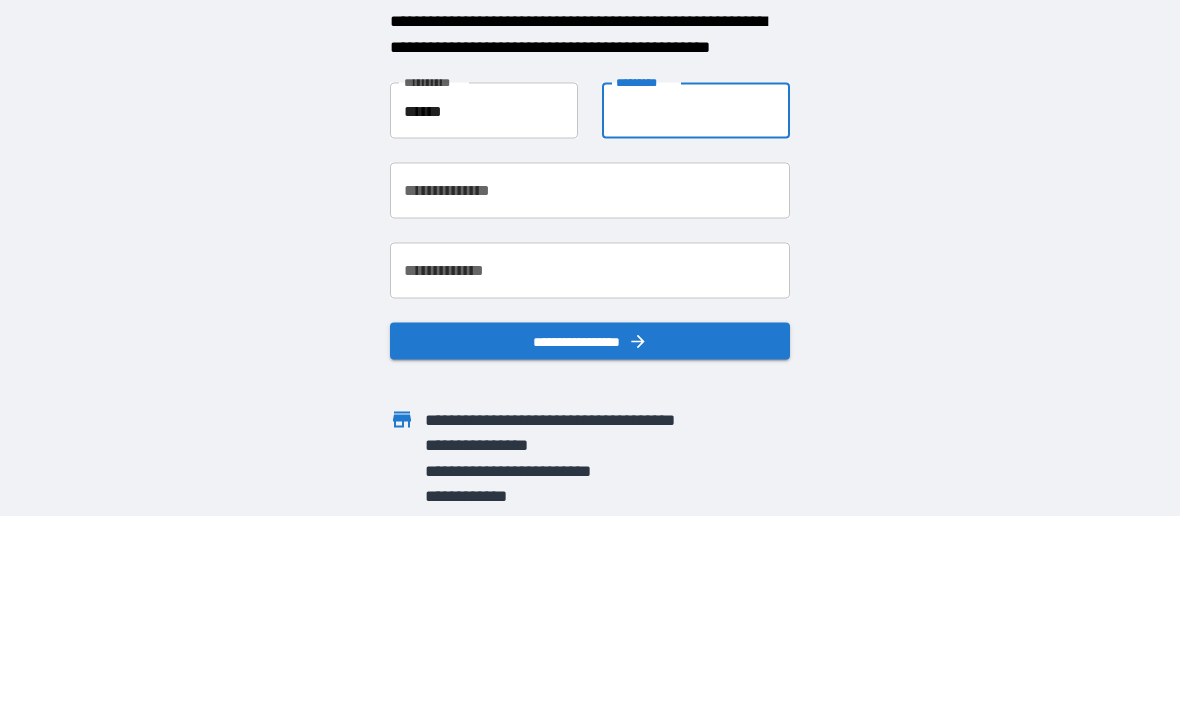 type on "********" 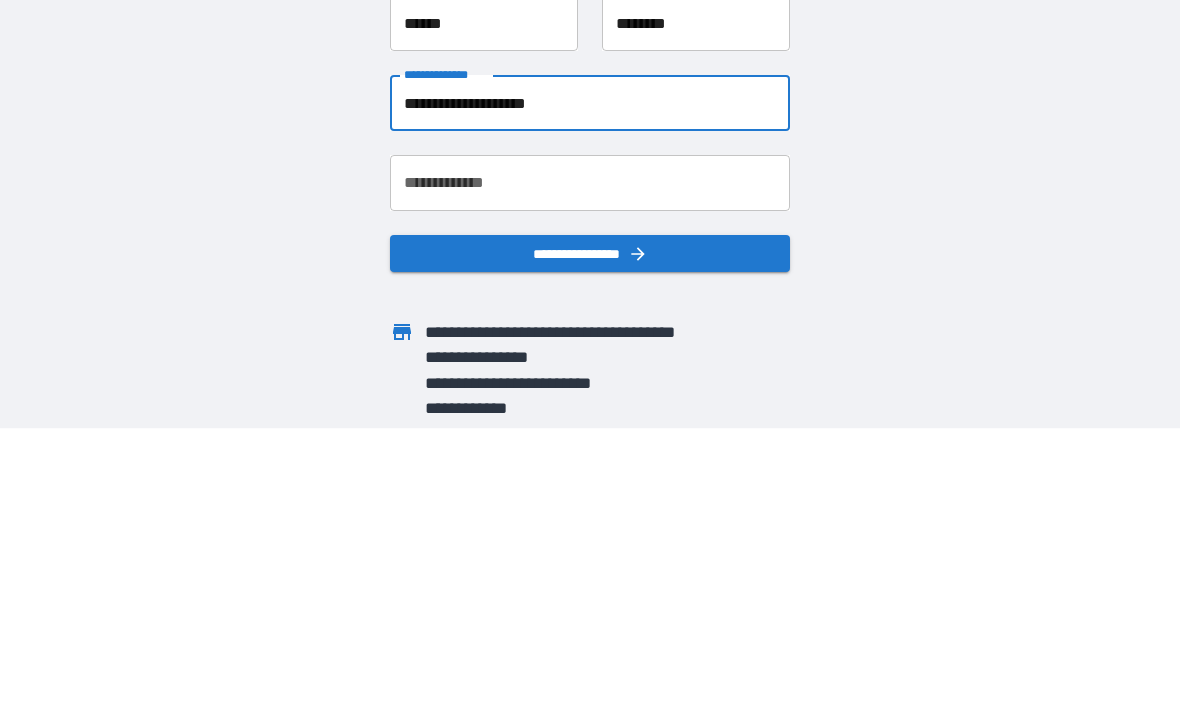 type on "**********" 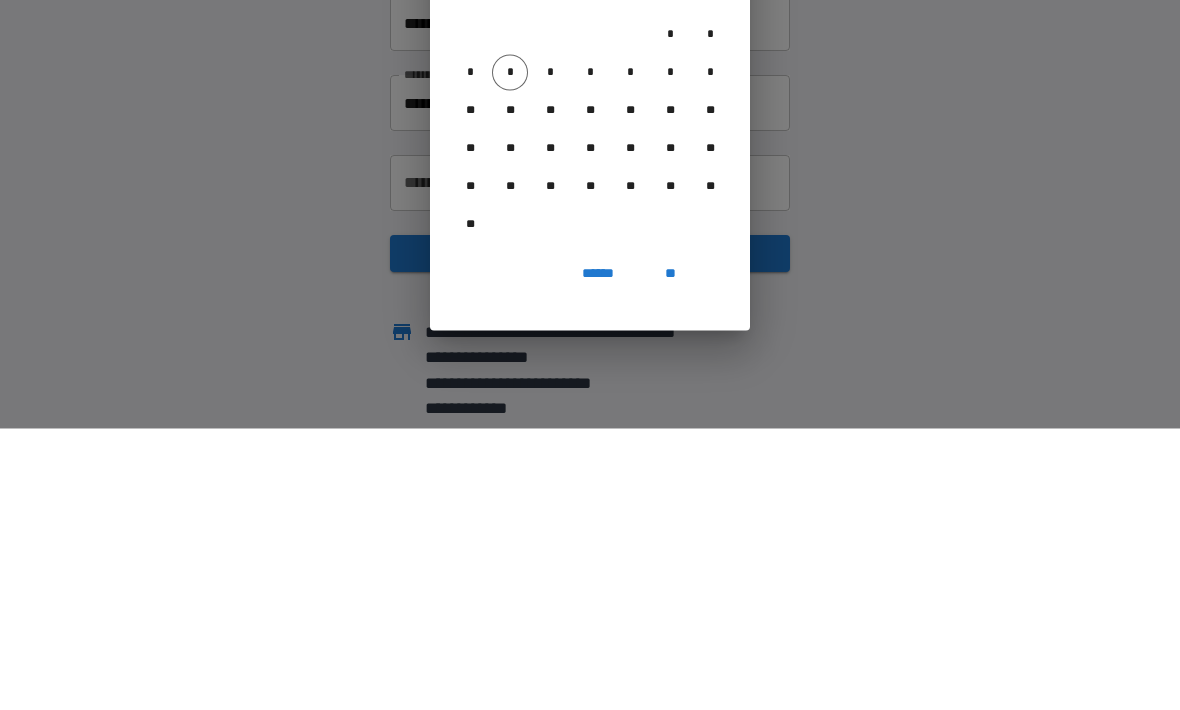 scroll, scrollTop: 66, scrollLeft: 0, axis: vertical 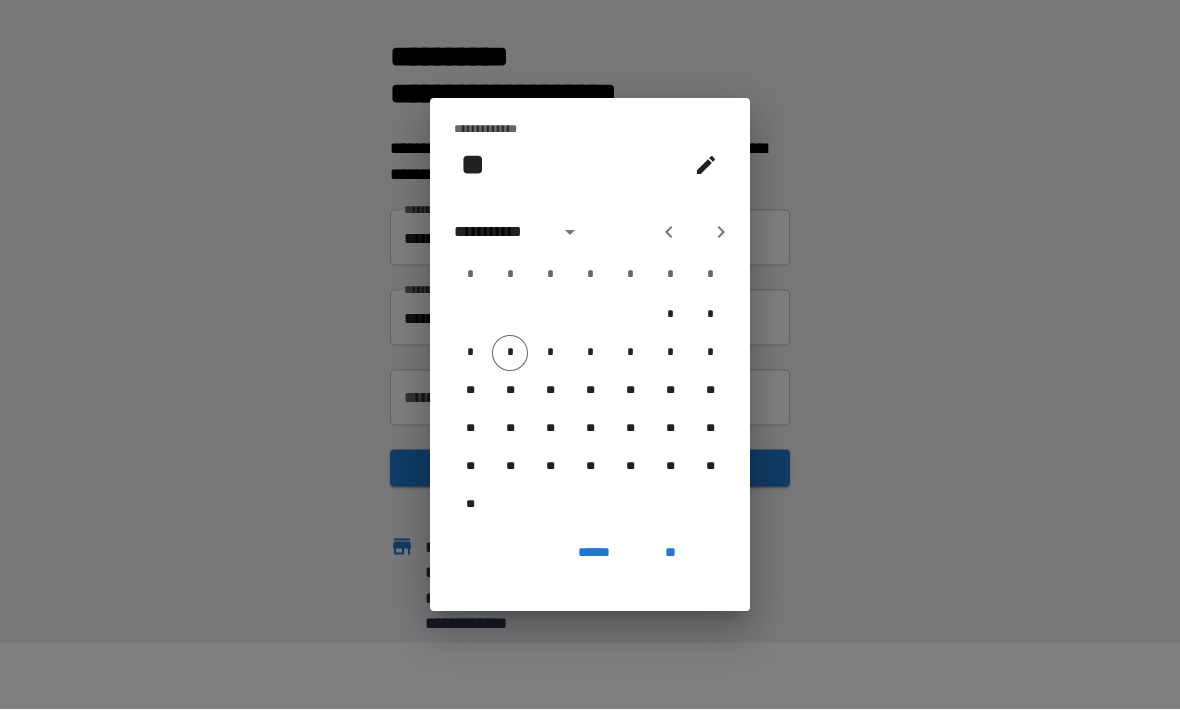 click 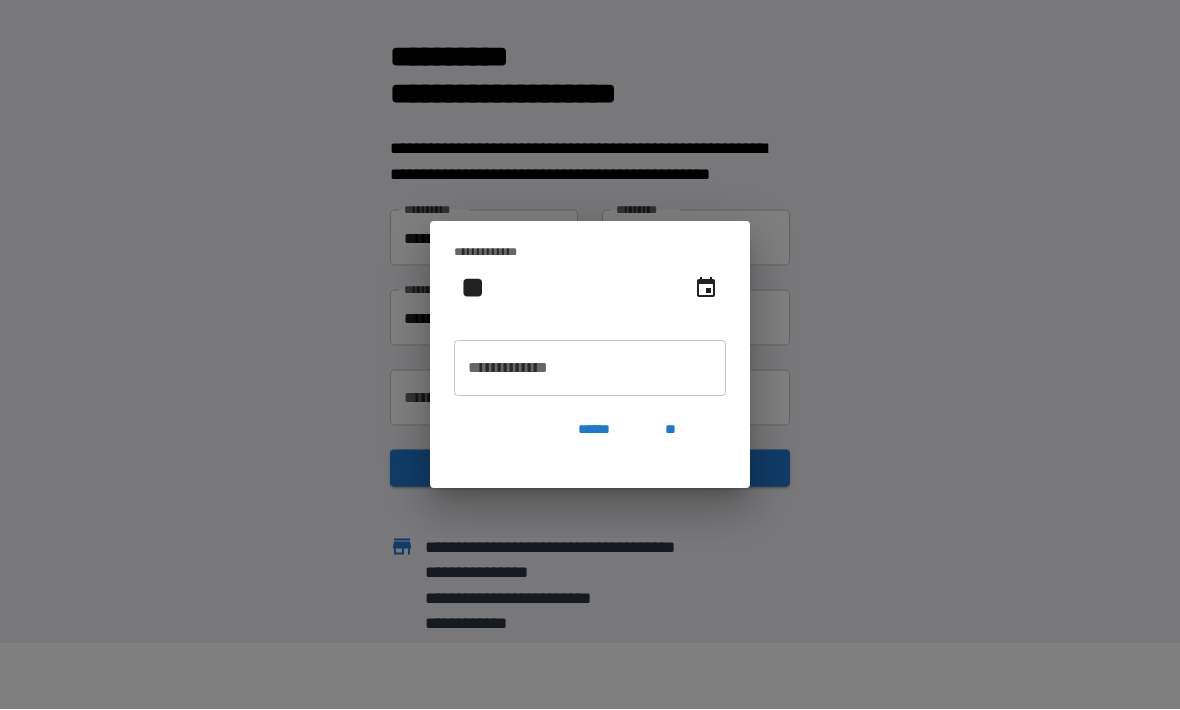 click on "**********" at bounding box center [590, 369] 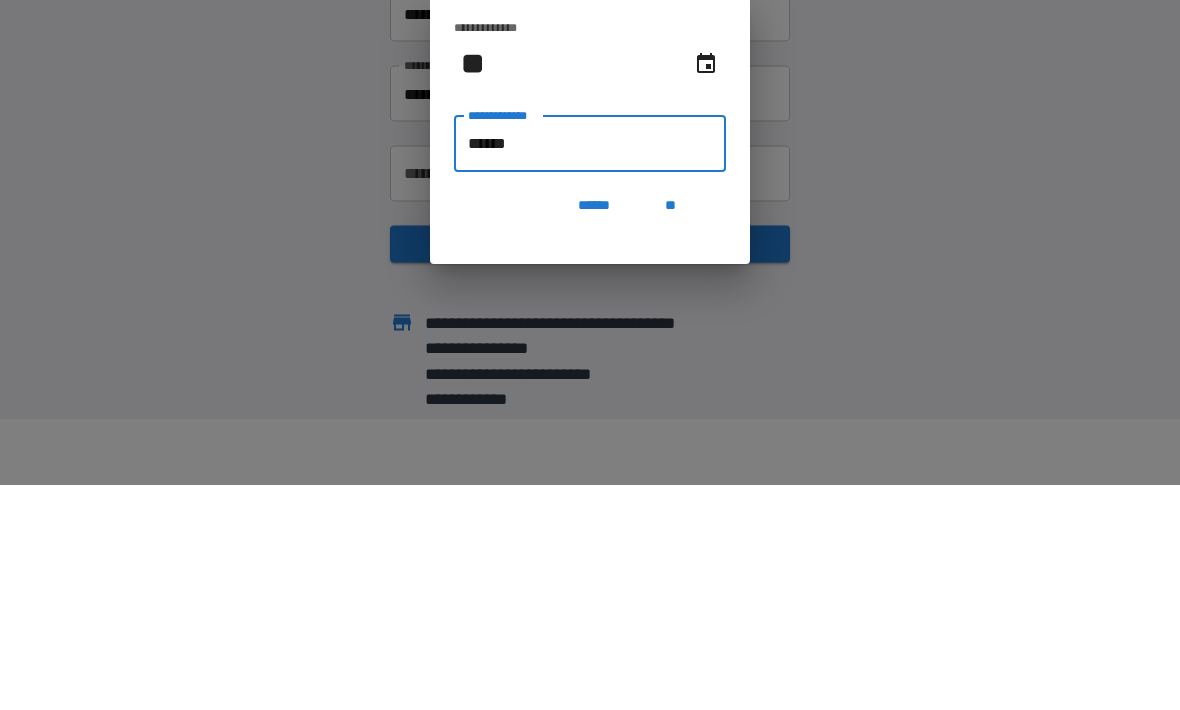 type on "*******" 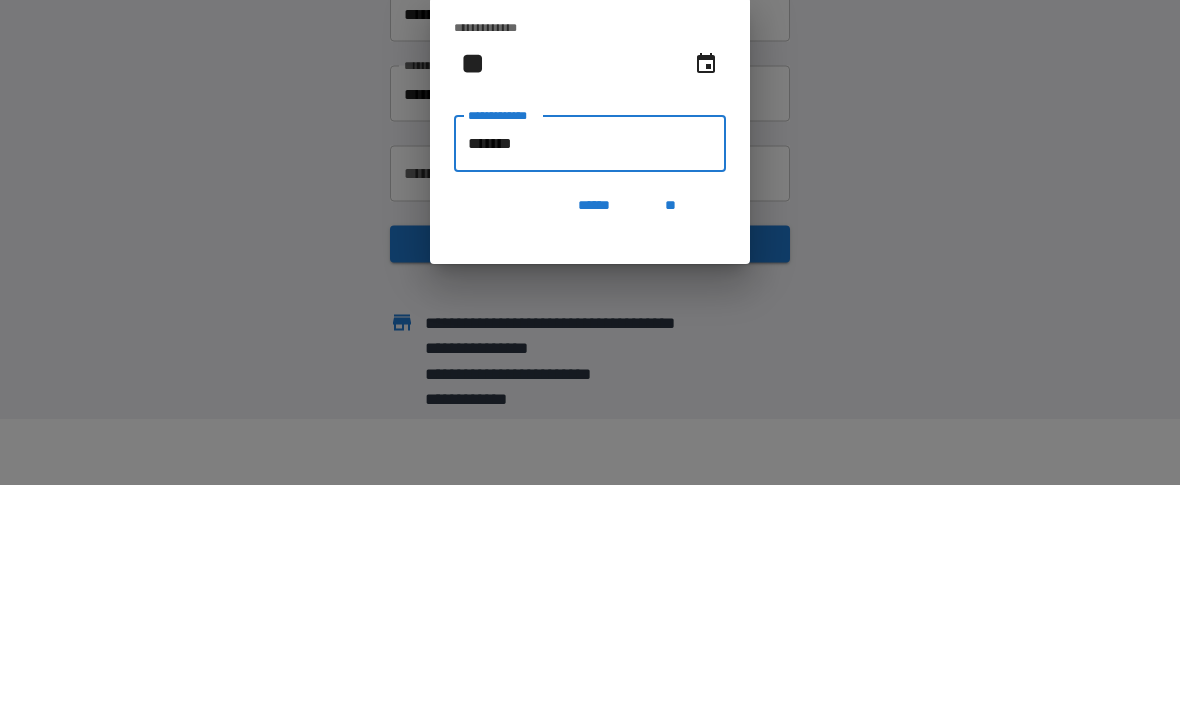 type on "**********" 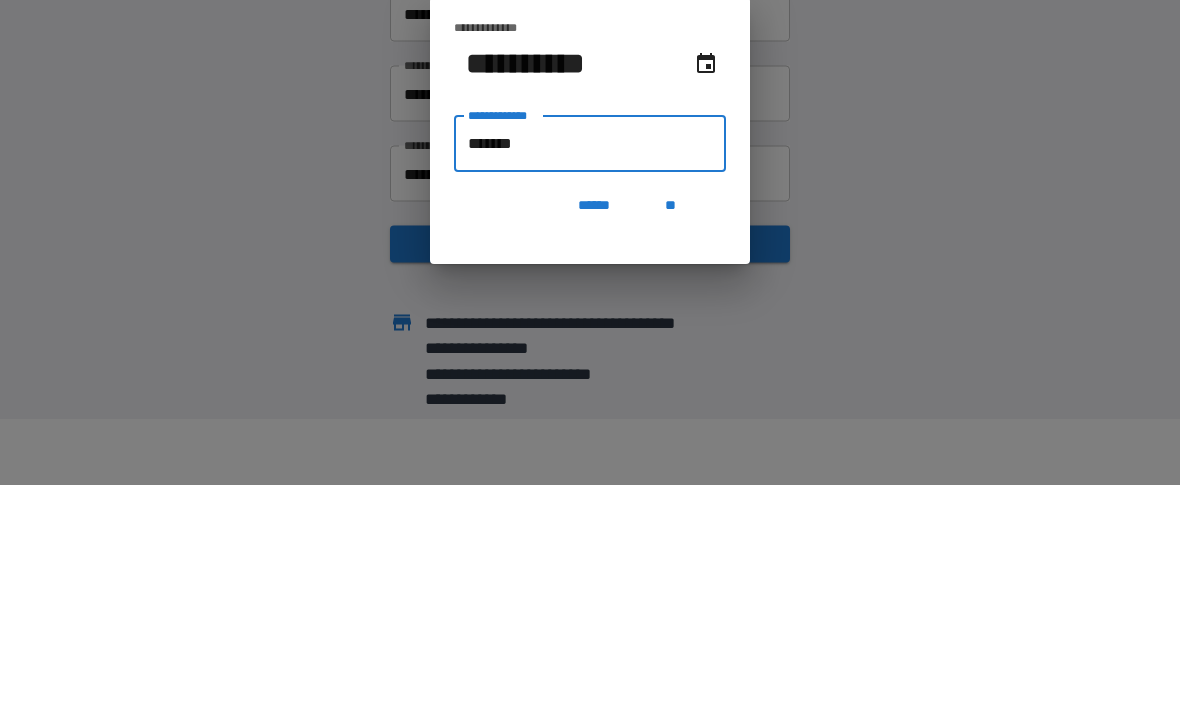 type on "********" 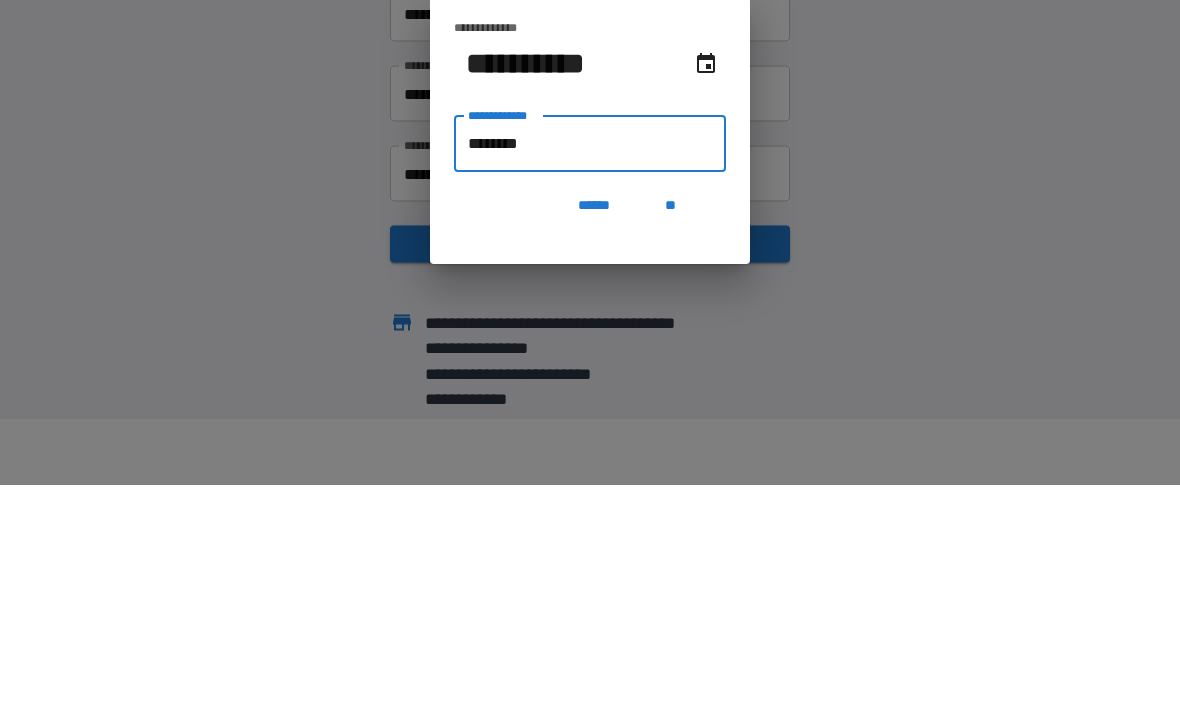 type on "**********" 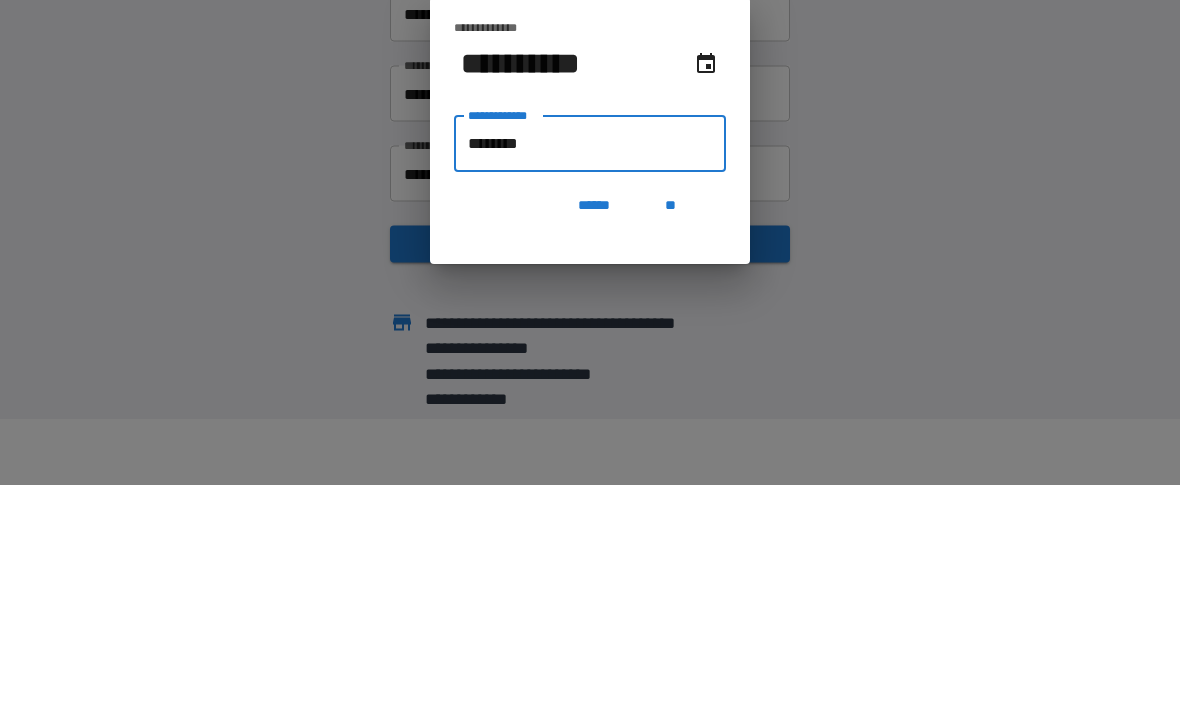 type on "*********" 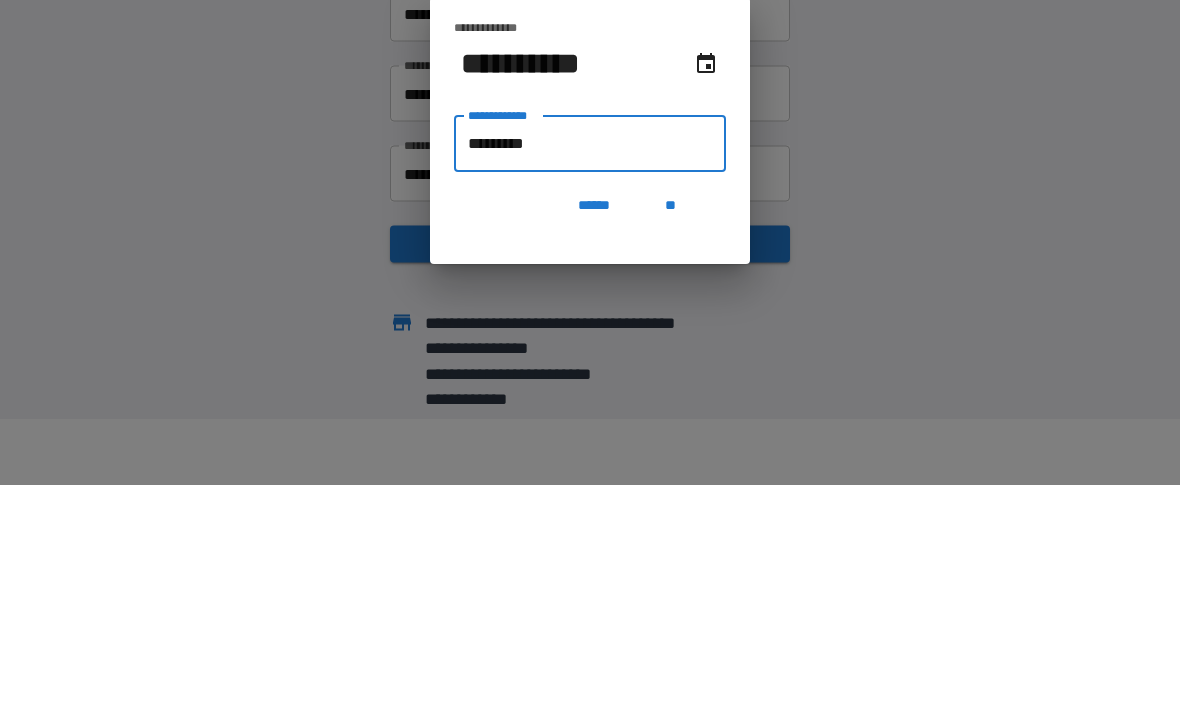 type on "**********" 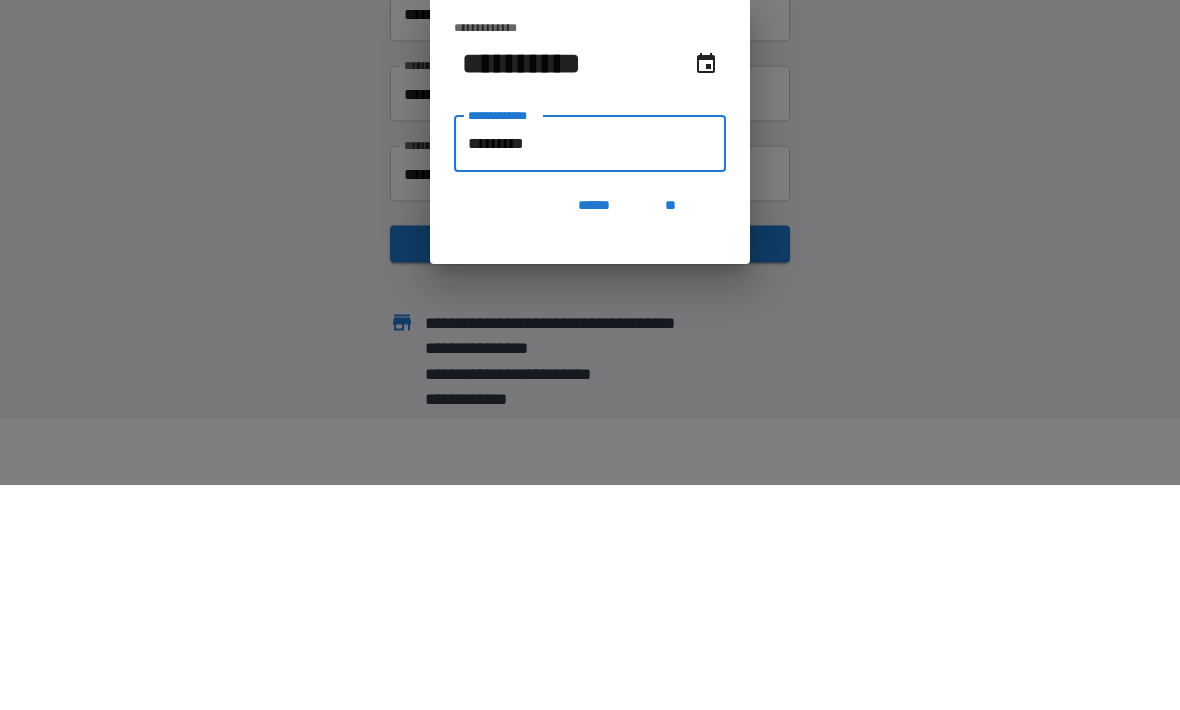 type on "**********" 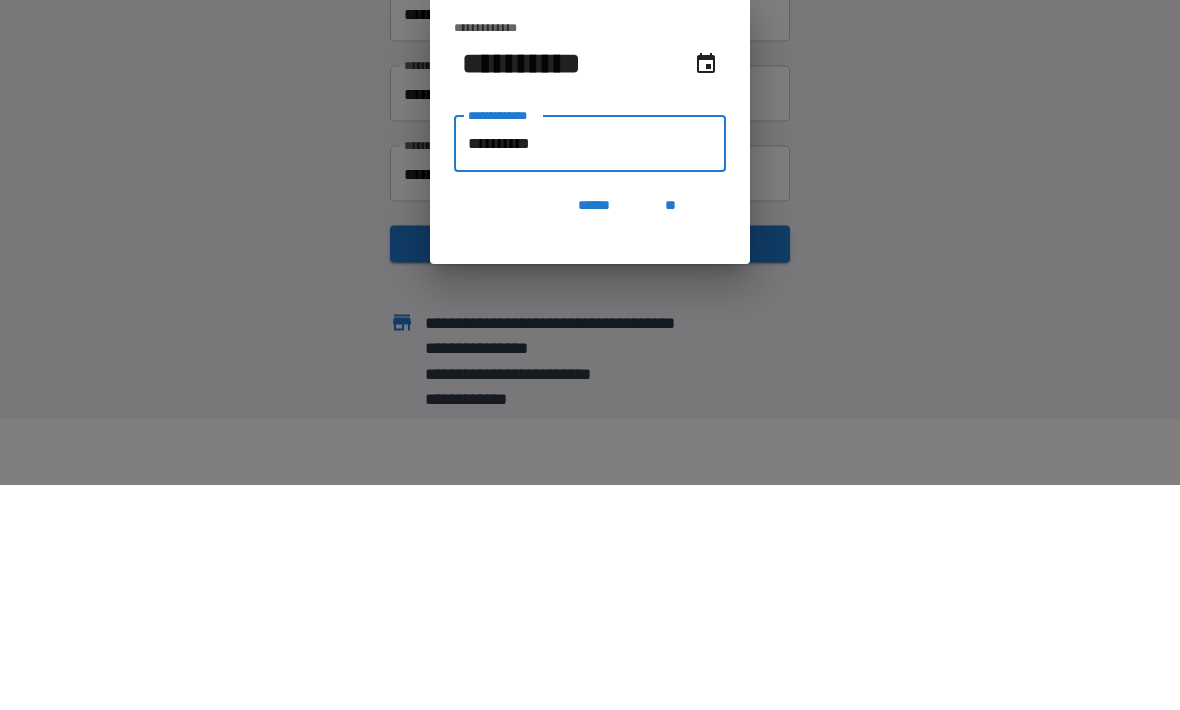 type on "**********" 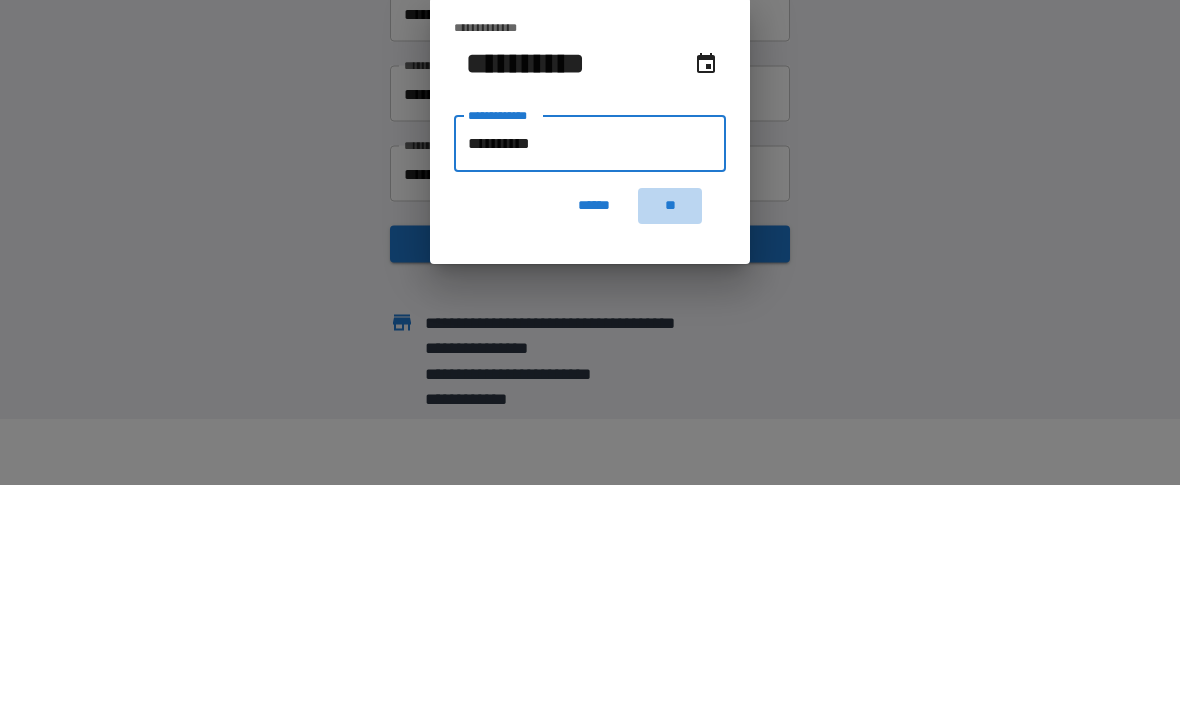 type on "**********" 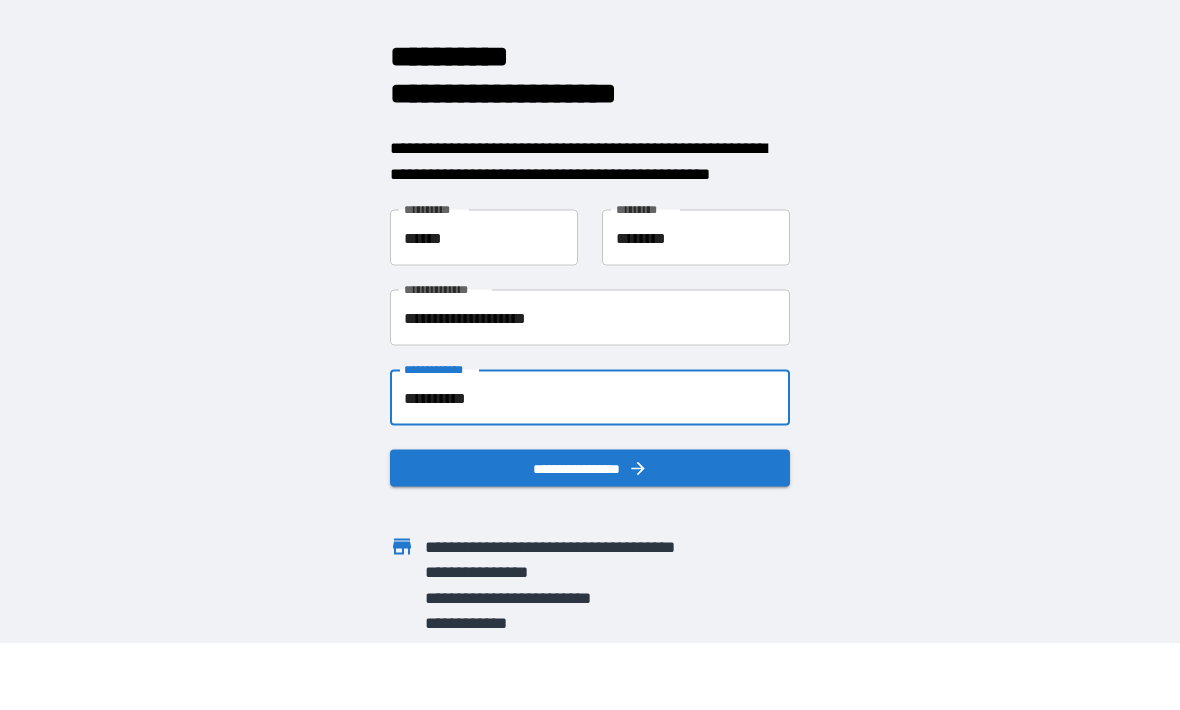 click on "**********" at bounding box center (590, 469) 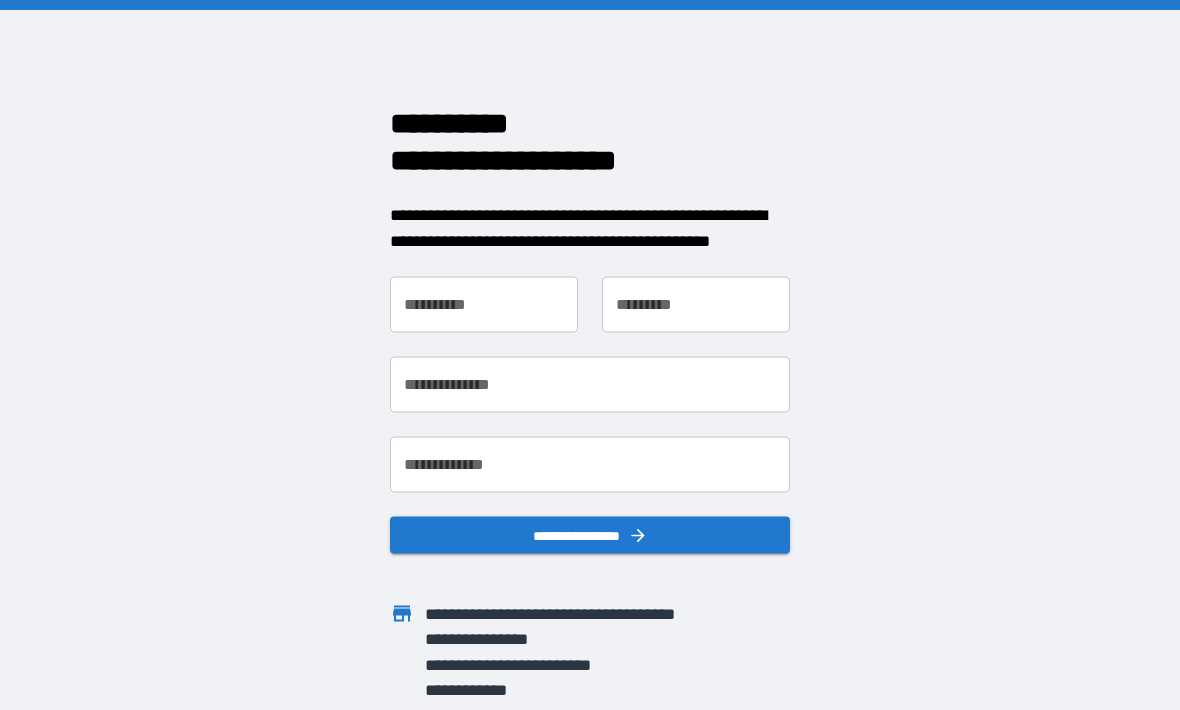 scroll, scrollTop: 0, scrollLeft: 0, axis: both 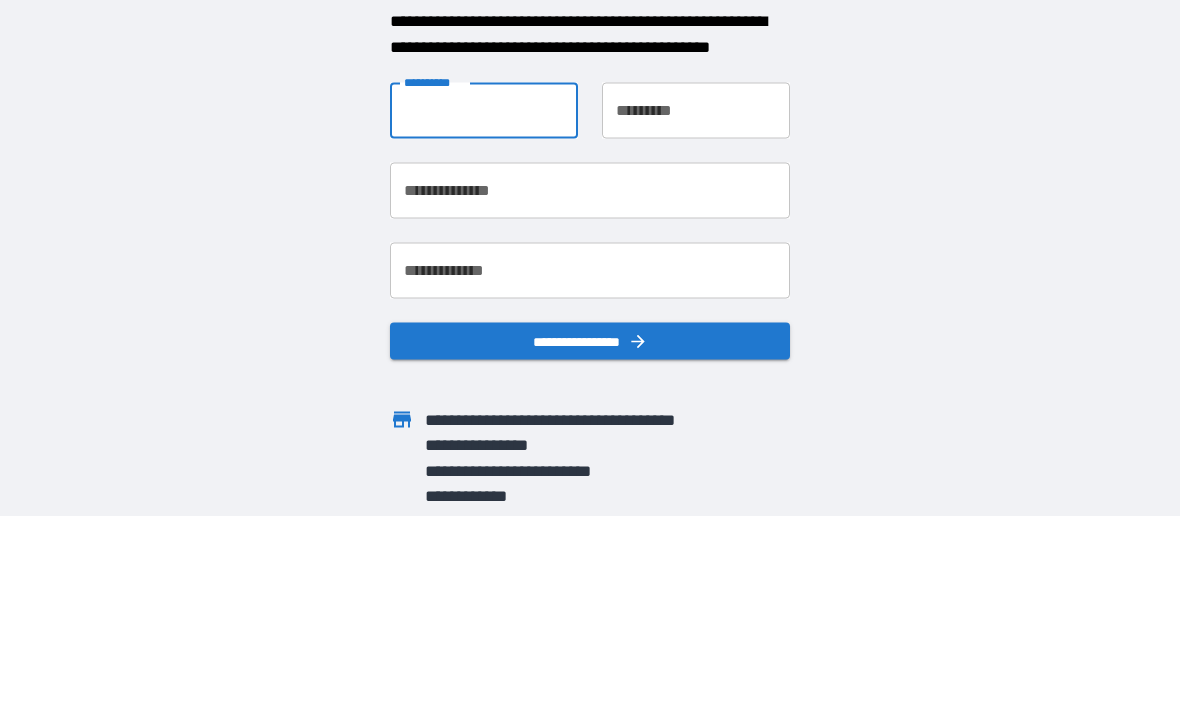 type on "******" 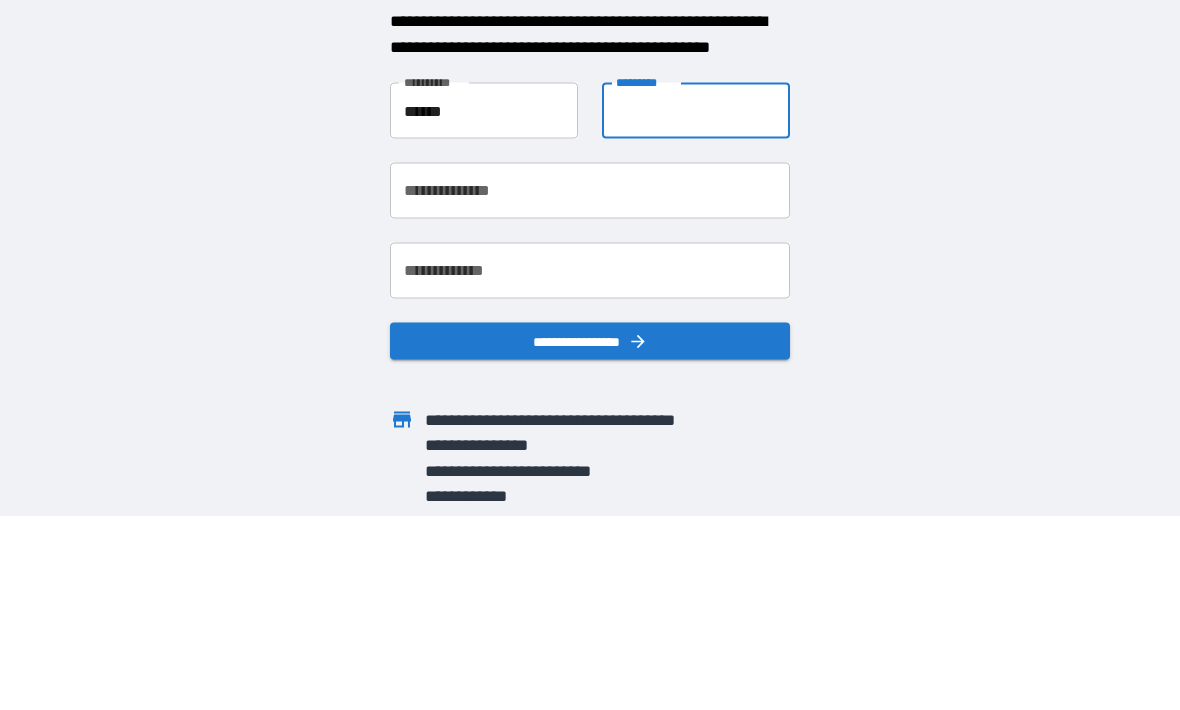 type on "********" 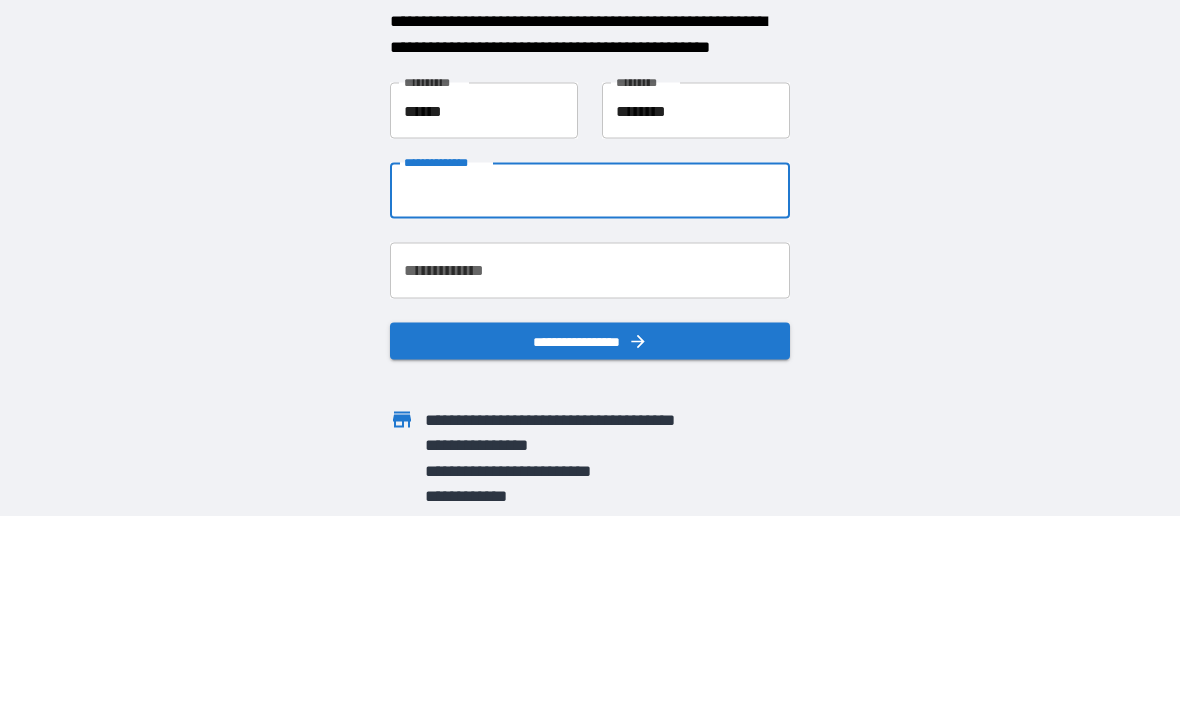 type on "*" 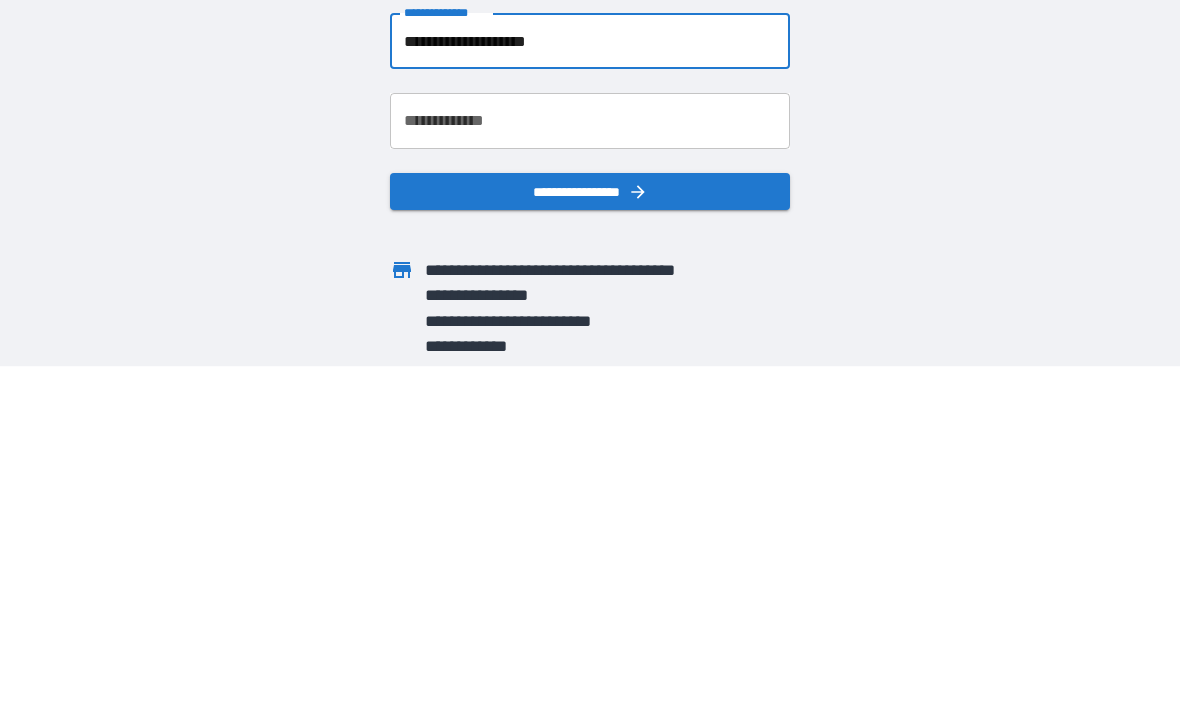 type on "**********" 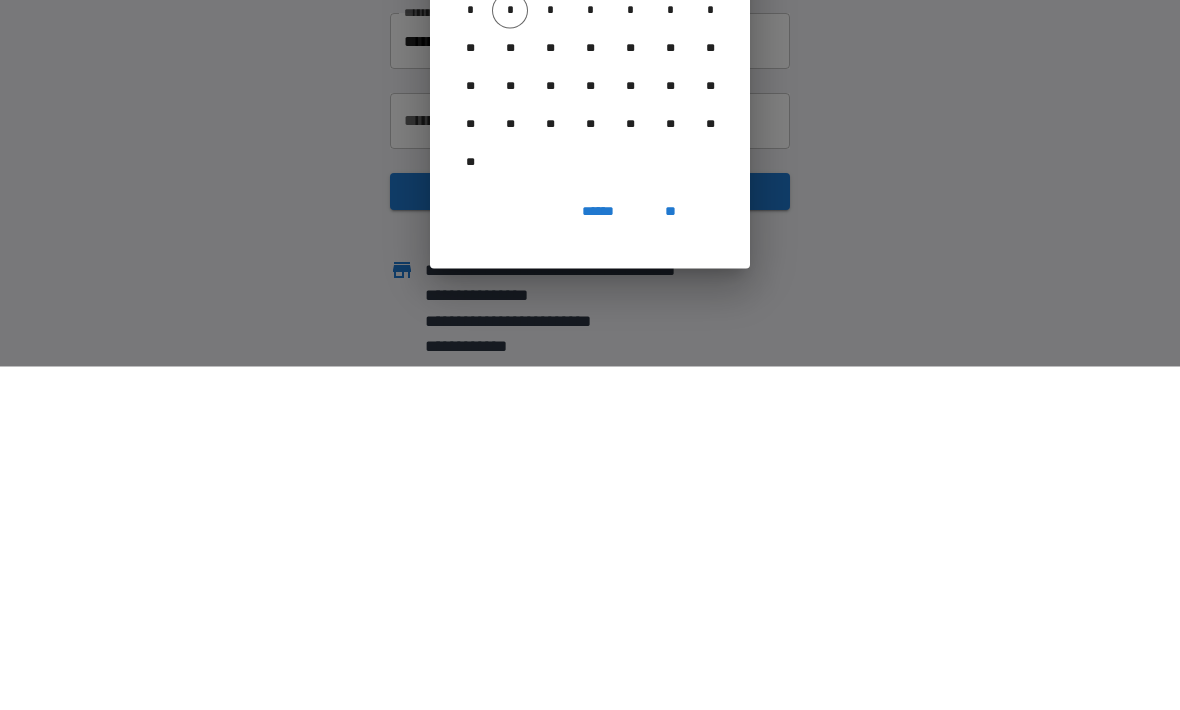 scroll, scrollTop: 66, scrollLeft: 0, axis: vertical 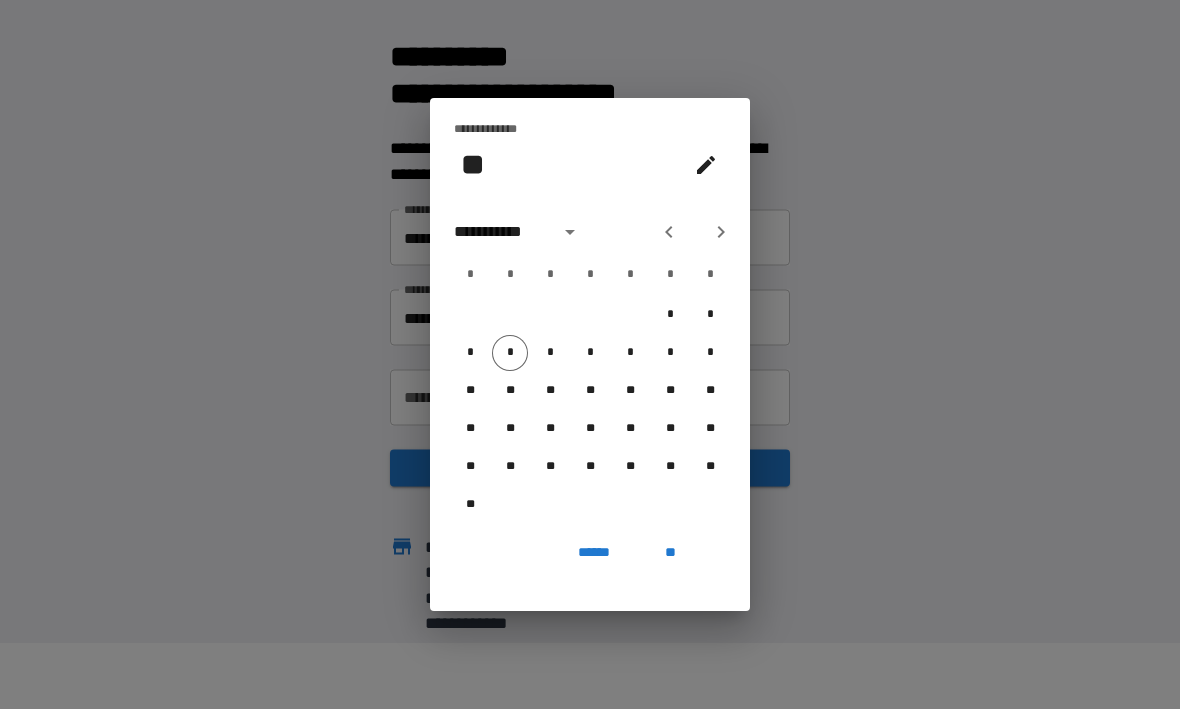 click 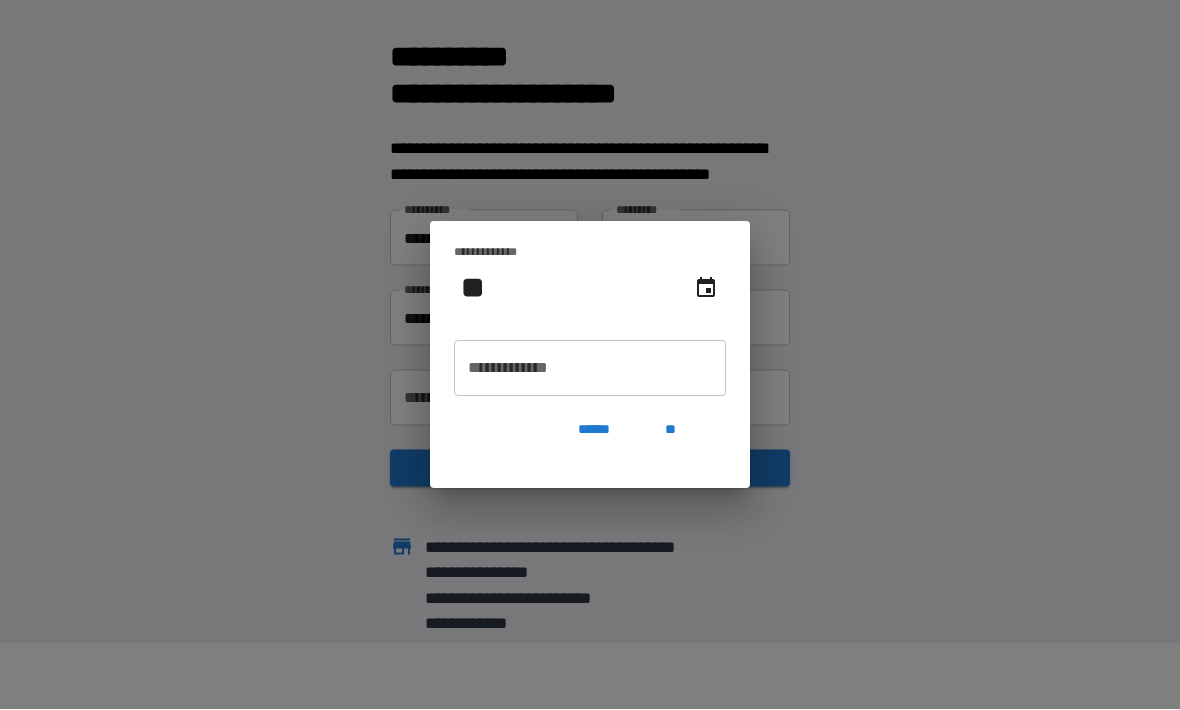 click on "**********" at bounding box center [590, 369] 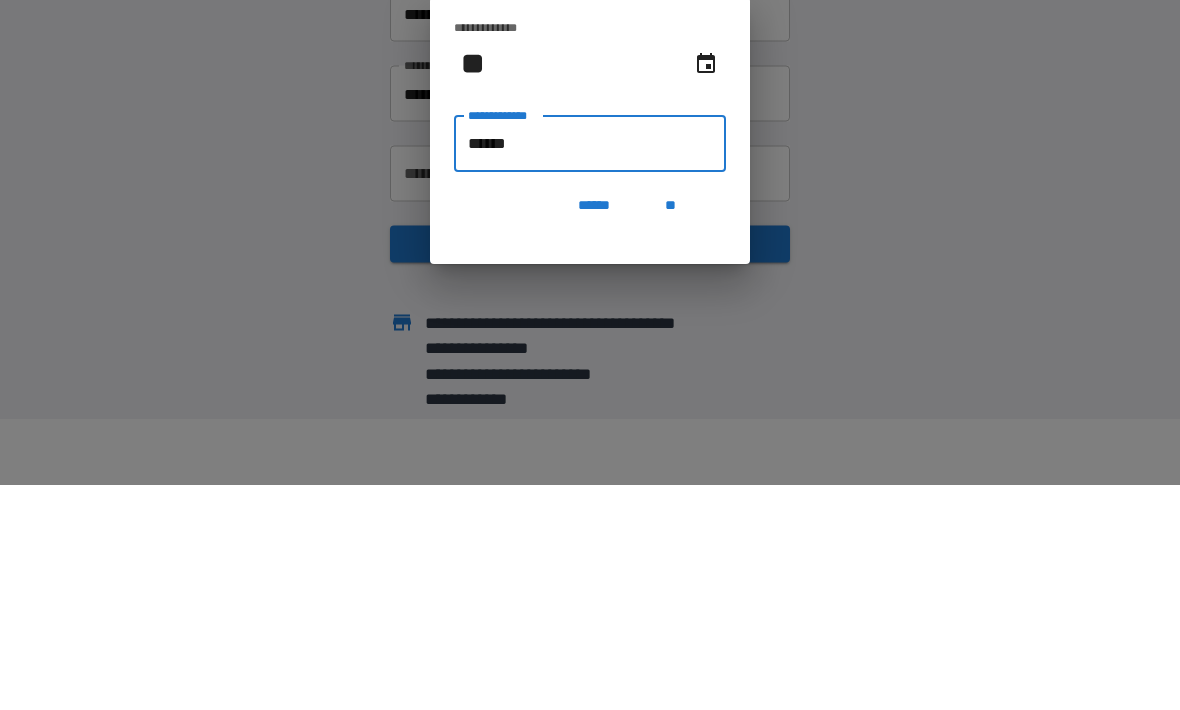 type on "*******" 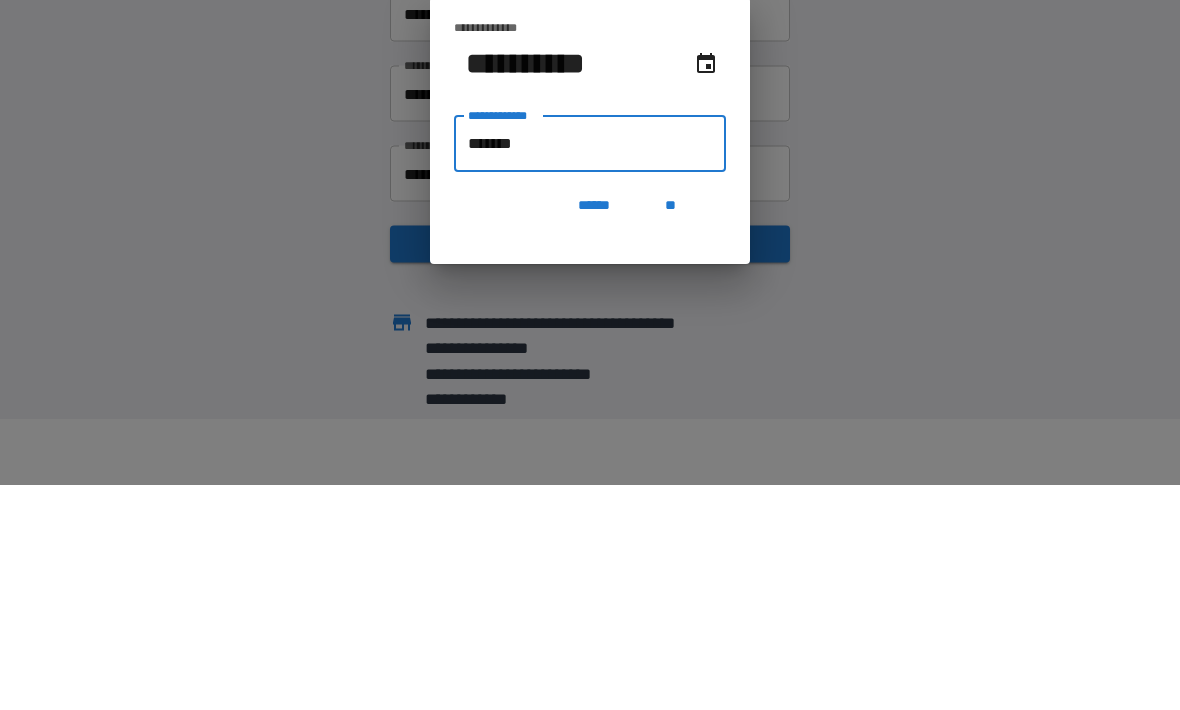 type on "**********" 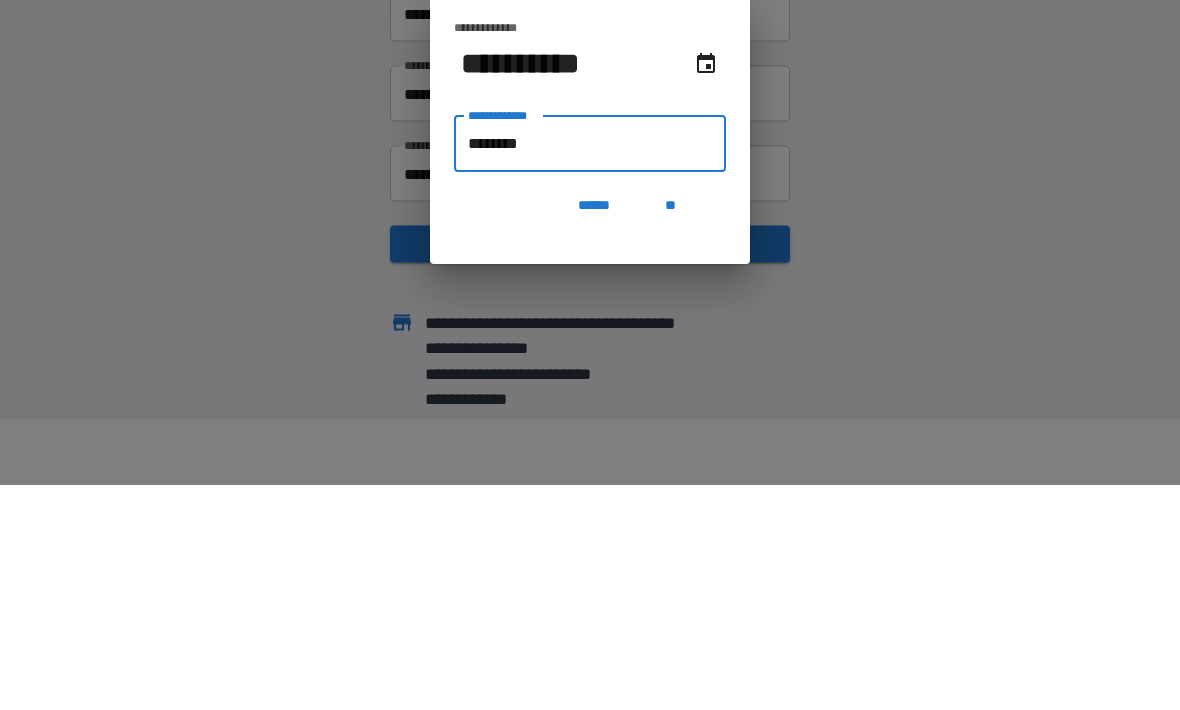 type on "*********" 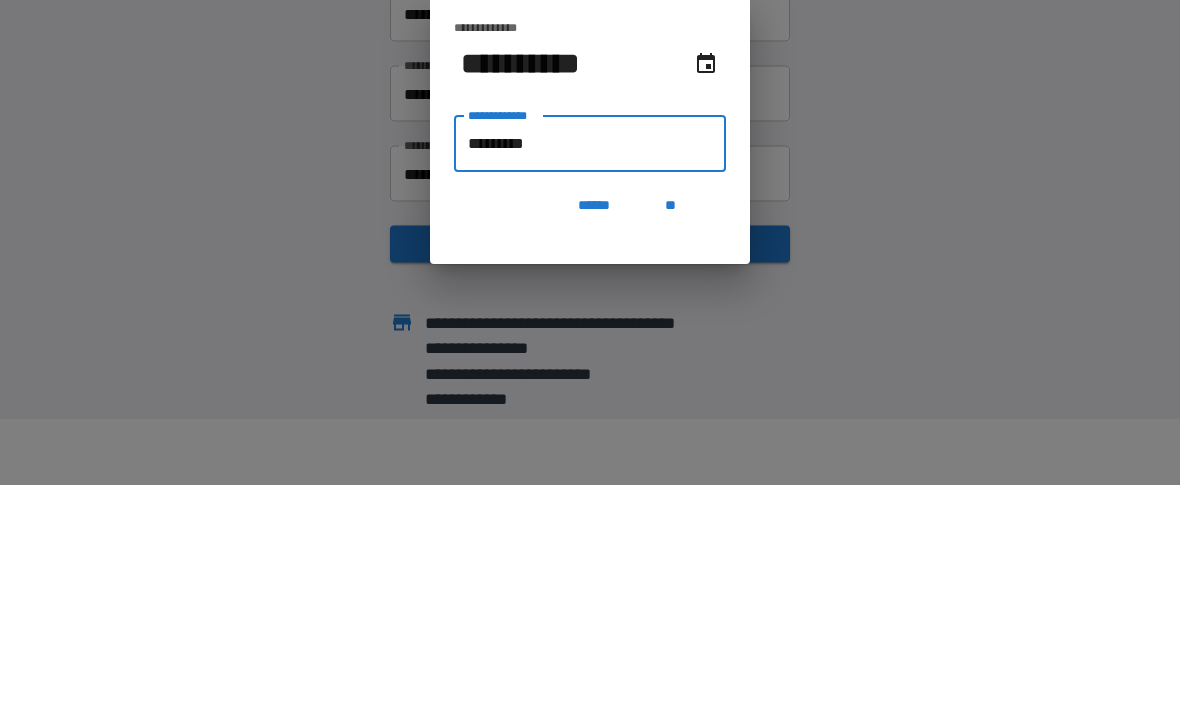 type on "**********" 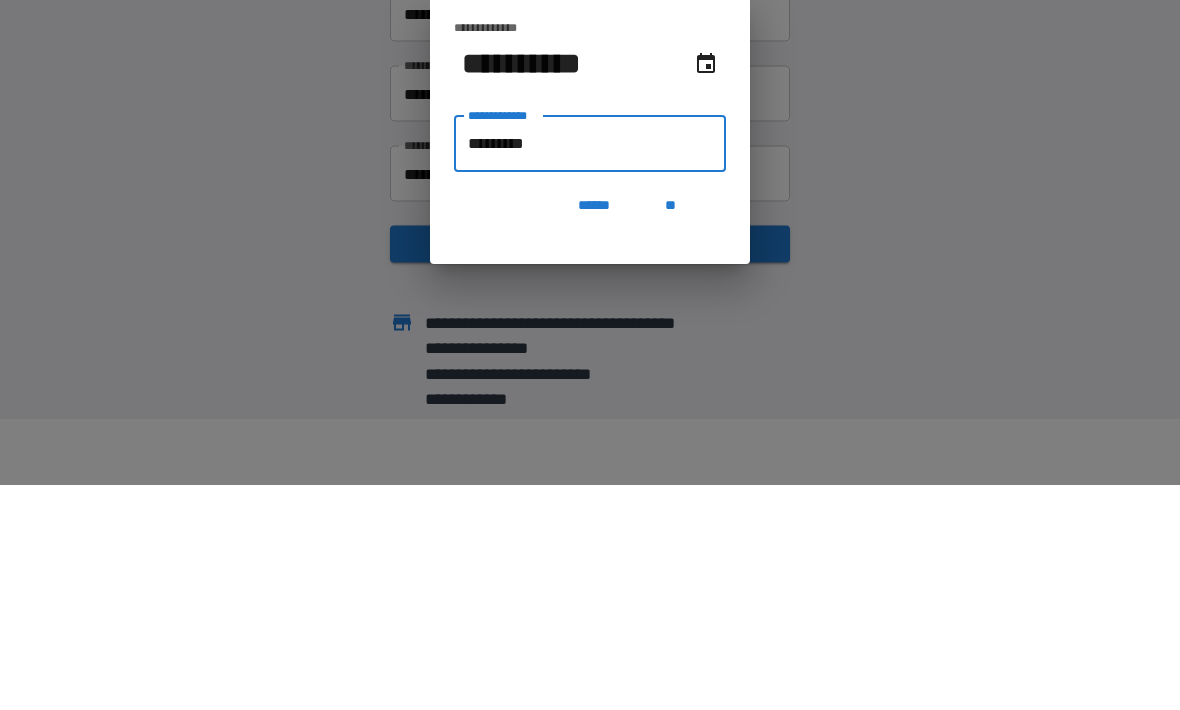 type on "**********" 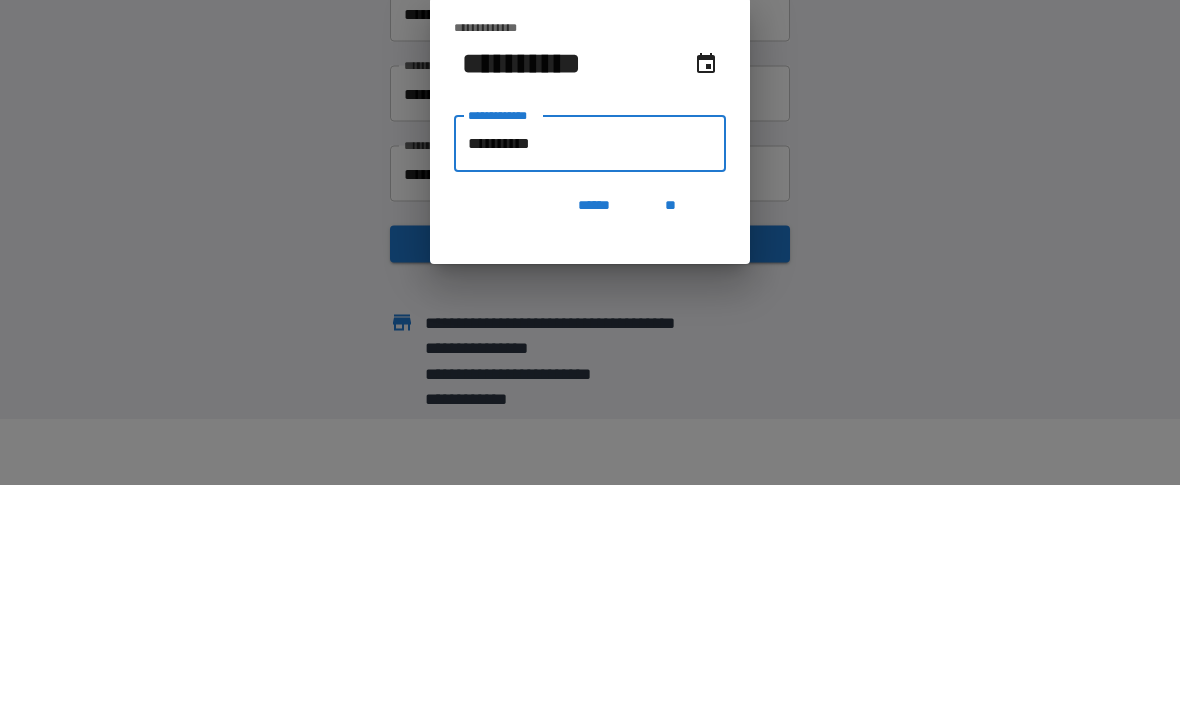 type on "**********" 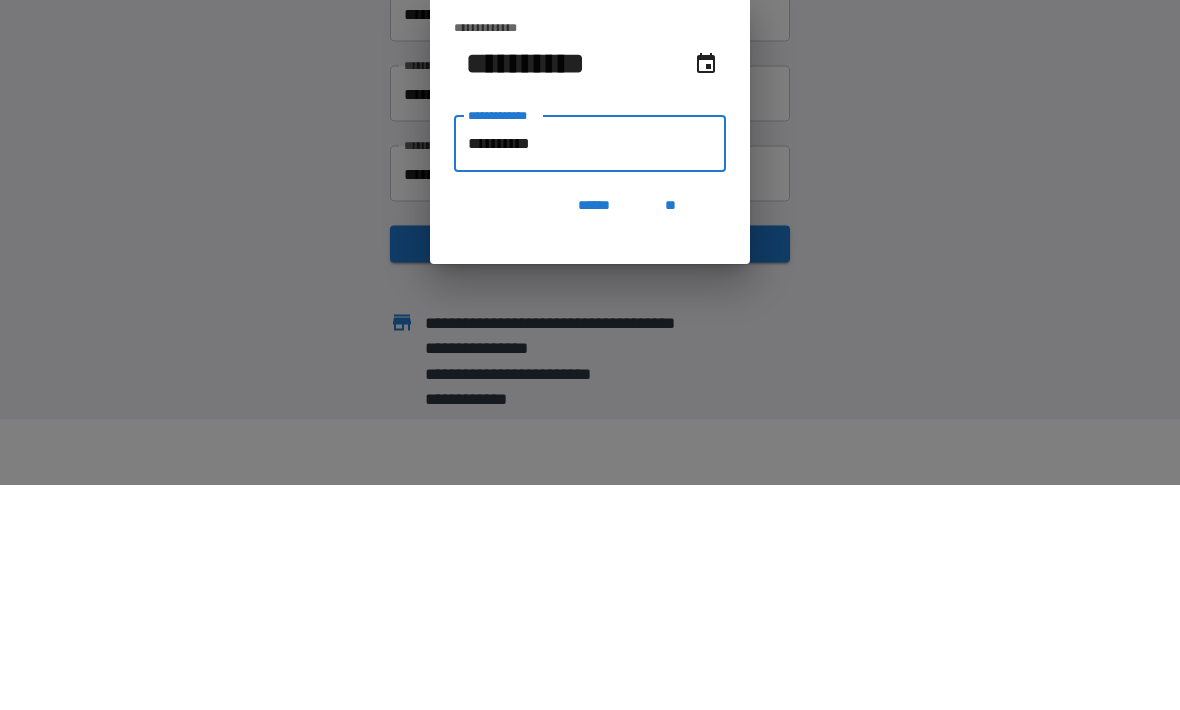 type on "**********" 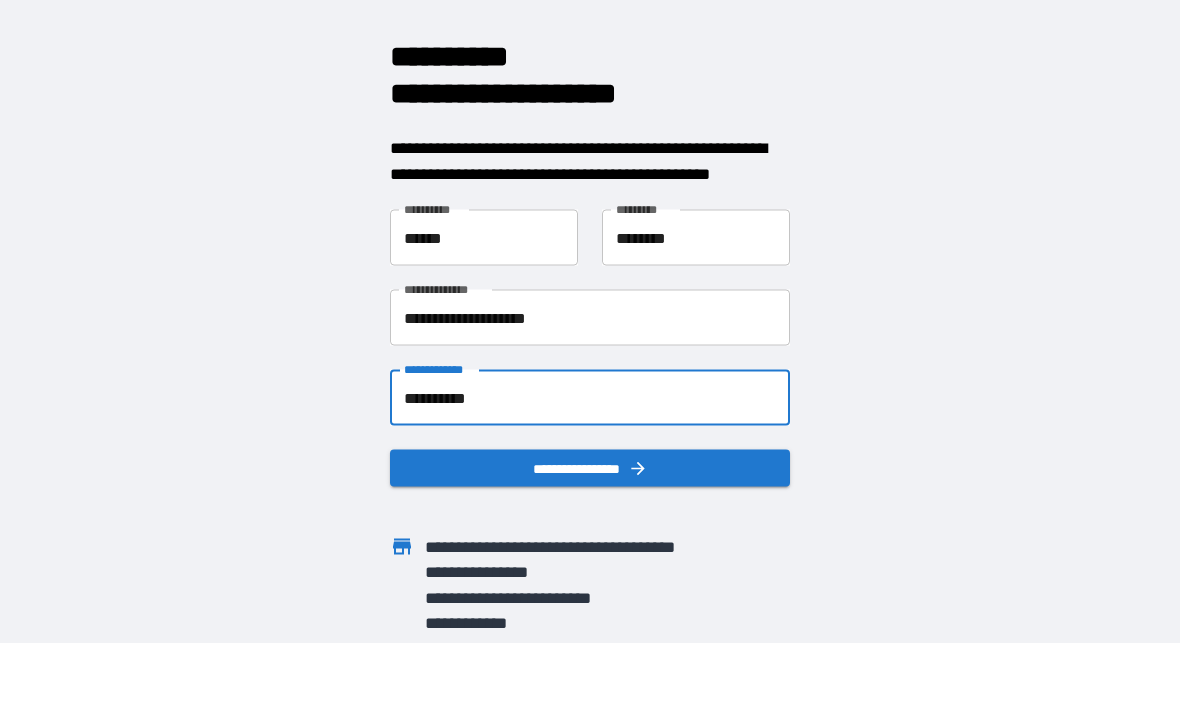 click on "**********" at bounding box center (590, 469) 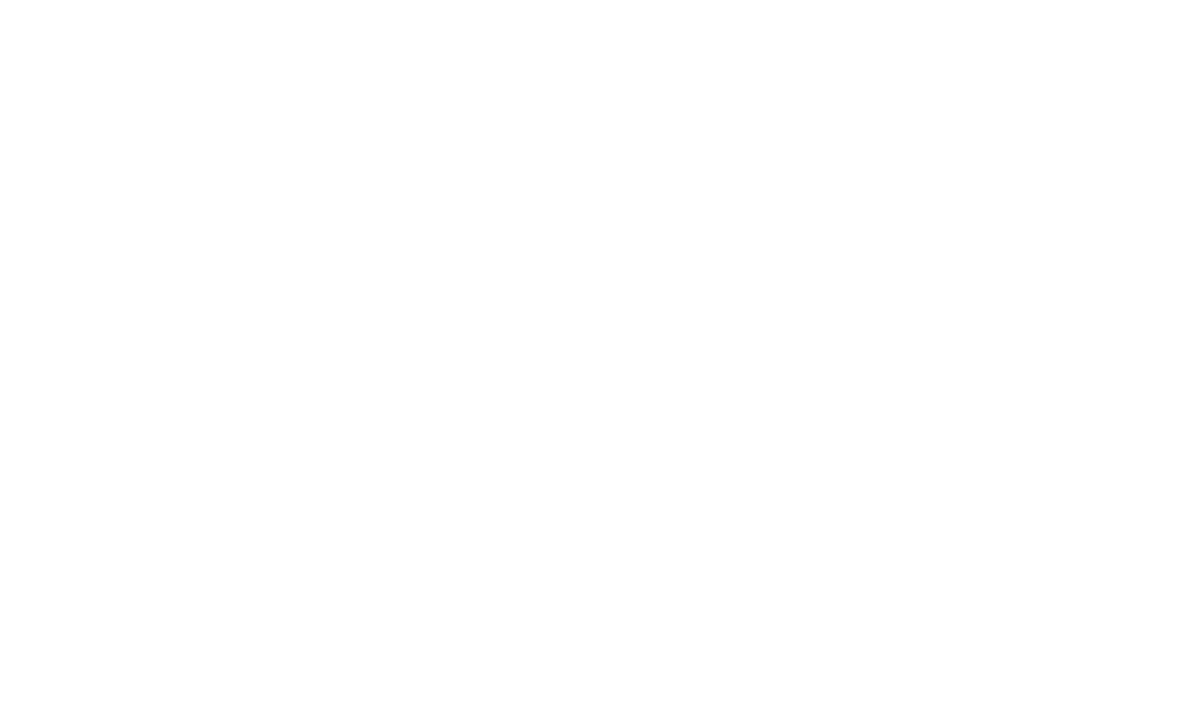 scroll, scrollTop: 0, scrollLeft: 0, axis: both 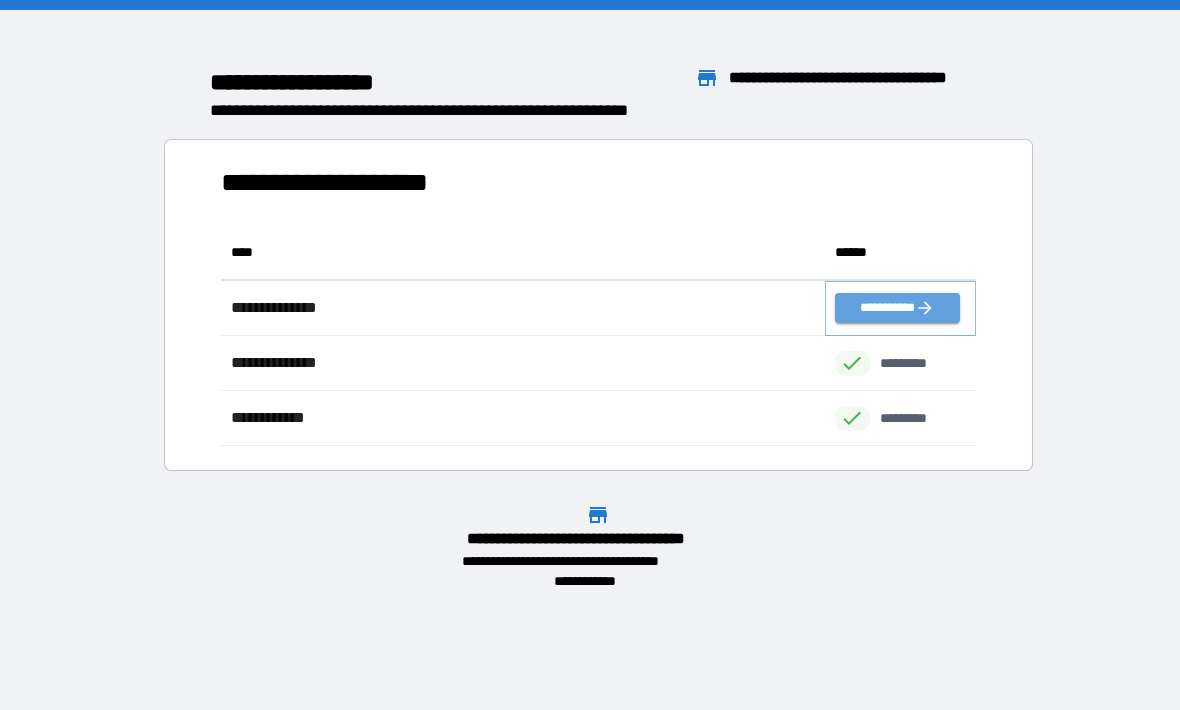 click on "**********" at bounding box center [897, 308] 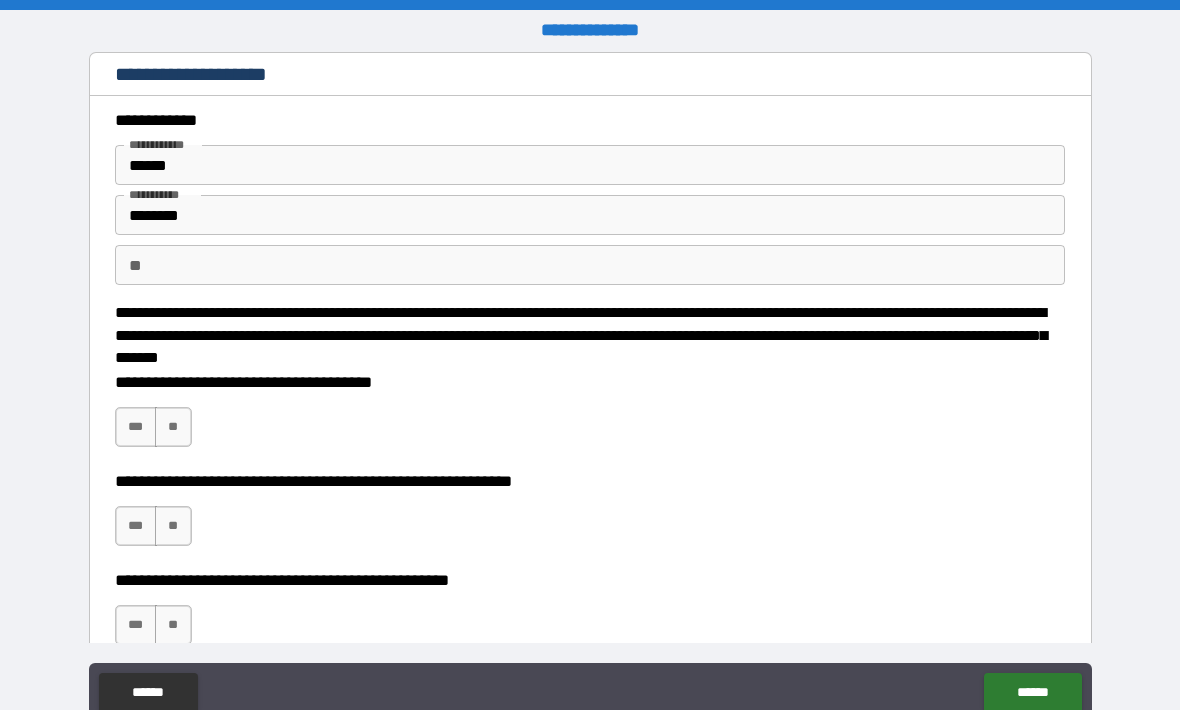 click on "***" at bounding box center [136, 427] 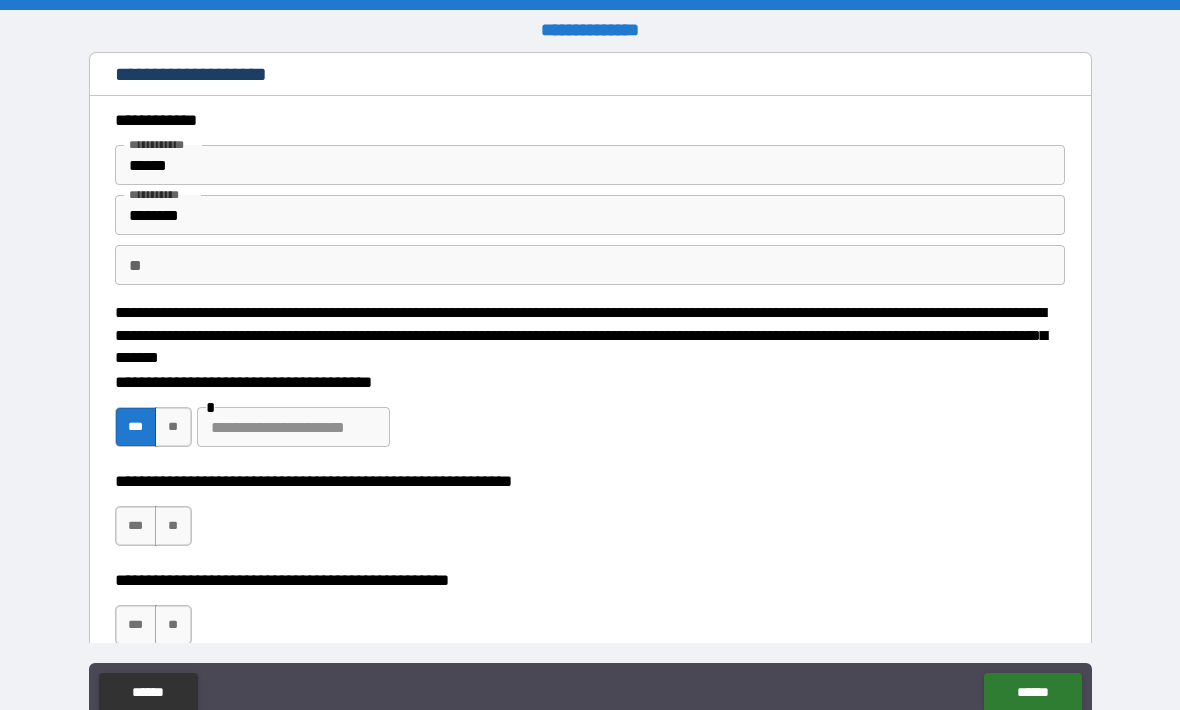 click at bounding box center [293, 427] 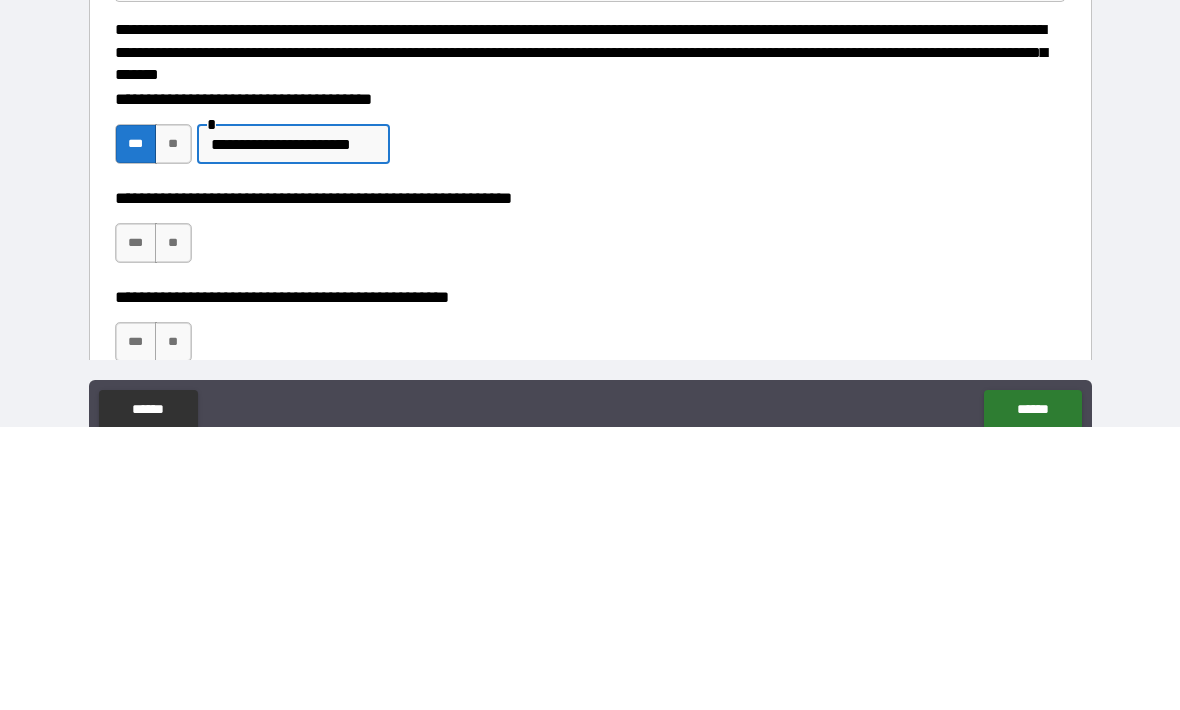 type on "**********" 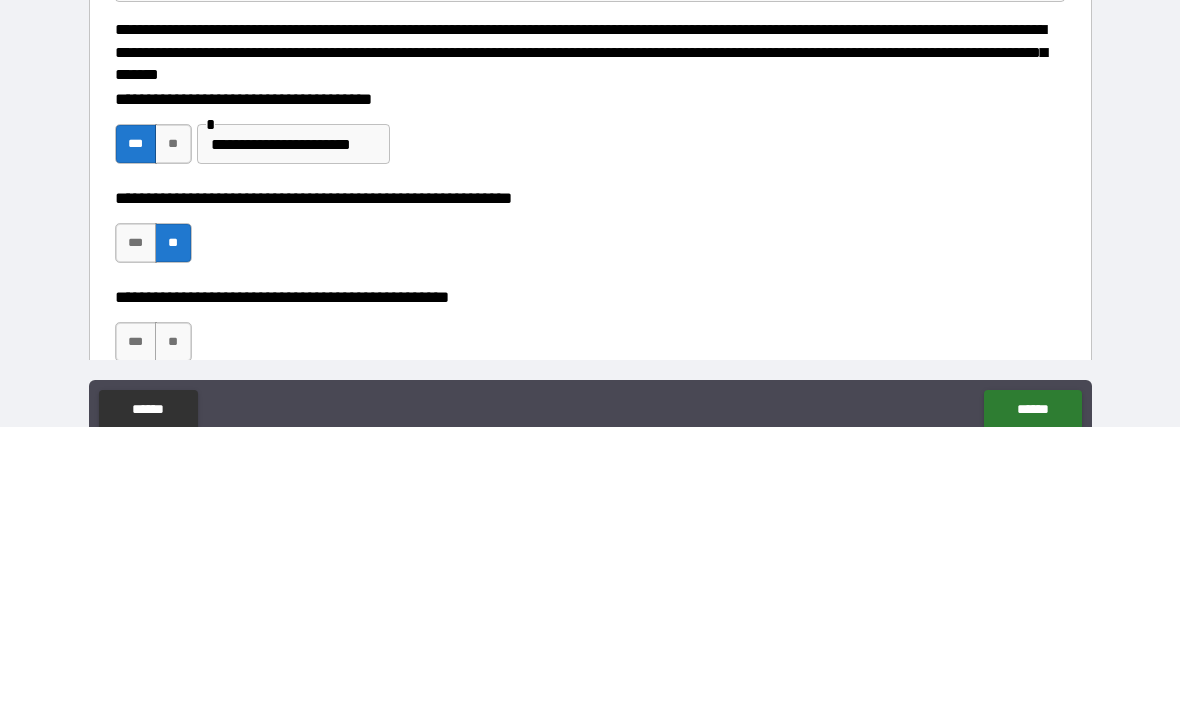 scroll, scrollTop: 66, scrollLeft: 0, axis: vertical 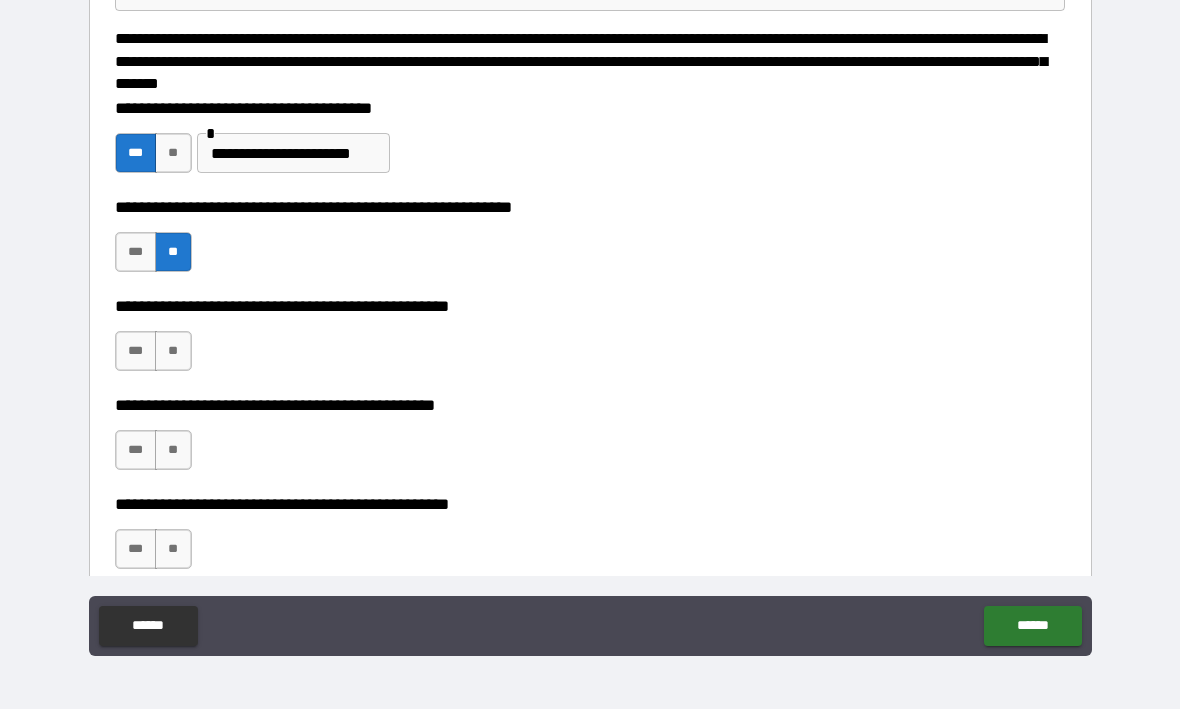 click on "**" at bounding box center [173, 352] 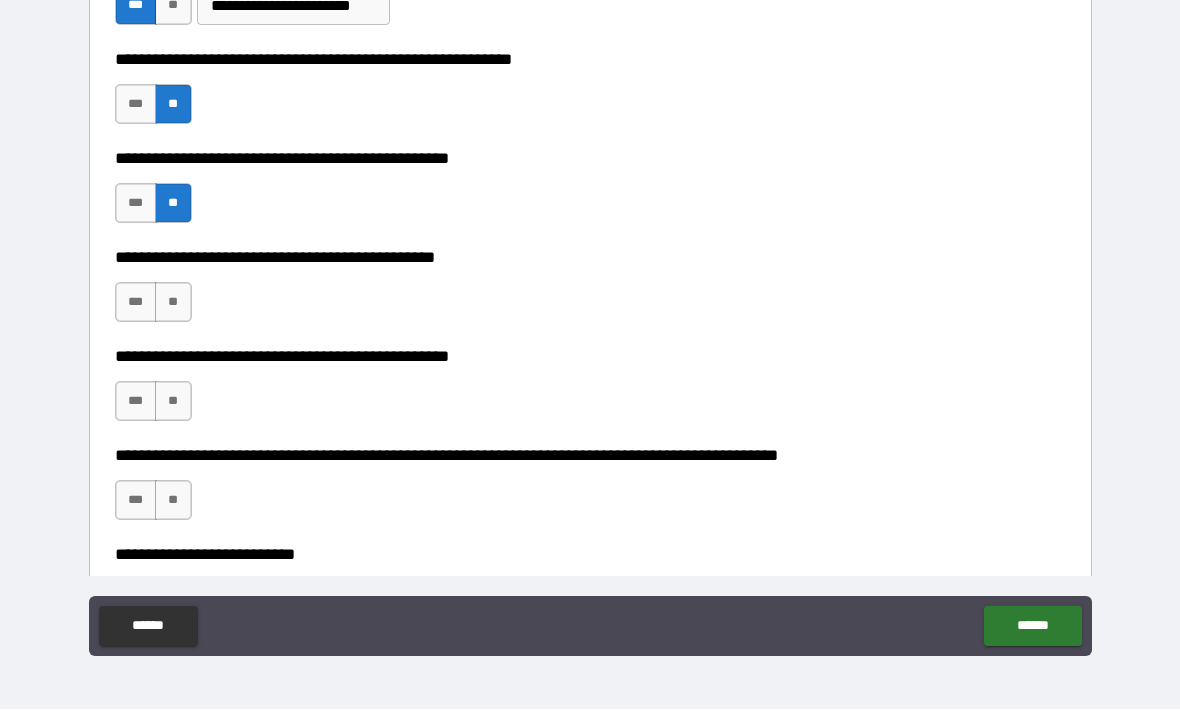 scroll, scrollTop: 373, scrollLeft: 0, axis: vertical 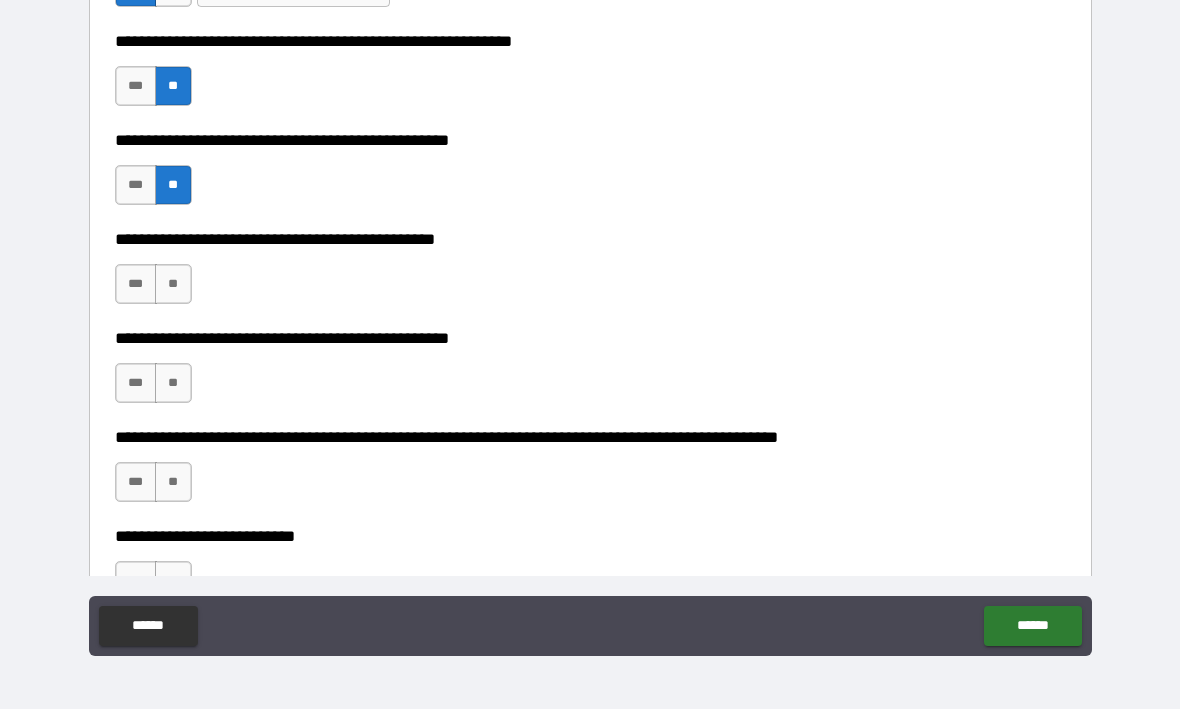 click on "***" at bounding box center [136, 285] 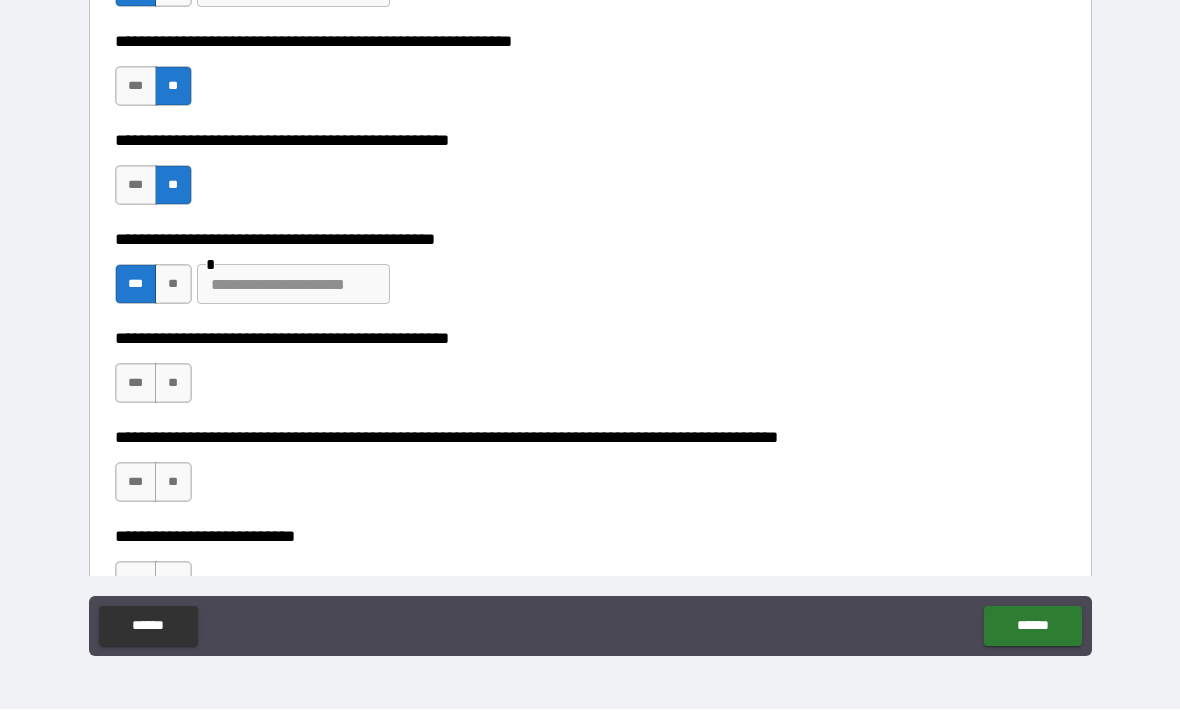click at bounding box center (293, 285) 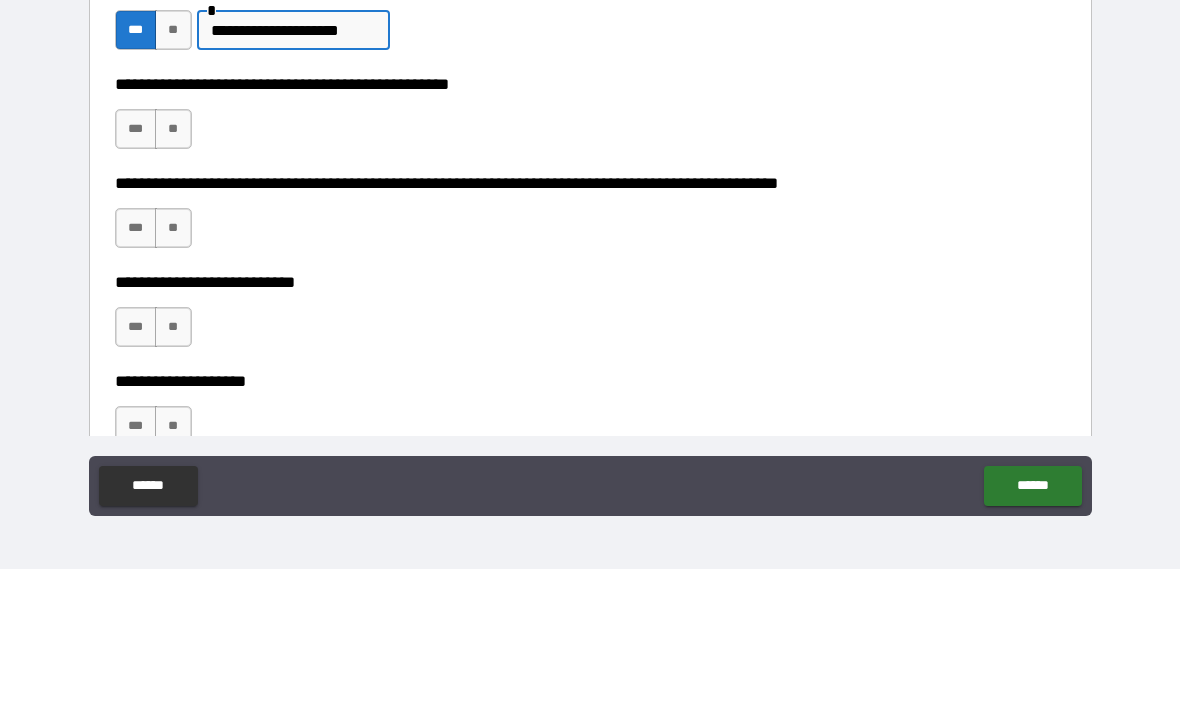 scroll, scrollTop: 518, scrollLeft: 0, axis: vertical 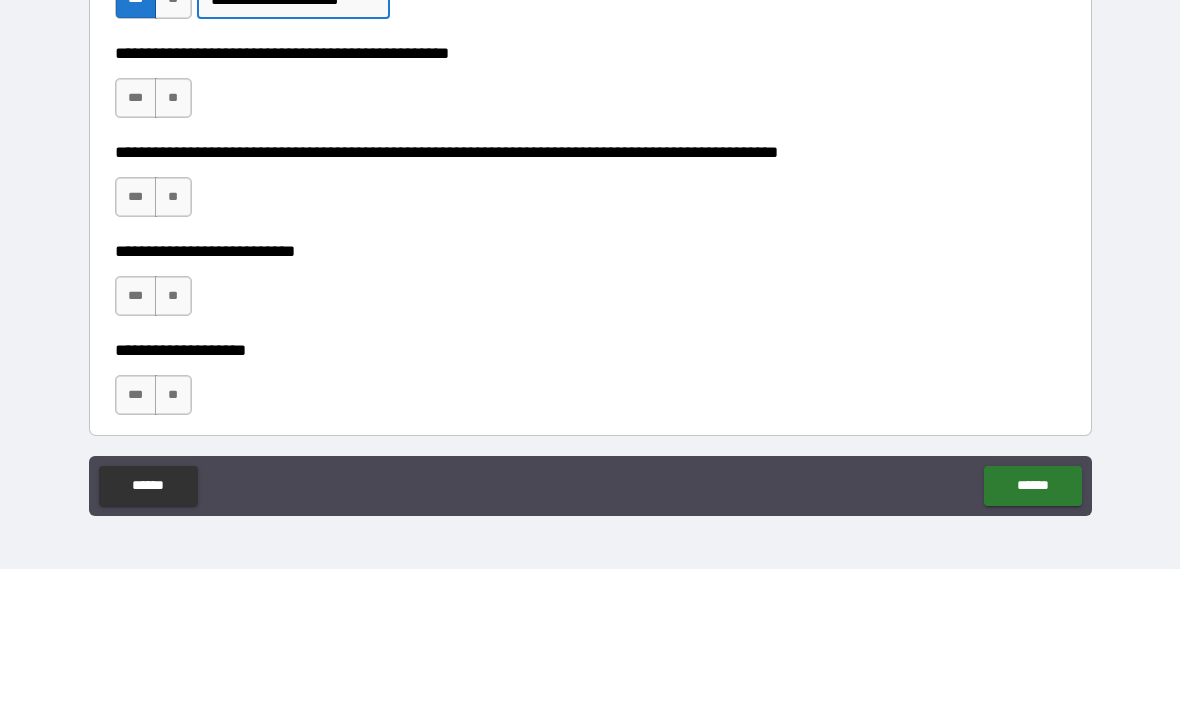 type on "**********" 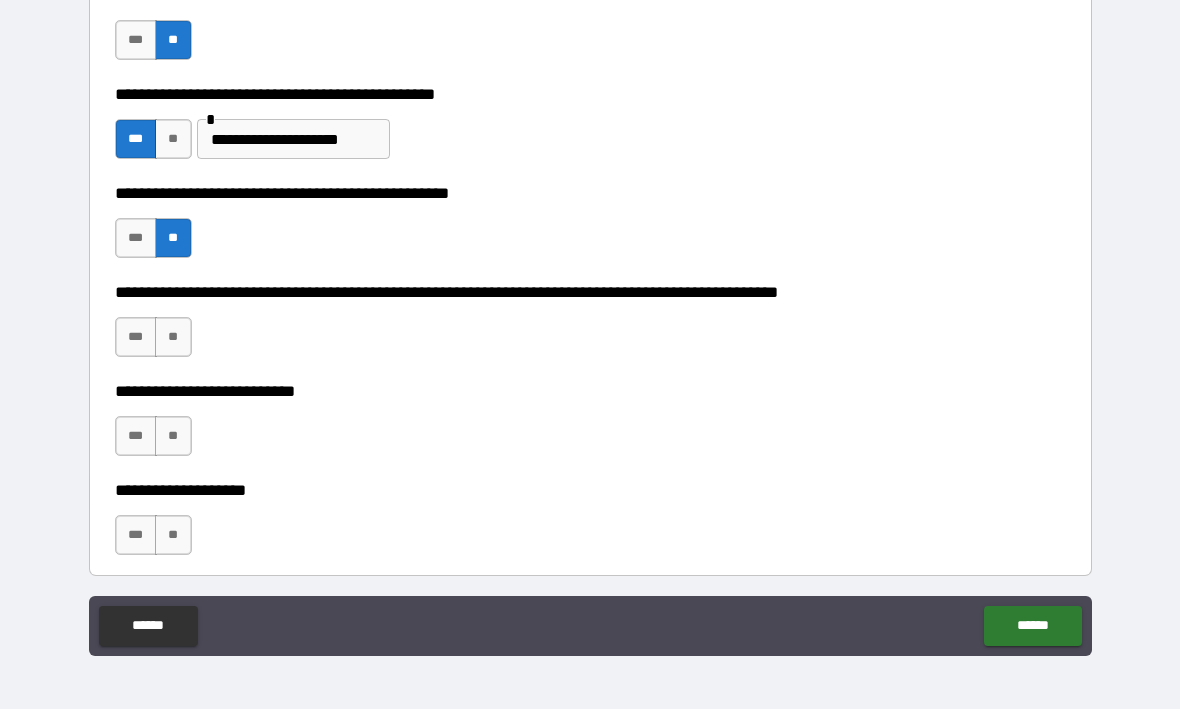 click on "**********" at bounding box center [590, 328] 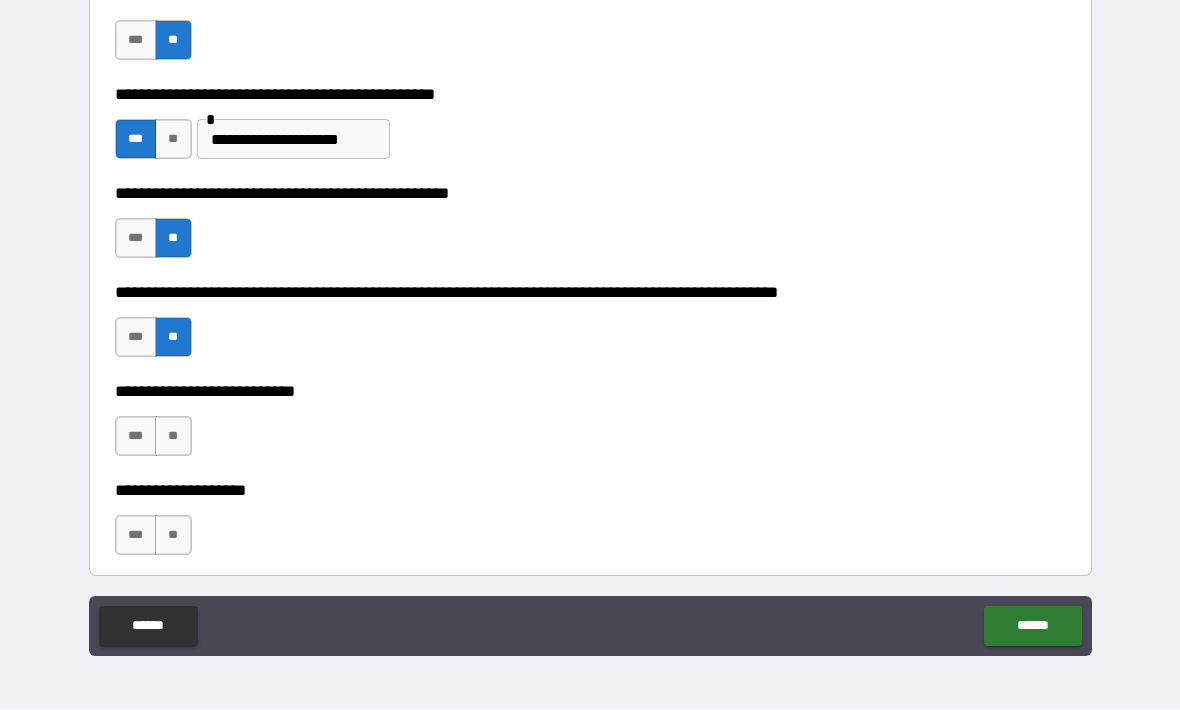 click on "**" at bounding box center [173, 437] 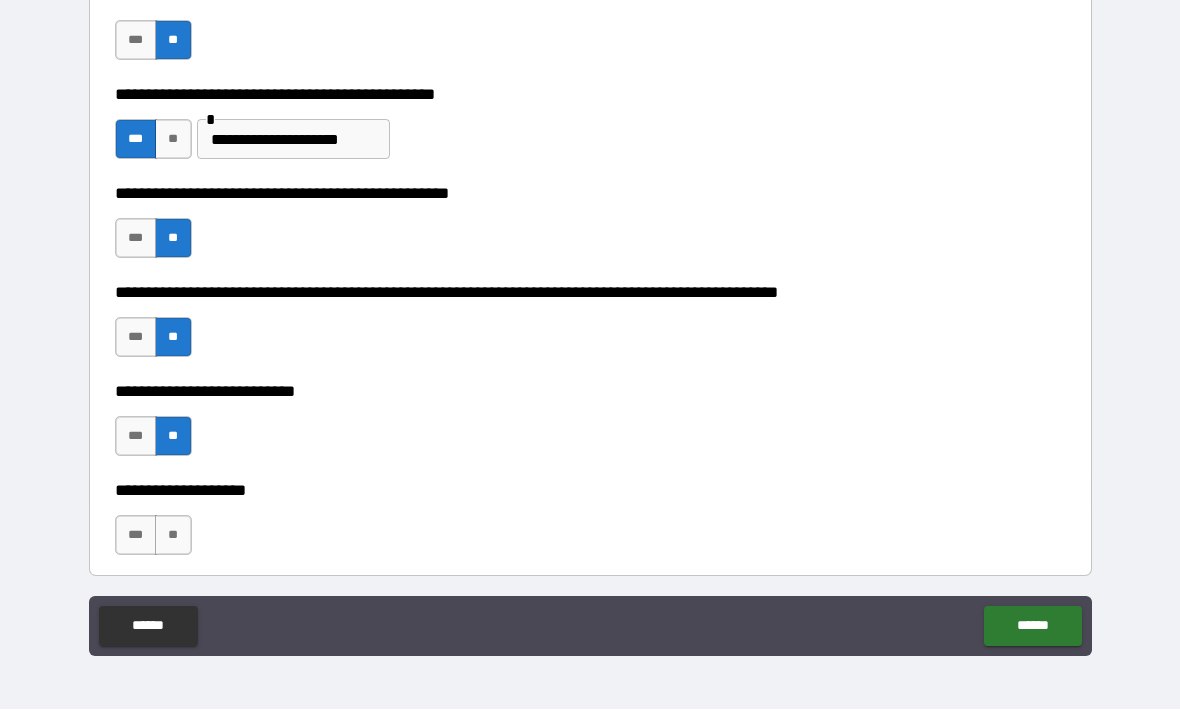 click on "**" at bounding box center (173, 536) 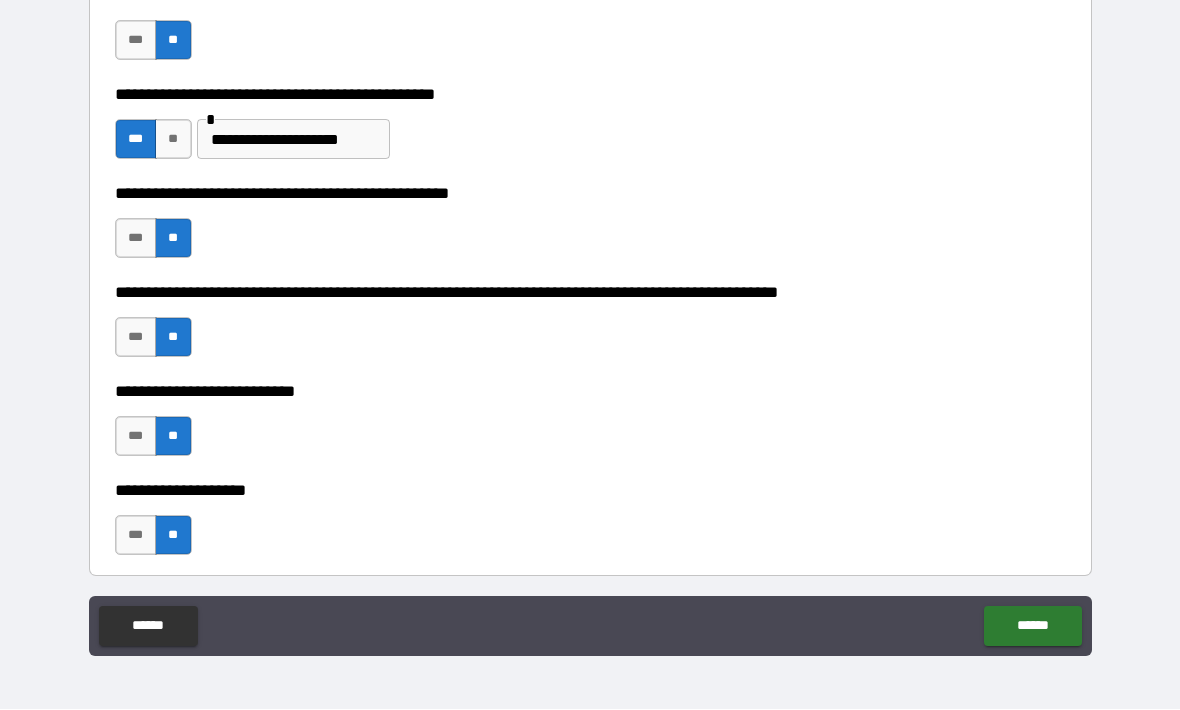 click on "******" at bounding box center (1032, 627) 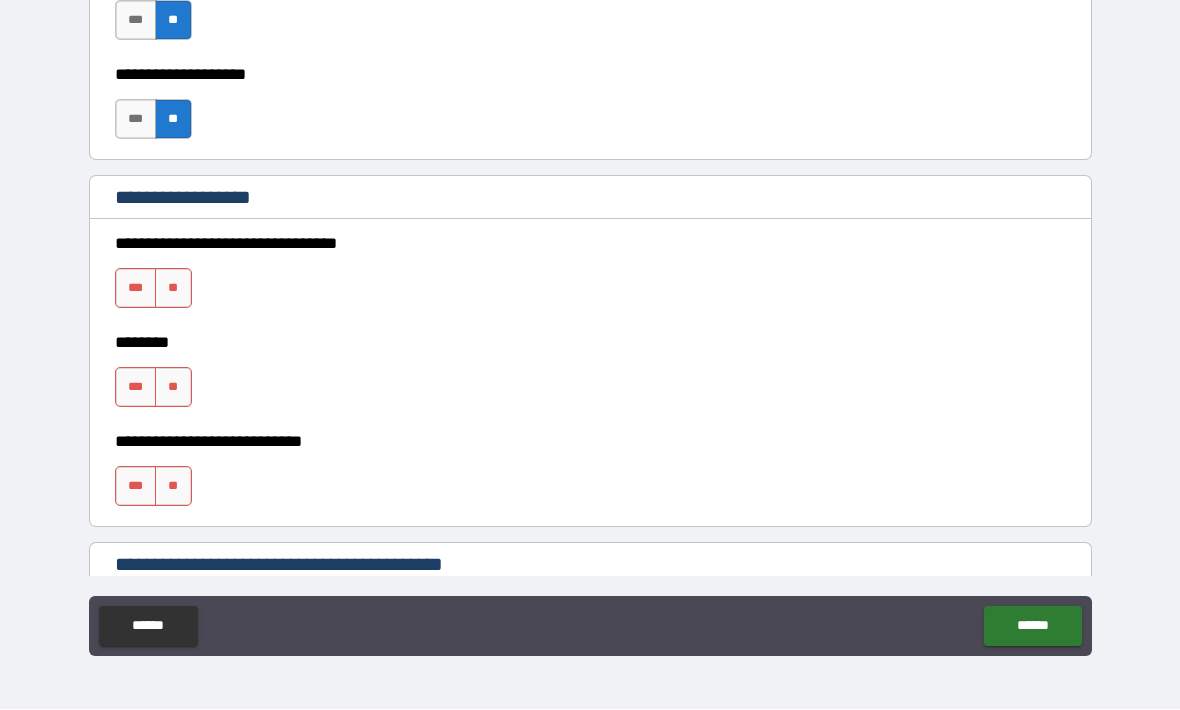 scroll, scrollTop: 935, scrollLeft: 0, axis: vertical 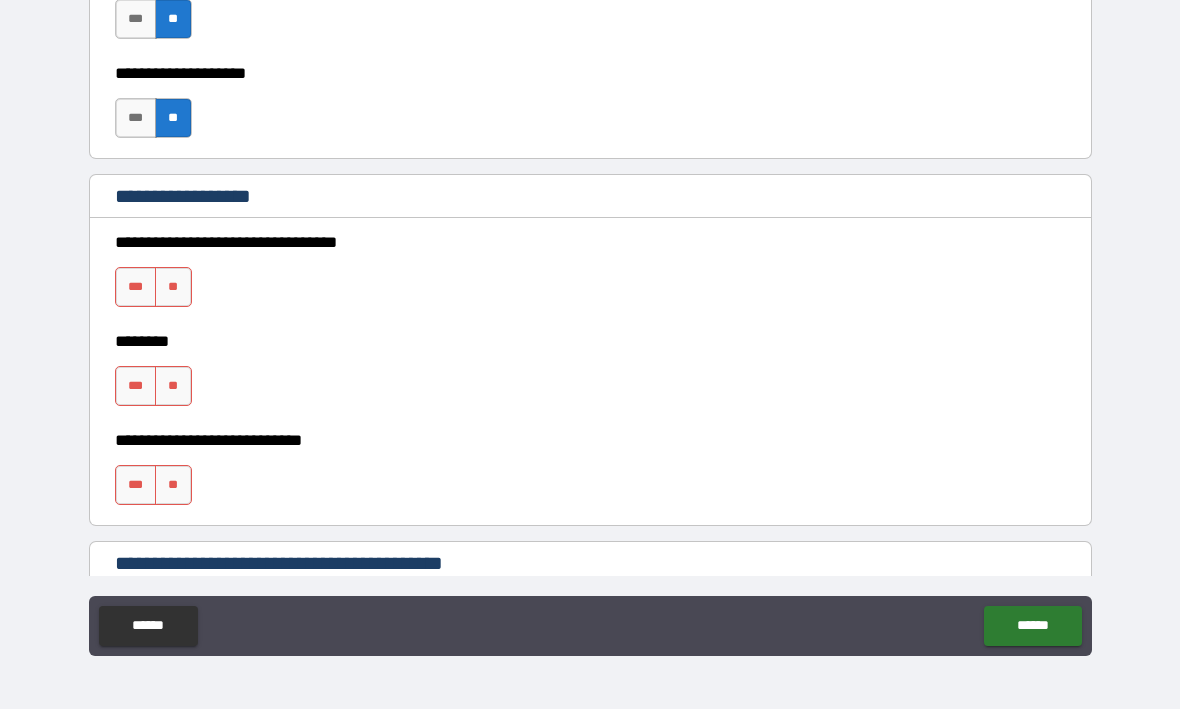 click on "**" at bounding box center (173, 288) 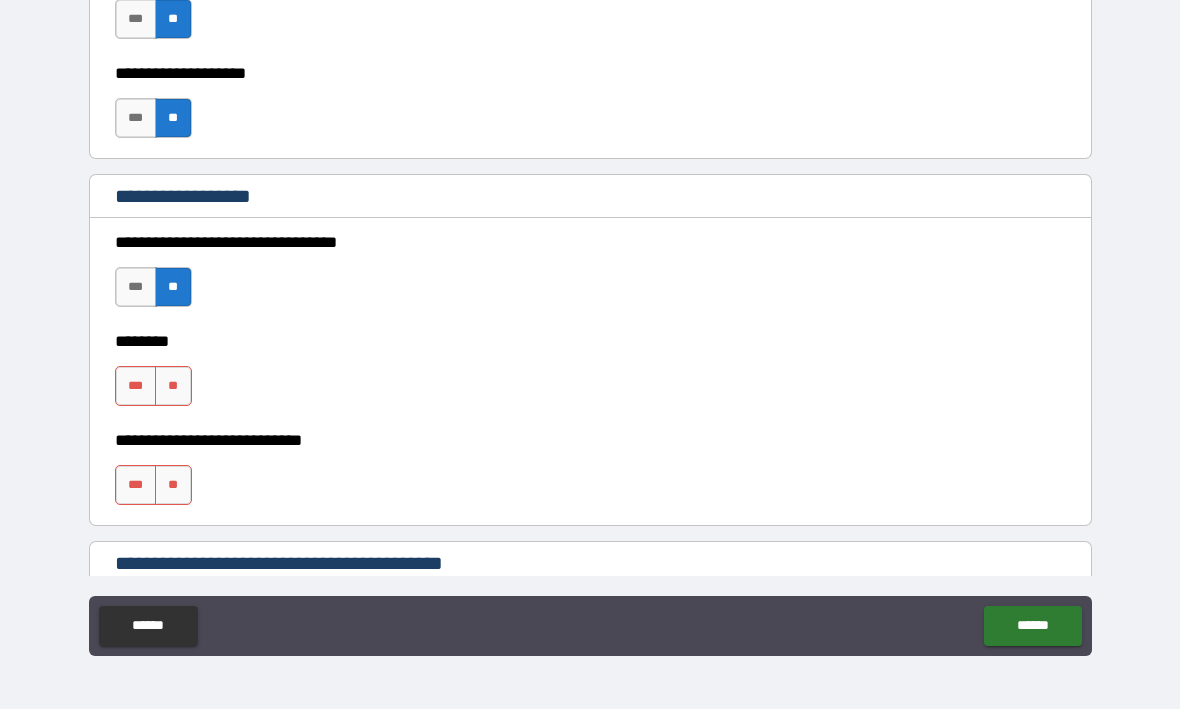 click on "**" at bounding box center (173, 387) 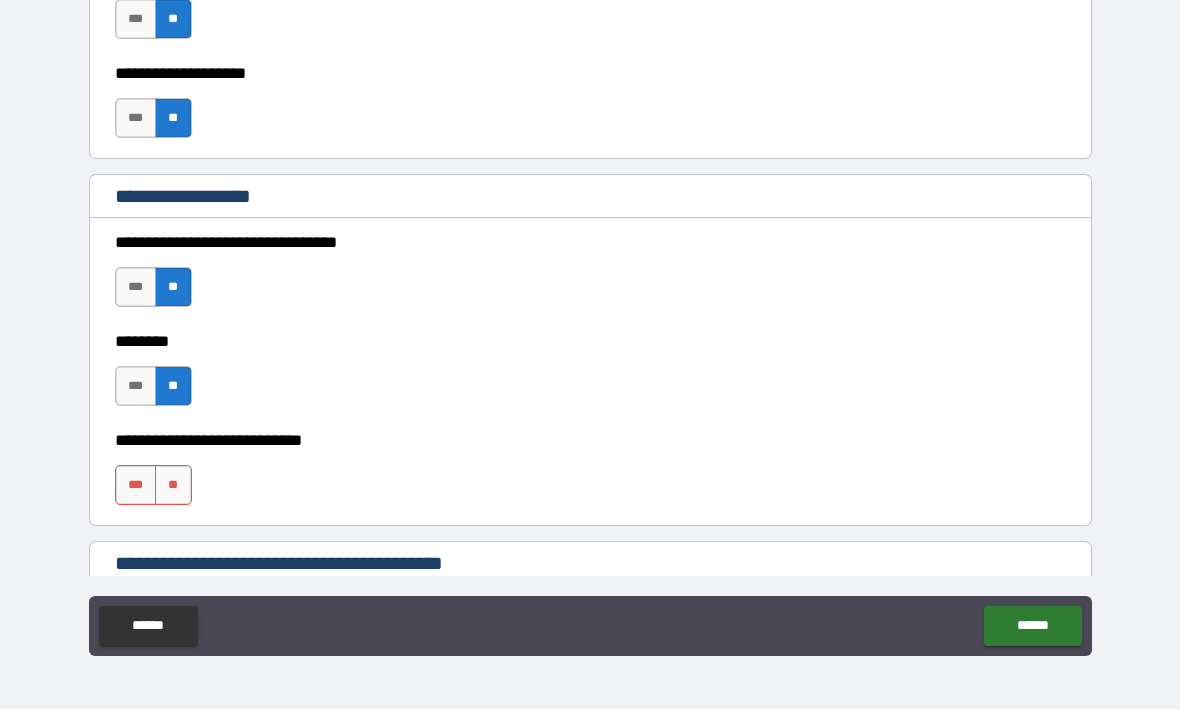 click on "**" at bounding box center (173, 486) 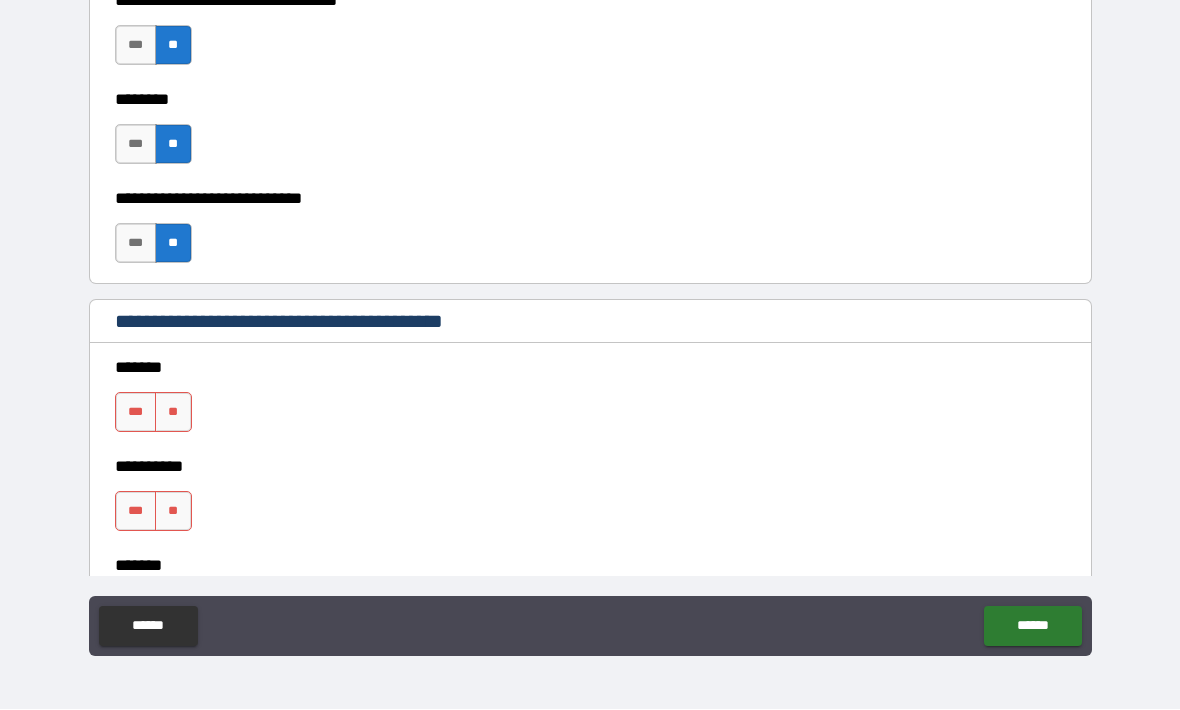 scroll, scrollTop: 1181, scrollLeft: 0, axis: vertical 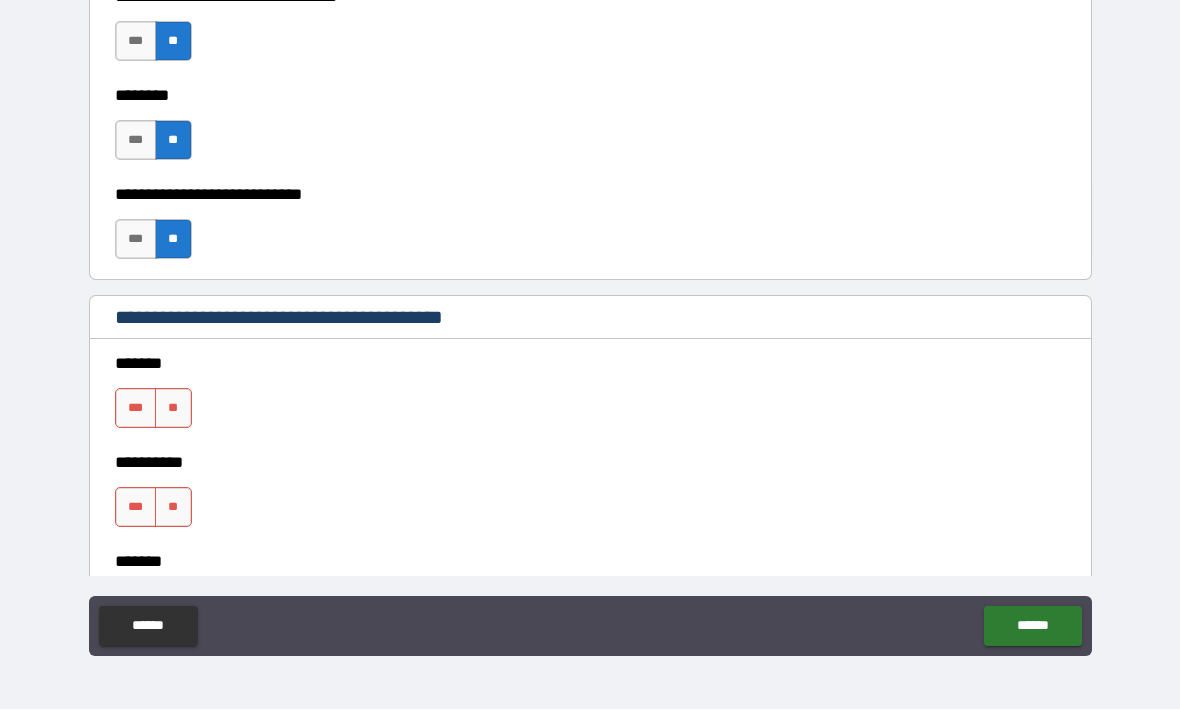 click on "**" at bounding box center [173, 409] 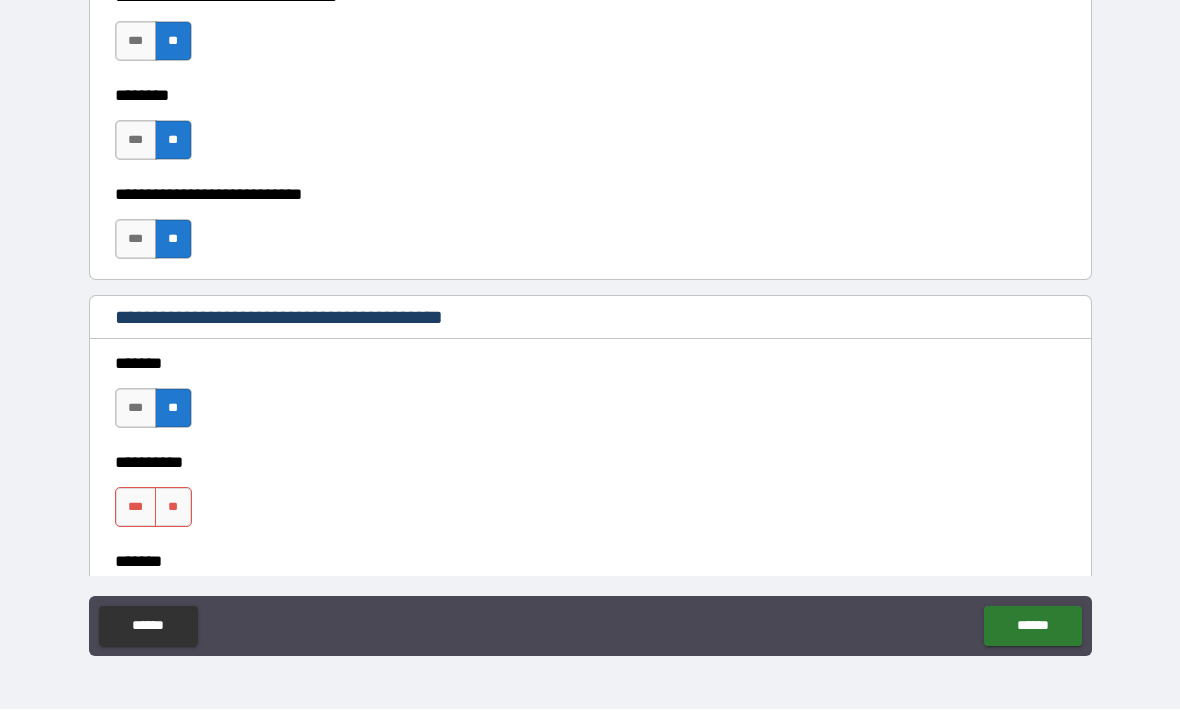 click on "**********" at bounding box center (590, 449) 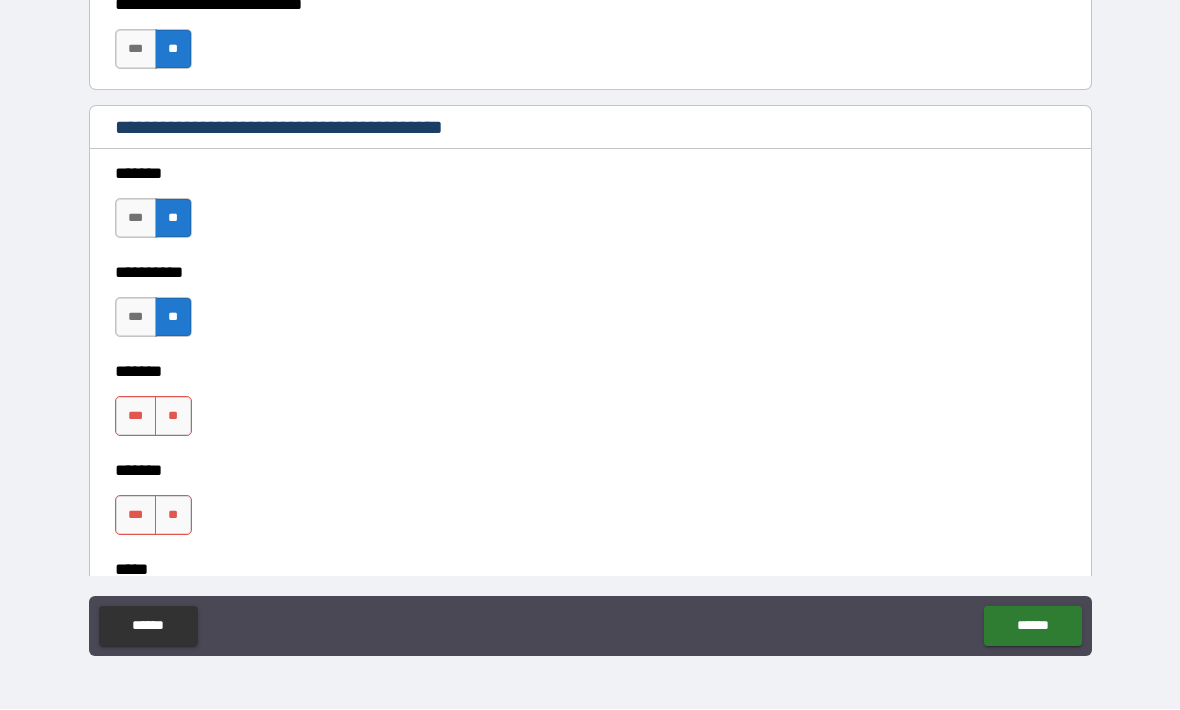 scroll, scrollTop: 1382, scrollLeft: 0, axis: vertical 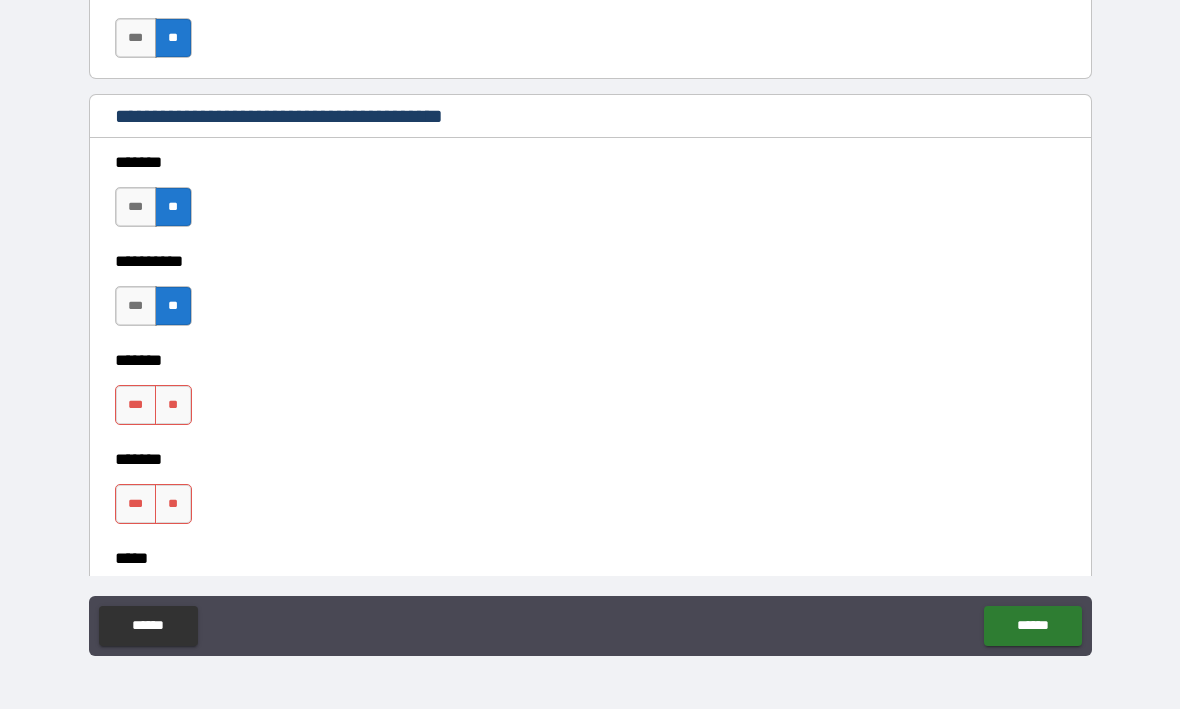 click on "**" at bounding box center [173, 406] 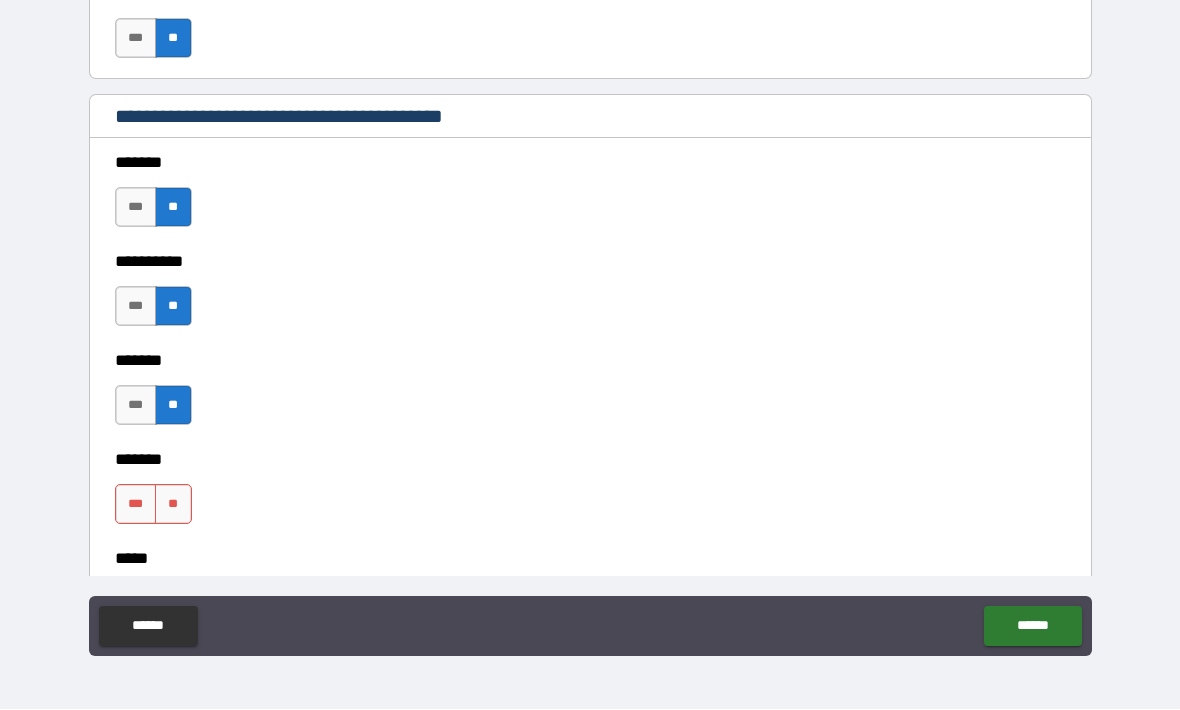 click on "**" at bounding box center (173, 505) 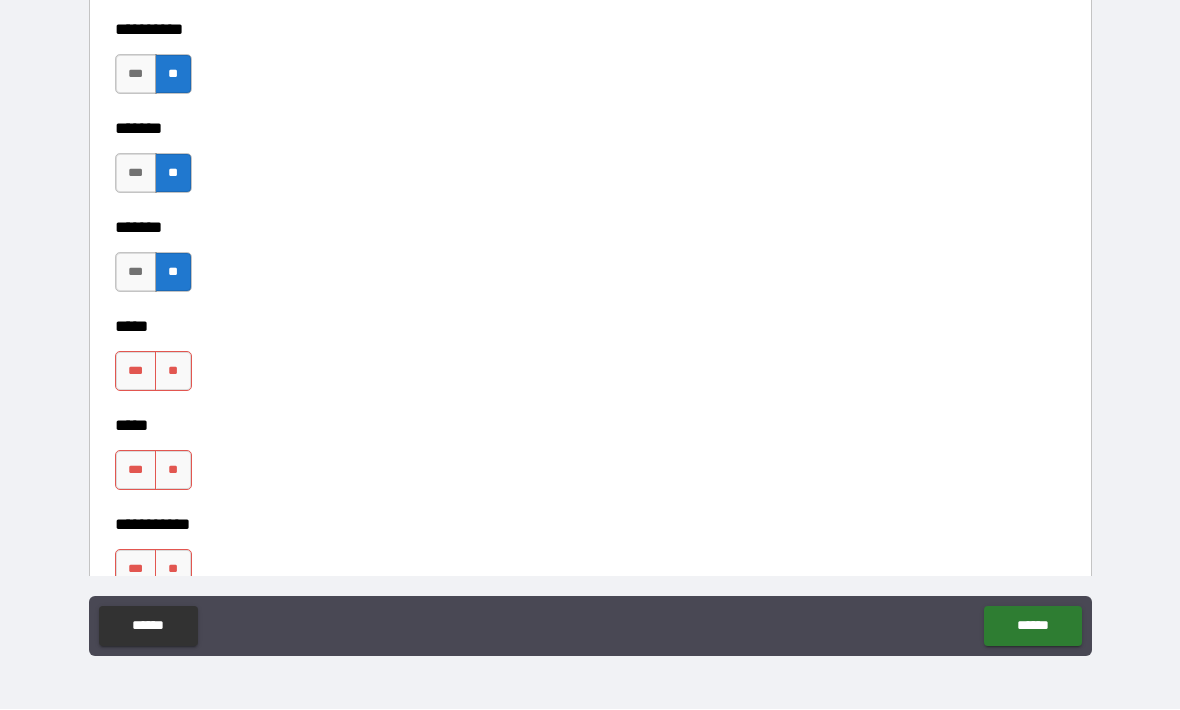 scroll, scrollTop: 1624, scrollLeft: 0, axis: vertical 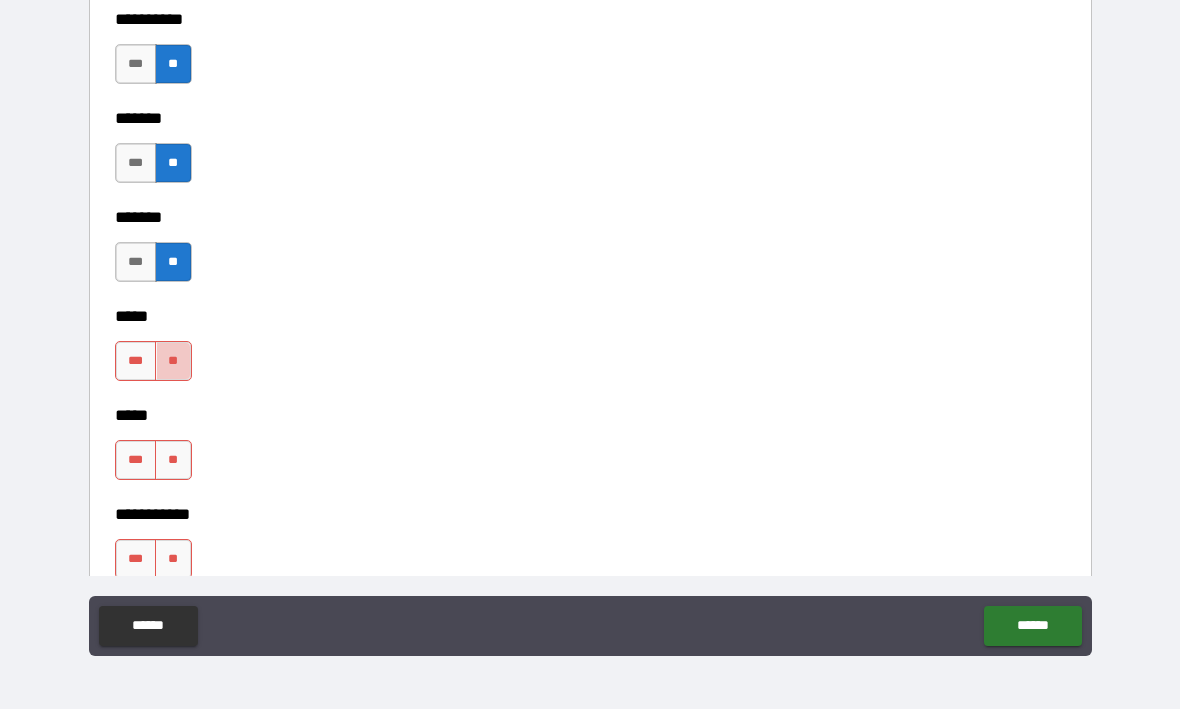 click on "**" at bounding box center (173, 362) 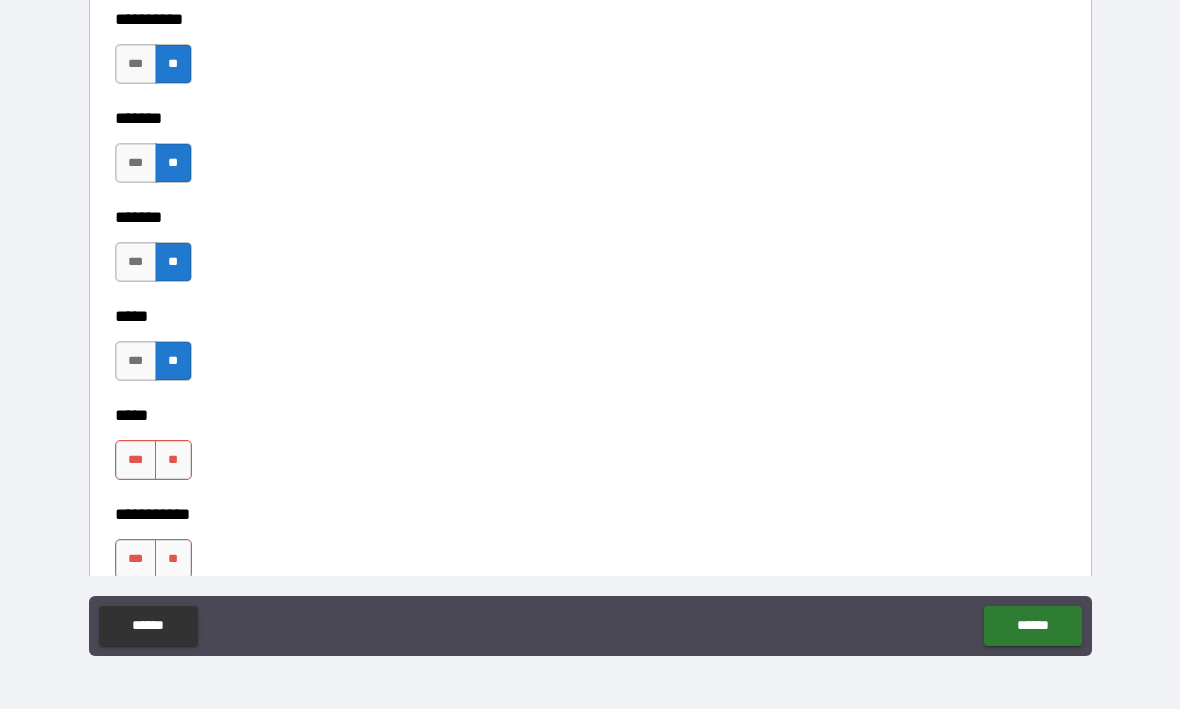 click on "**" at bounding box center [173, 461] 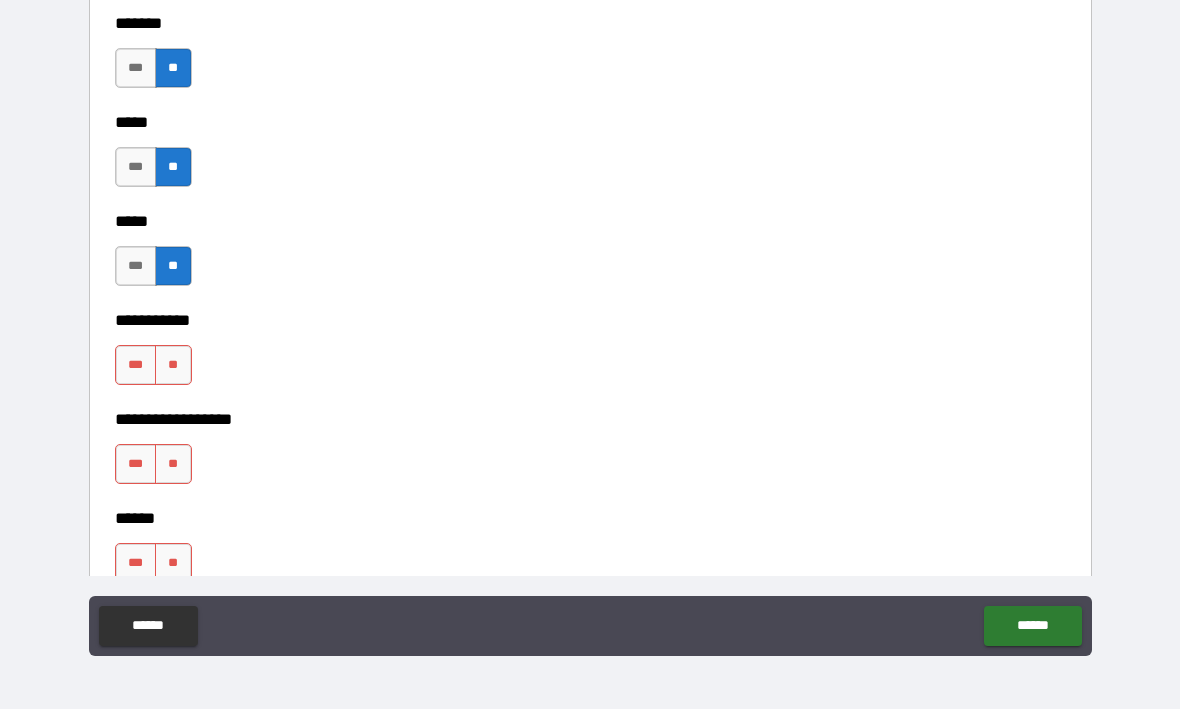 scroll, scrollTop: 1831, scrollLeft: 0, axis: vertical 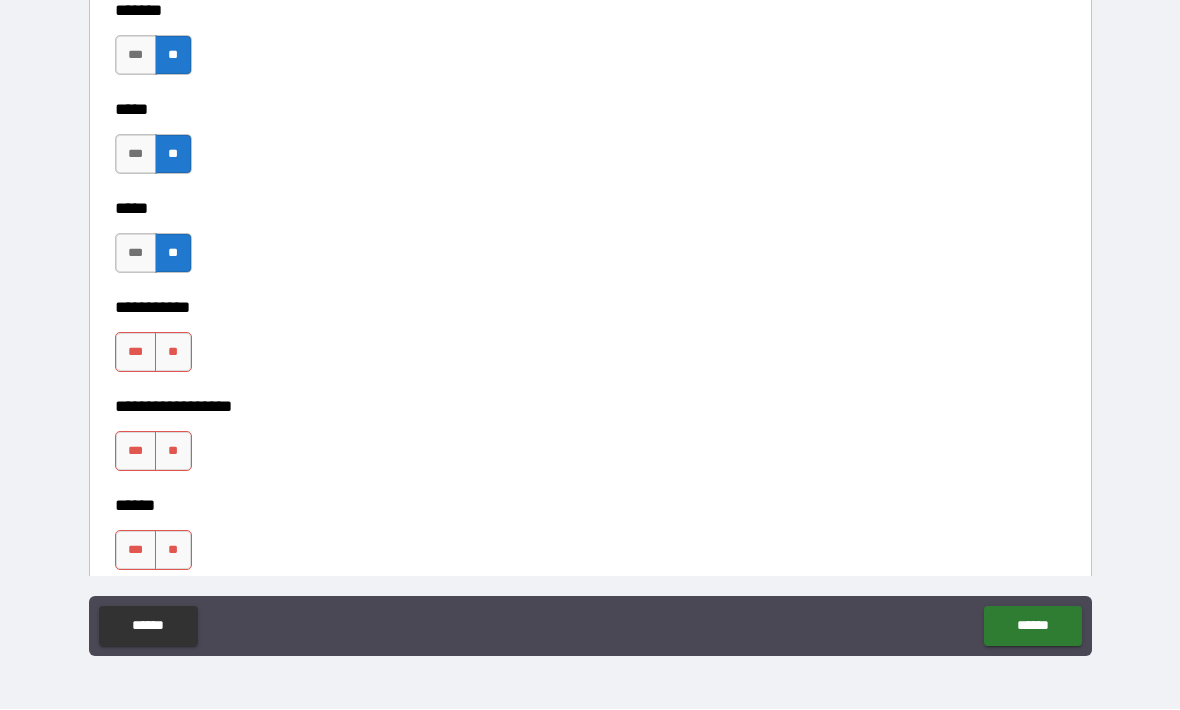 click on "**" at bounding box center (173, 353) 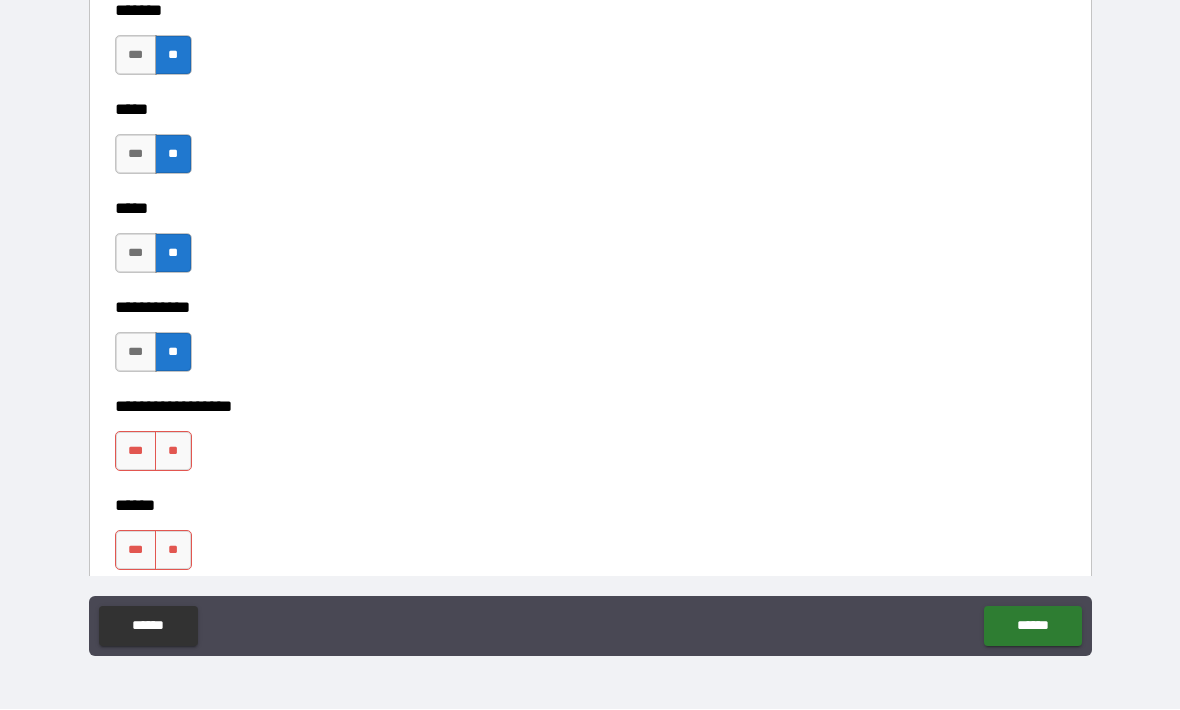 click on "**" at bounding box center (173, 452) 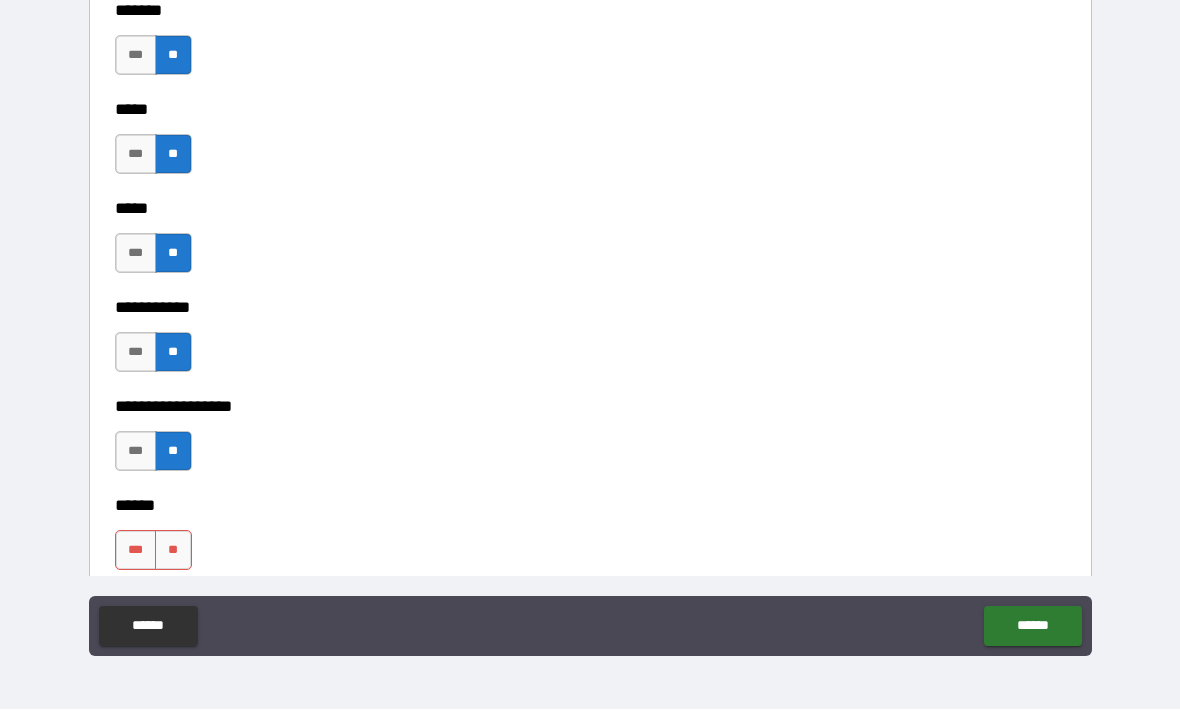 click on "**" at bounding box center (173, 551) 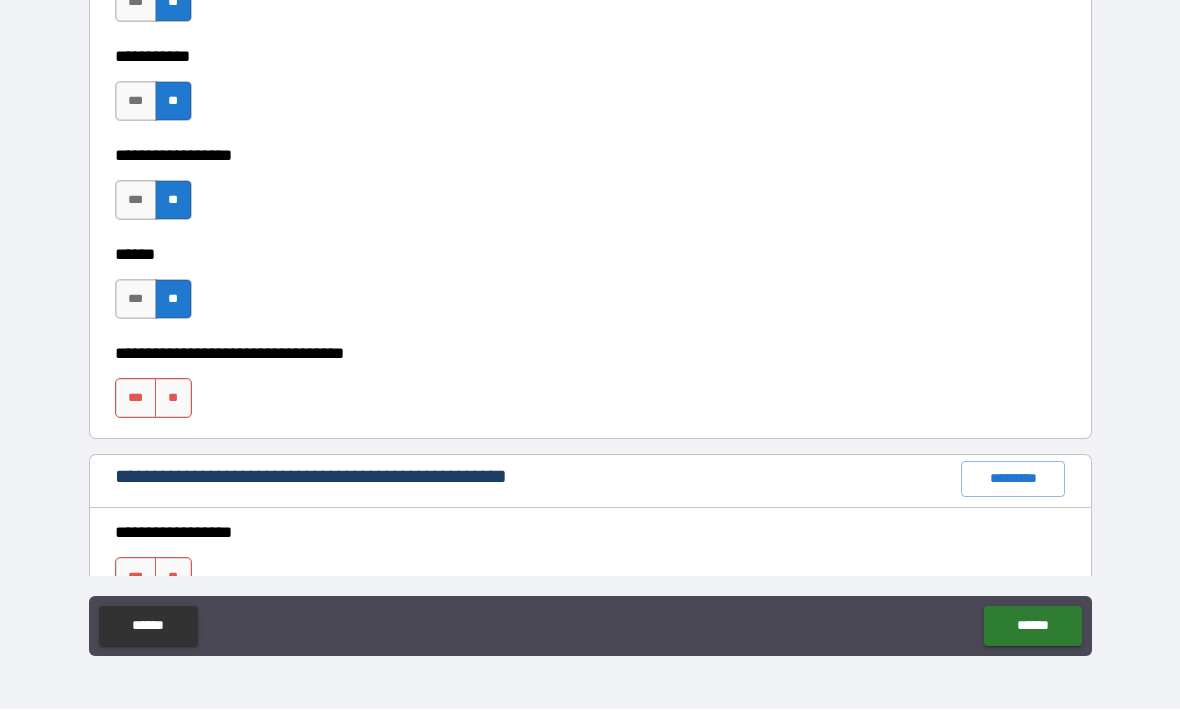 scroll, scrollTop: 2084, scrollLeft: 0, axis: vertical 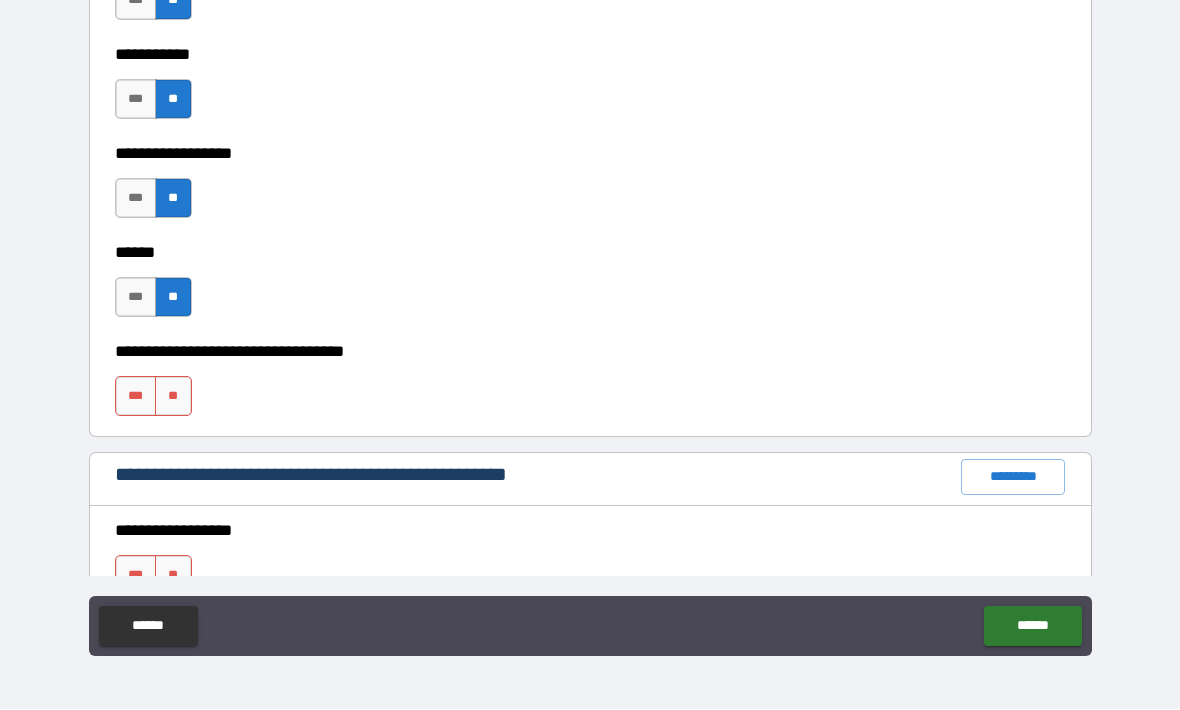 click on "**" at bounding box center (173, 397) 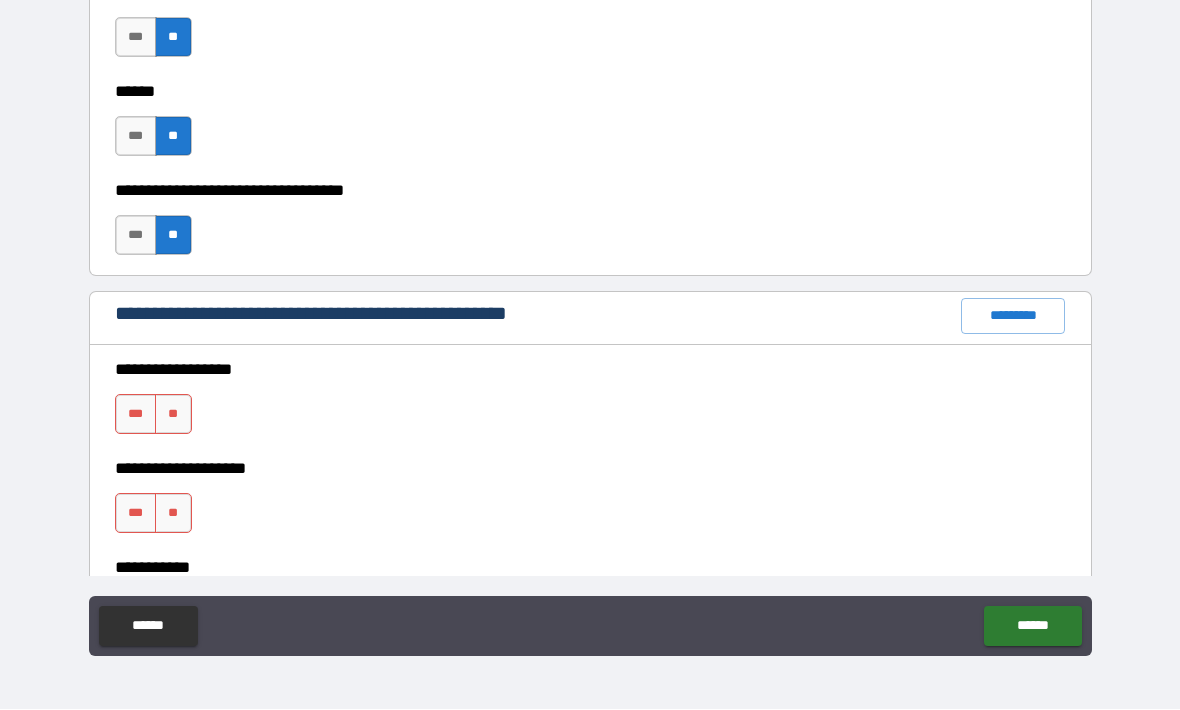 scroll, scrollTop: 2258, scrollLeft: 0, axis: vertical 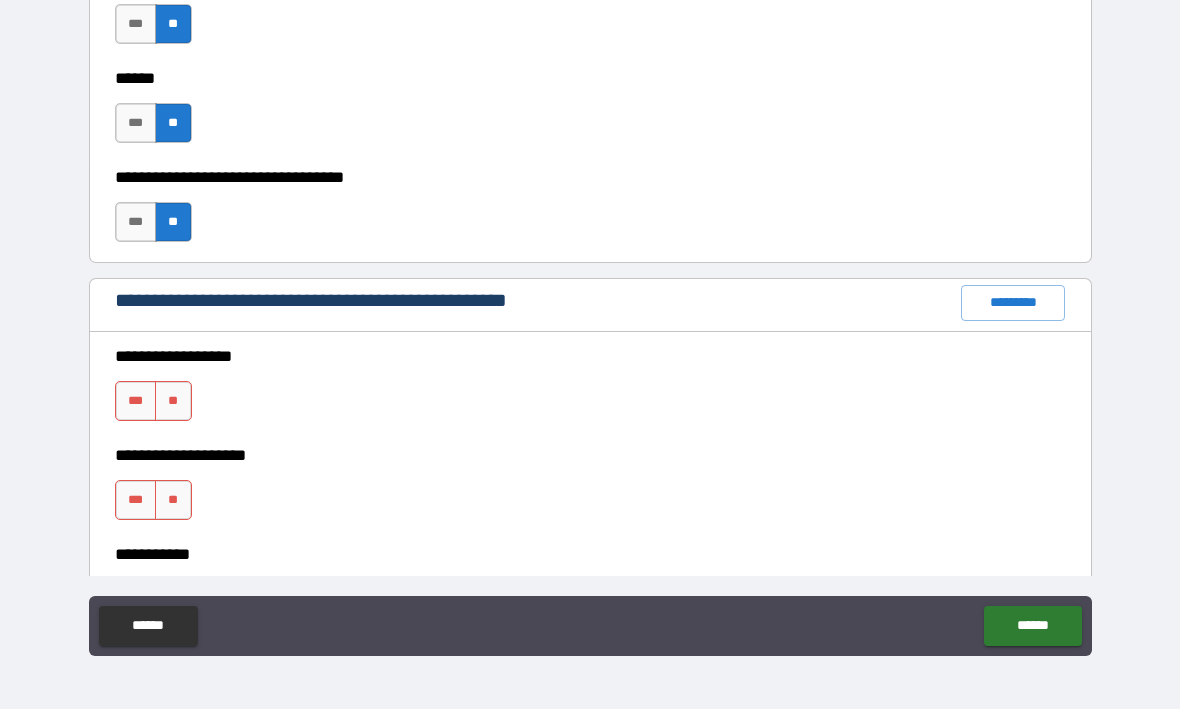 click on "**" at bounding box center [173, 402] 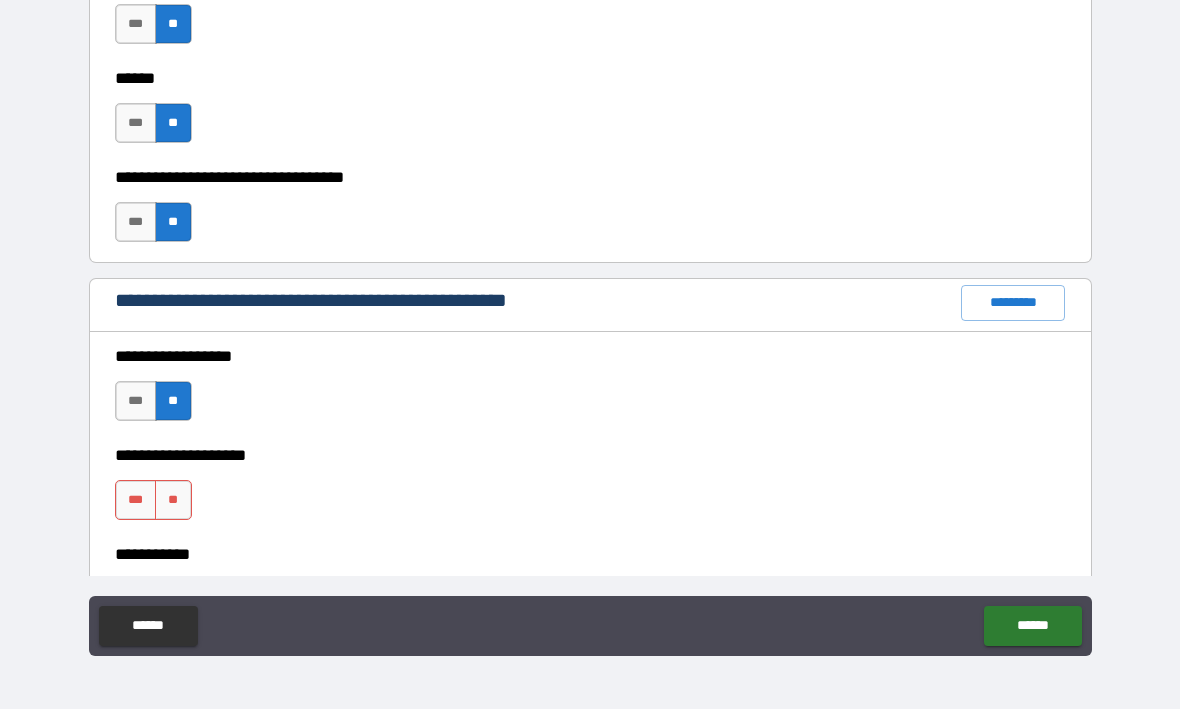click on "**" at bounding box center (173, 501) 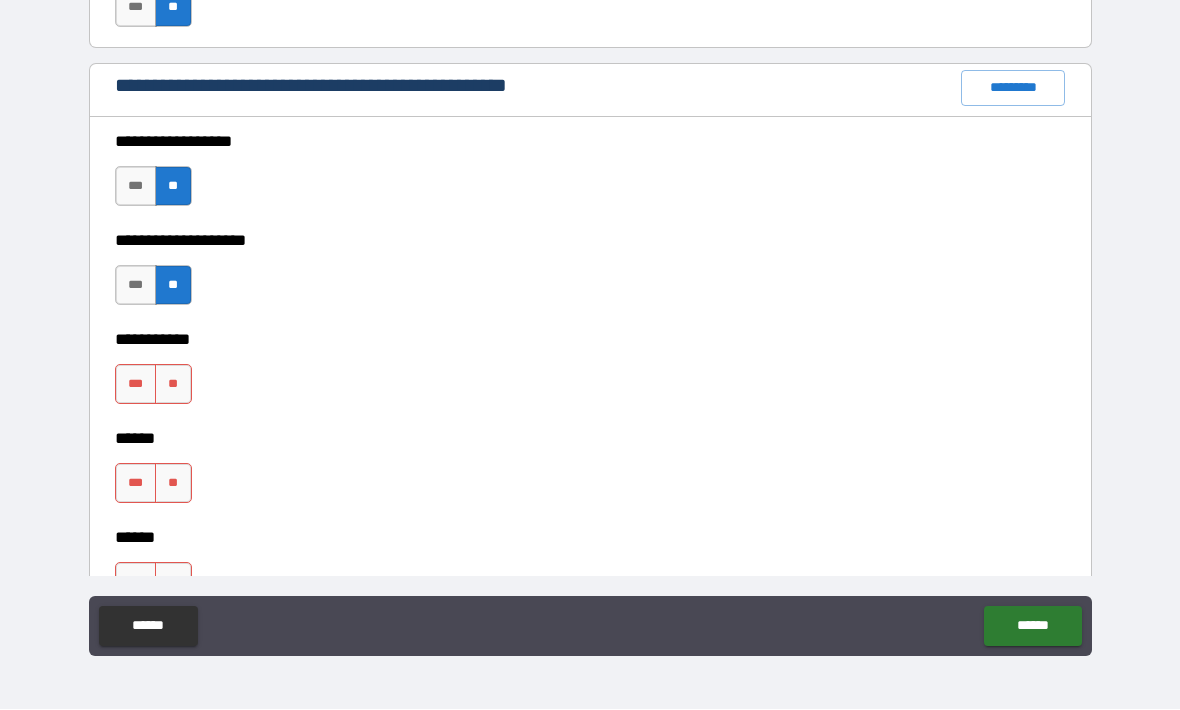 scroll, scrollTop: 2478, scrollLeft: 0, axis: vertical 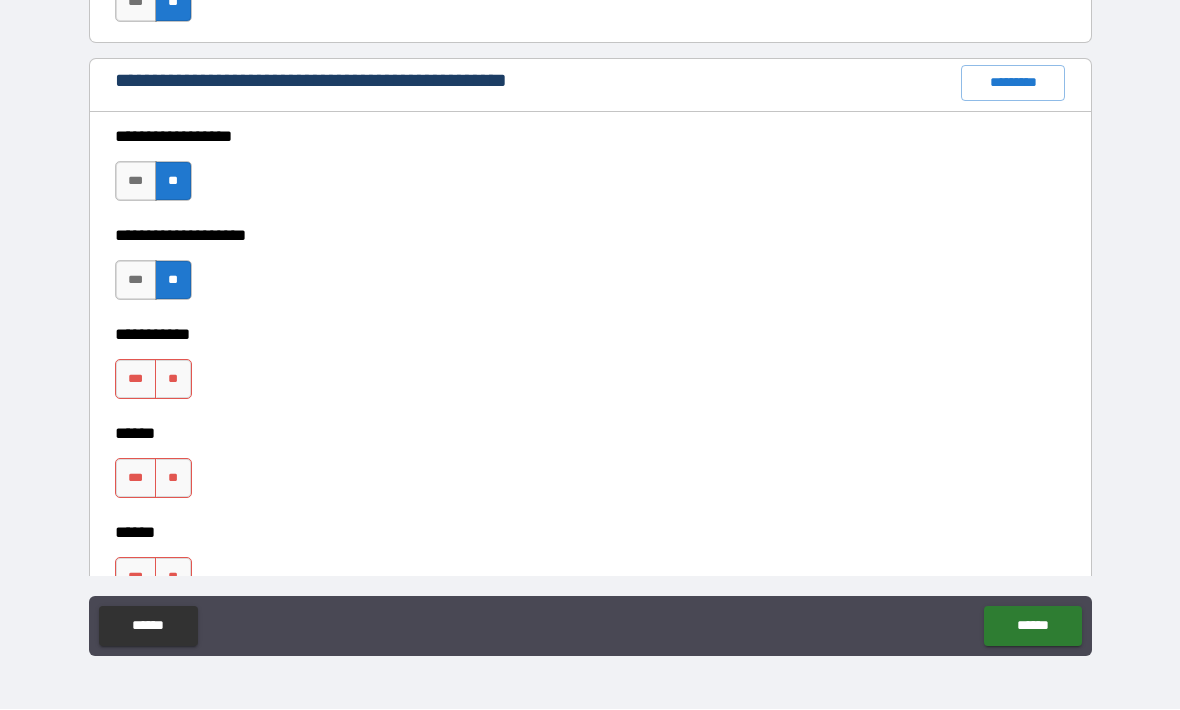 click on "**" at bounding box center [173, 380] 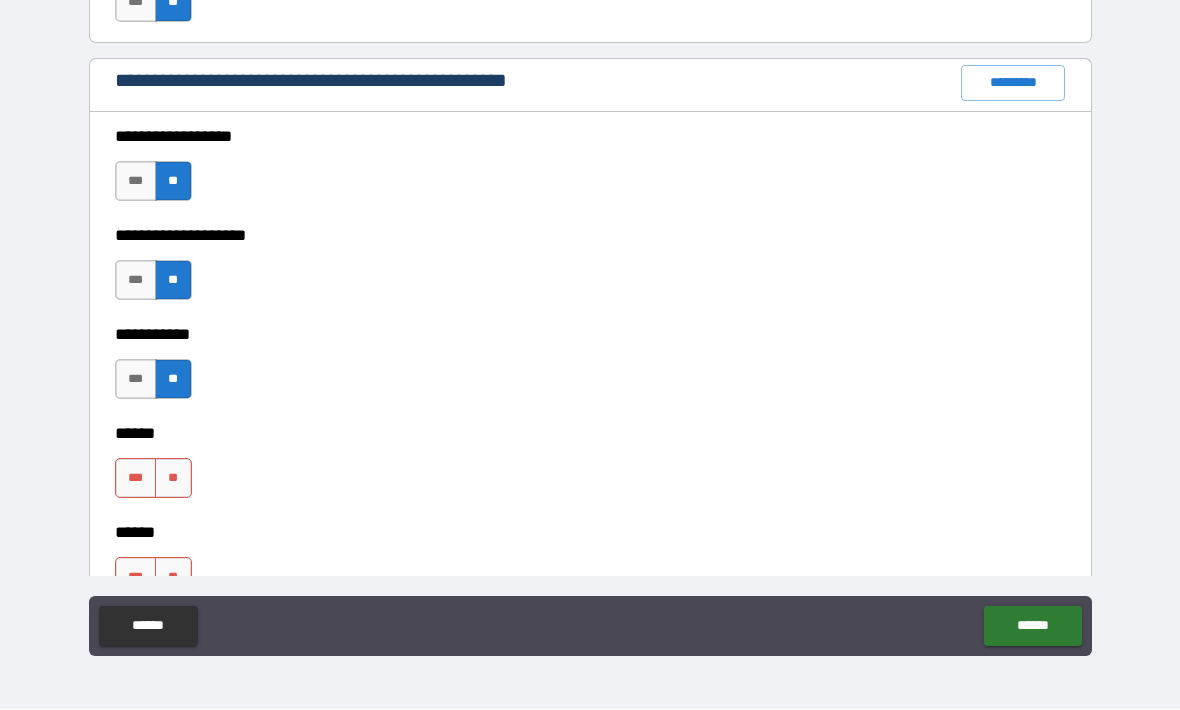 click on "**" at bounding box center [173, 479] 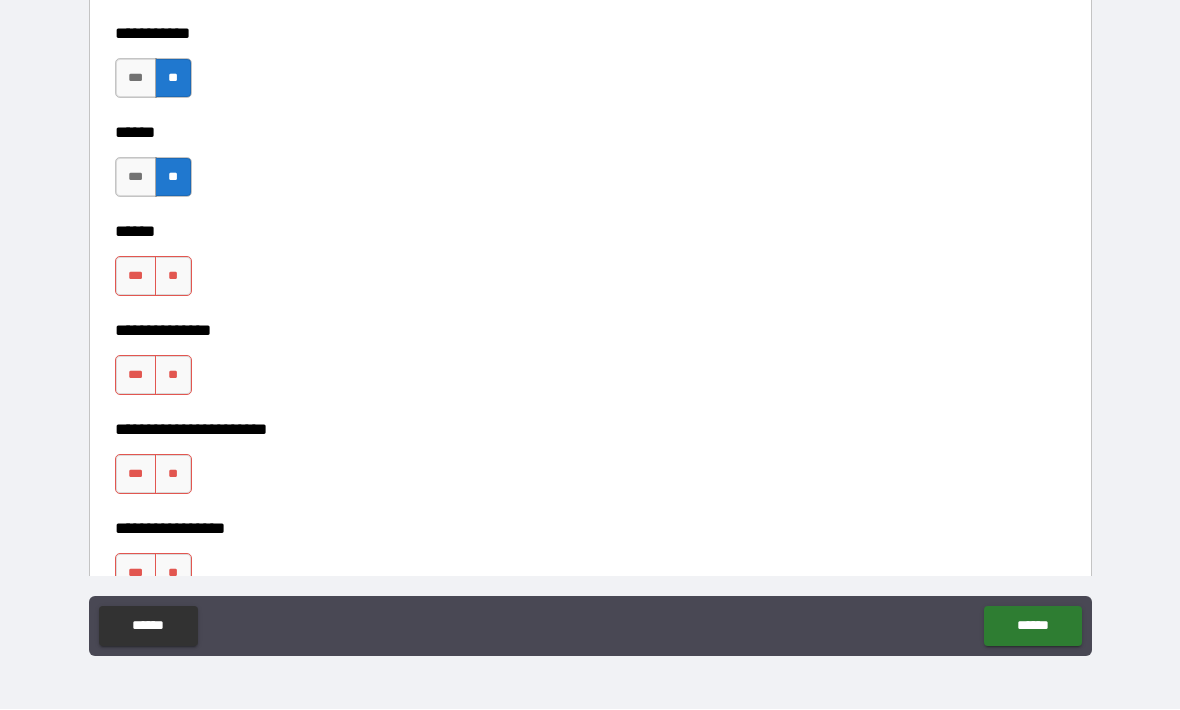 scroll, scrollTop: 2787, scrollLeft: 0, axis: vertical 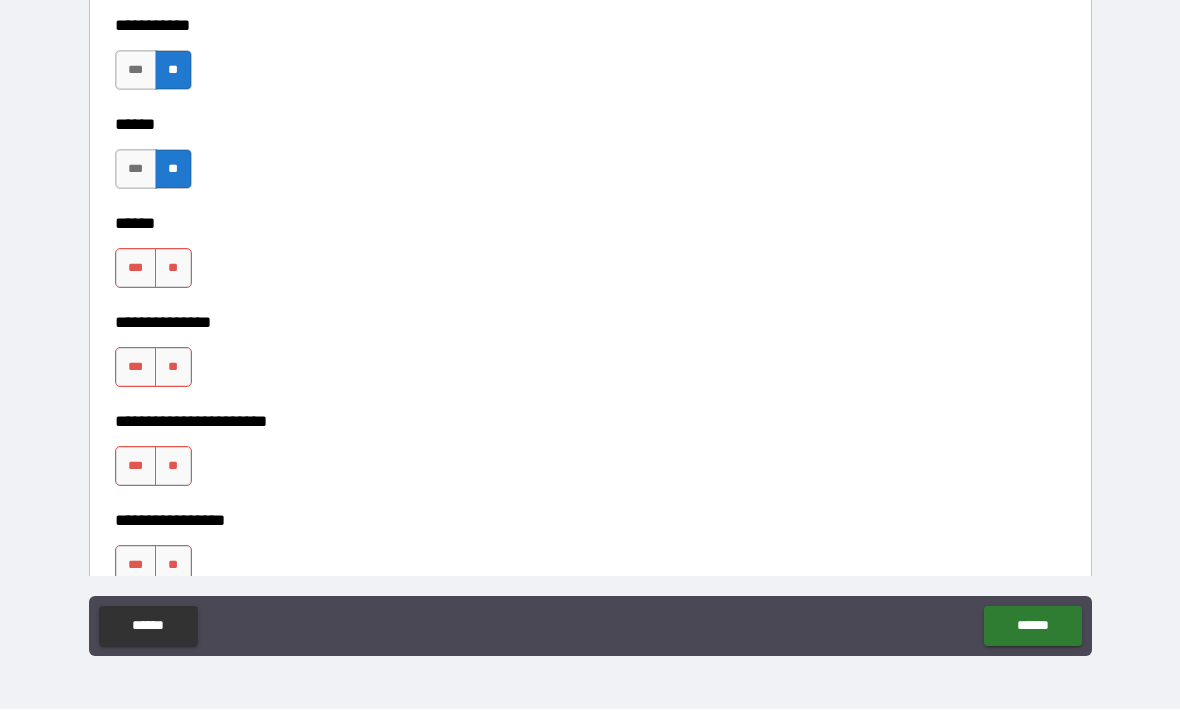 click on "**" at bounding box center [173, 269] 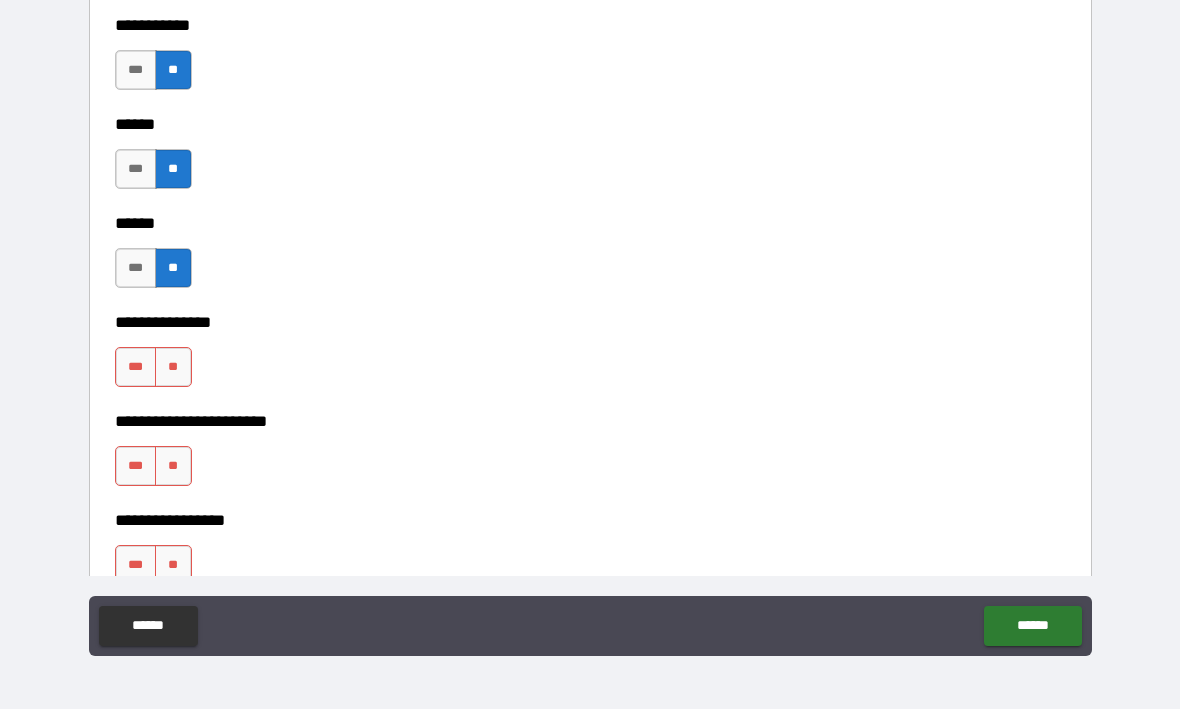 click on "**" at bounding box center (173, 368) 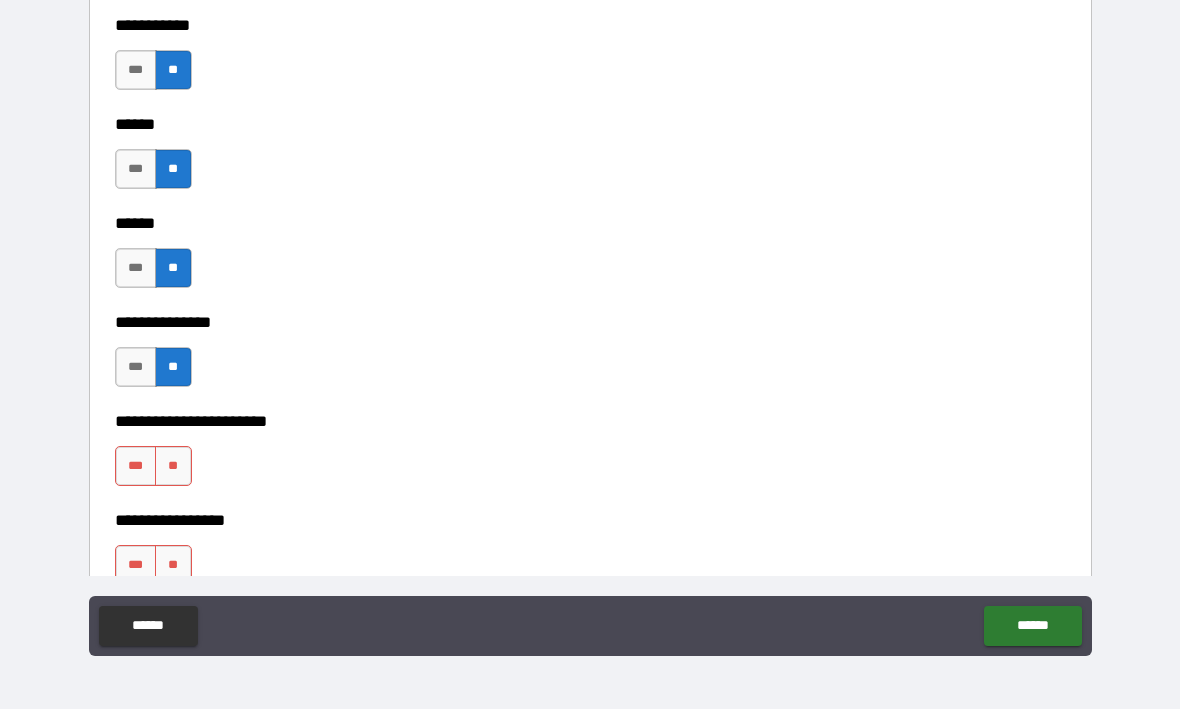 click on "**" at bounding box center [173, 467] 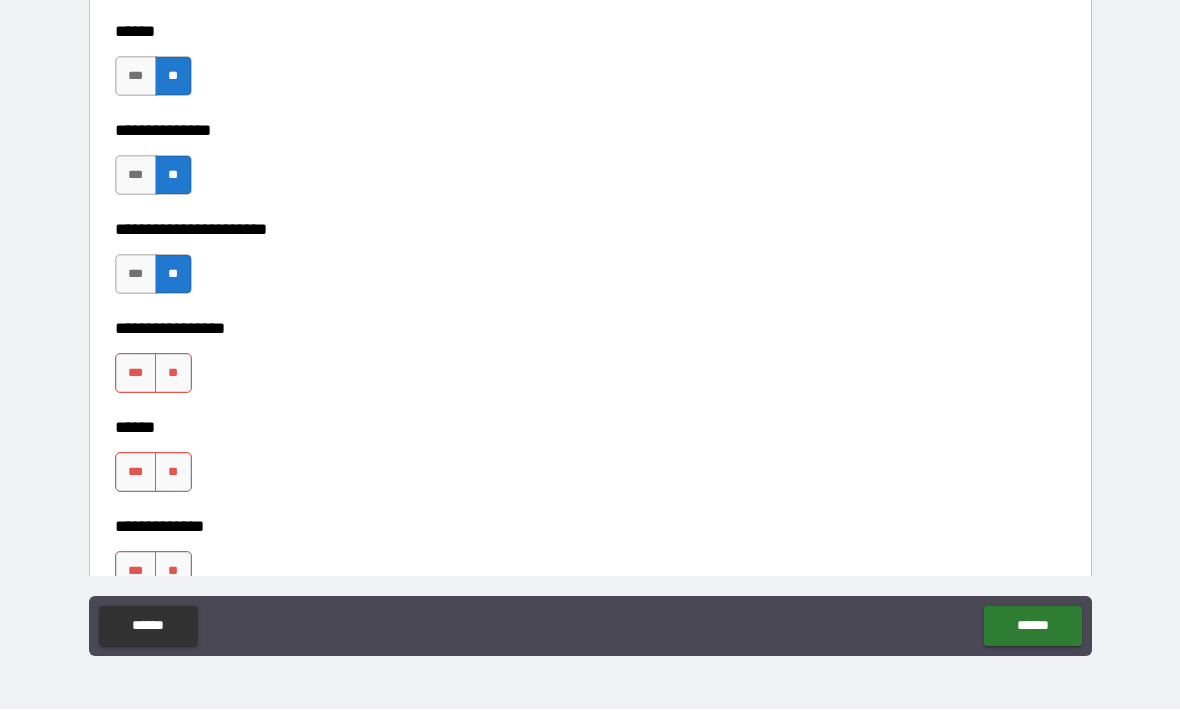 scroll, scrollTop: 2984, scrollLeft: 0, axis: vertical 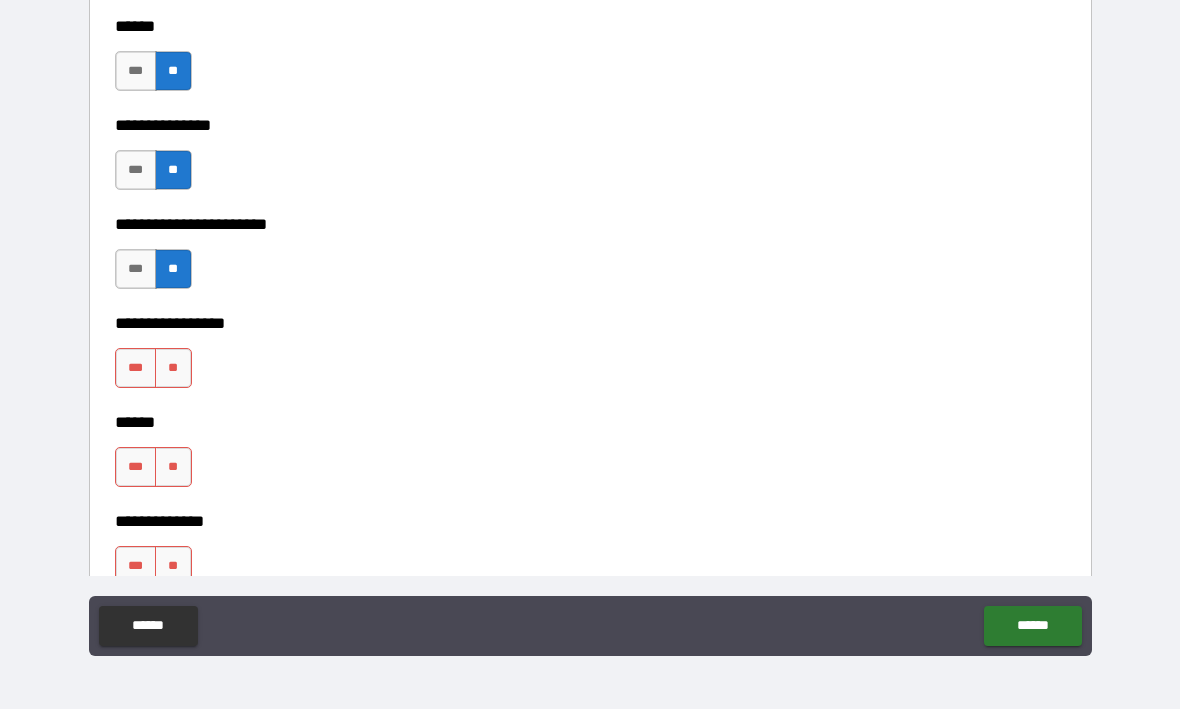 click on "**" at bounding box center [173, 369] 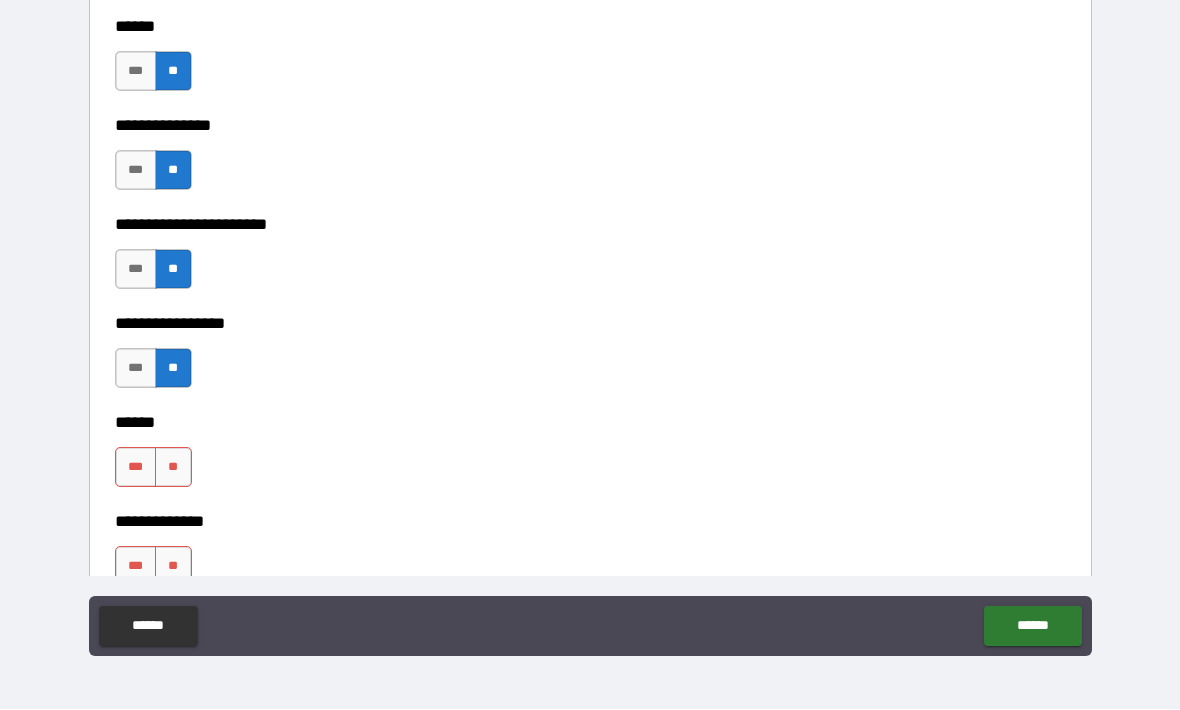 click on "**" at bounding box center (173, 468) 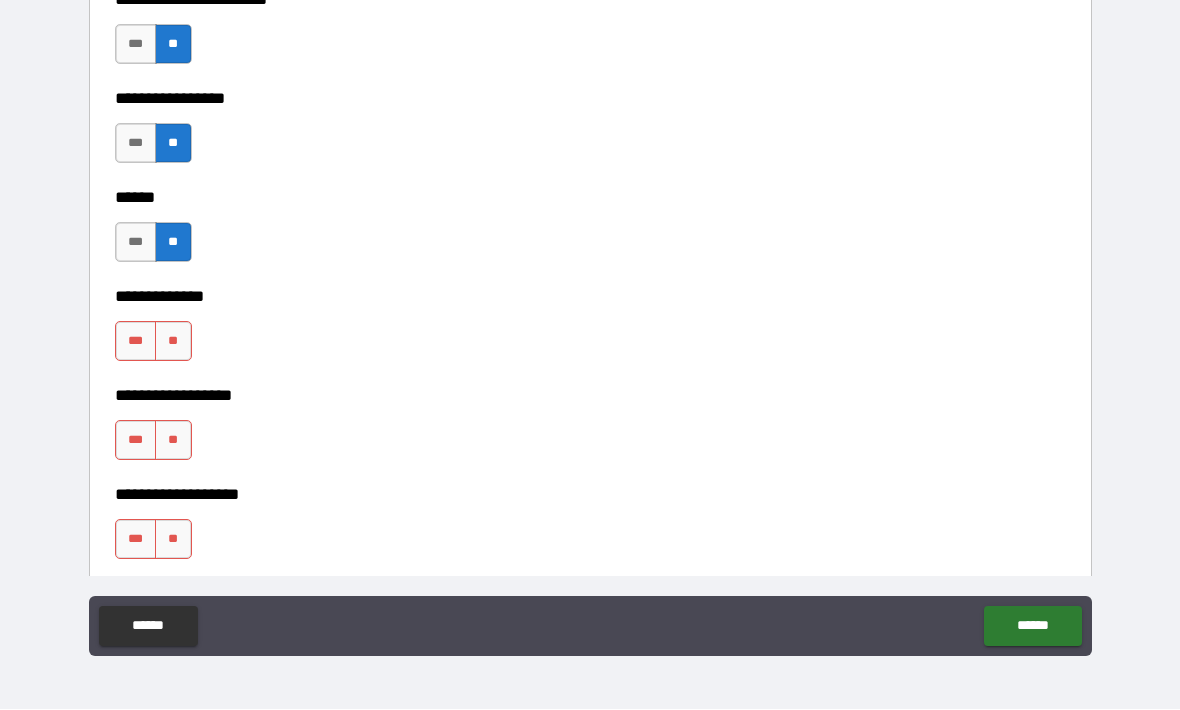 scroll, scrollTop: 3215, scrollLeft: 0, axis: vertical 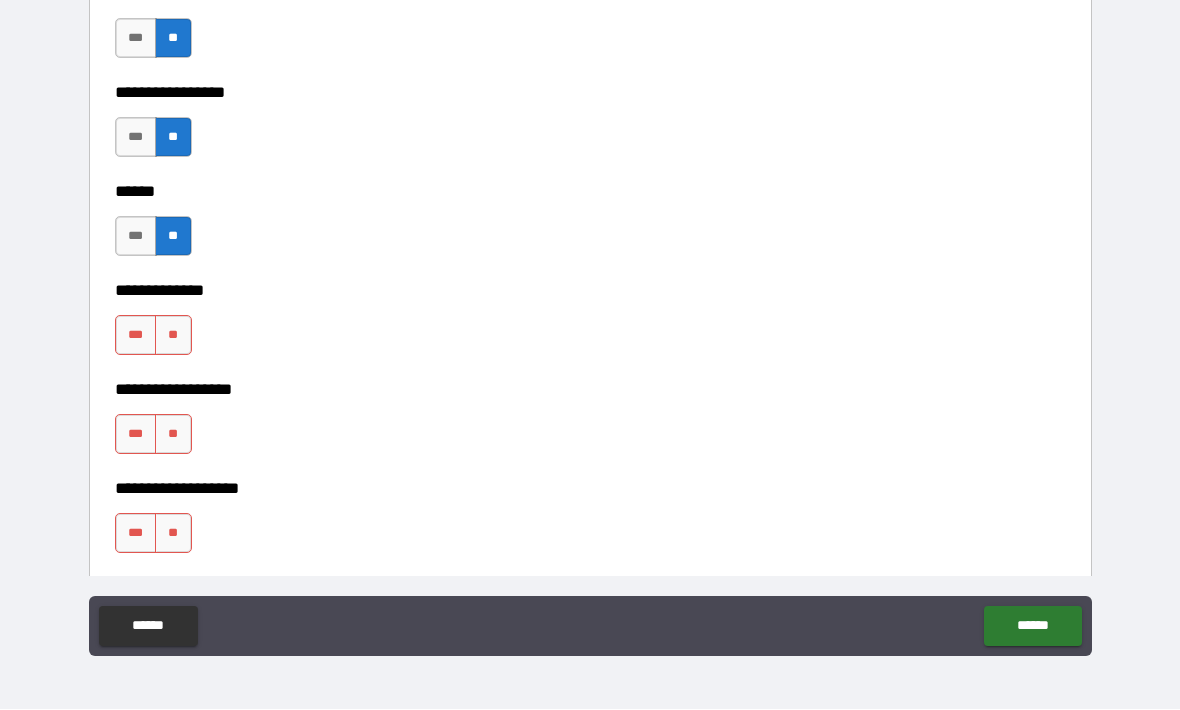 click on "**" at bounding box center (173, 336) 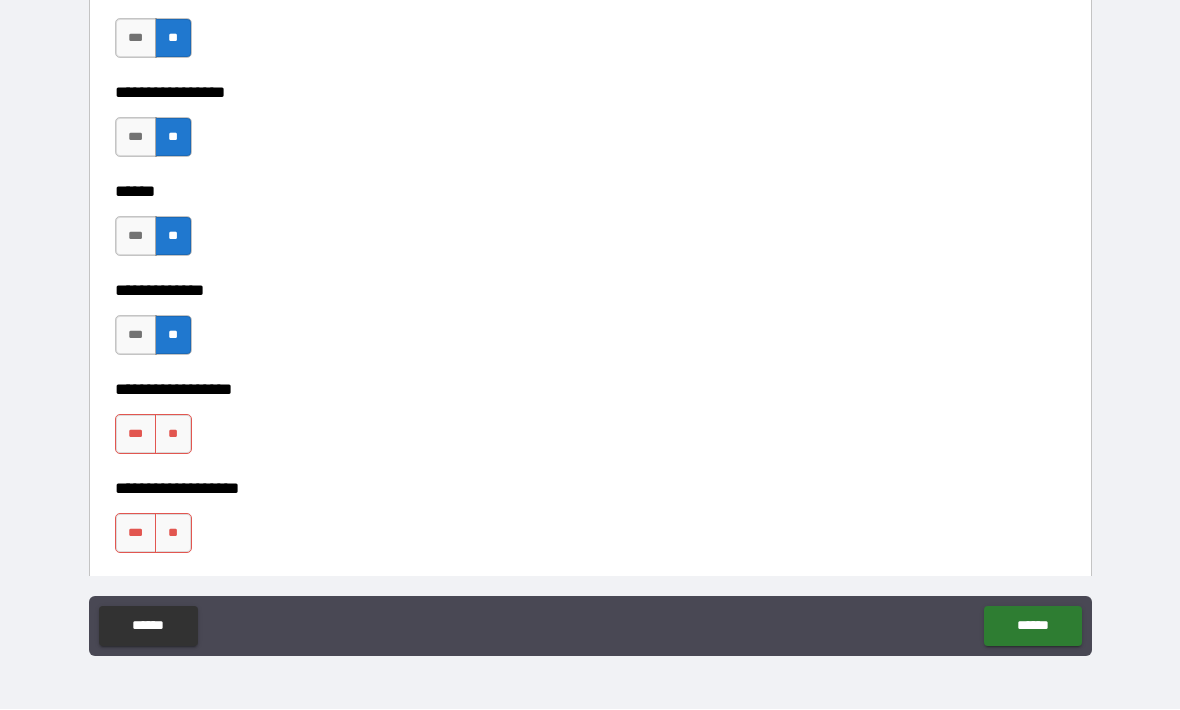 click on "**" at bounding box center [173, 435] 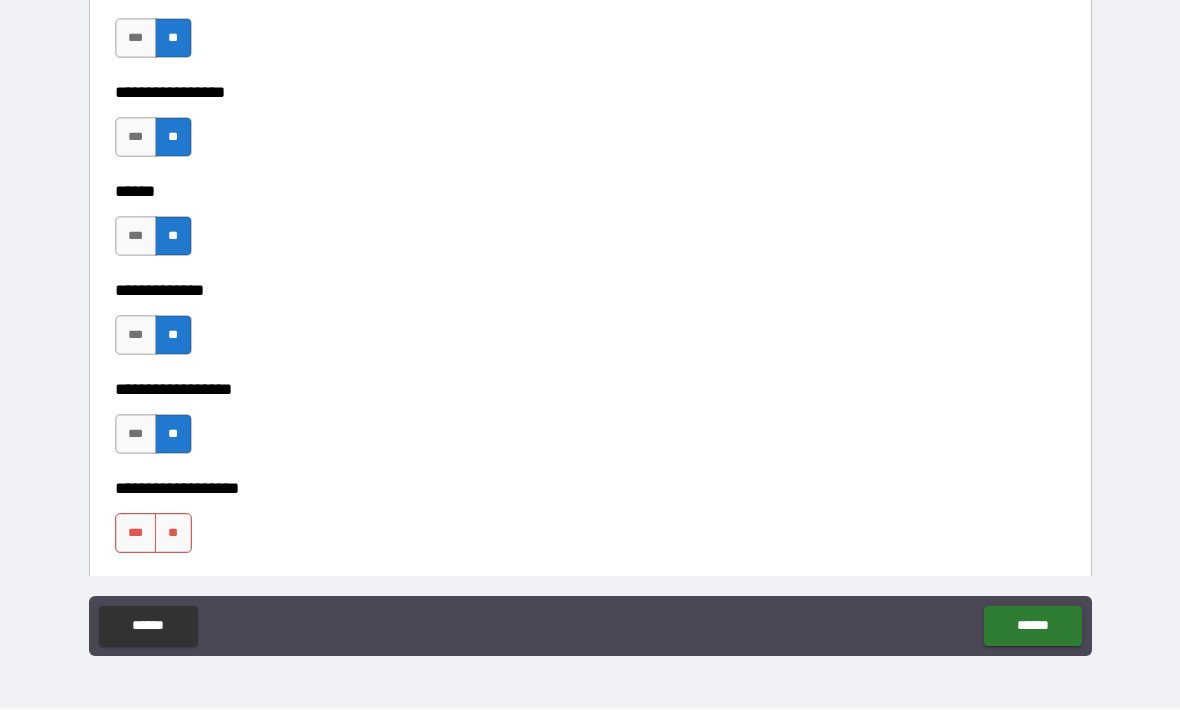 click on "**" at bounding box center [173, 534] 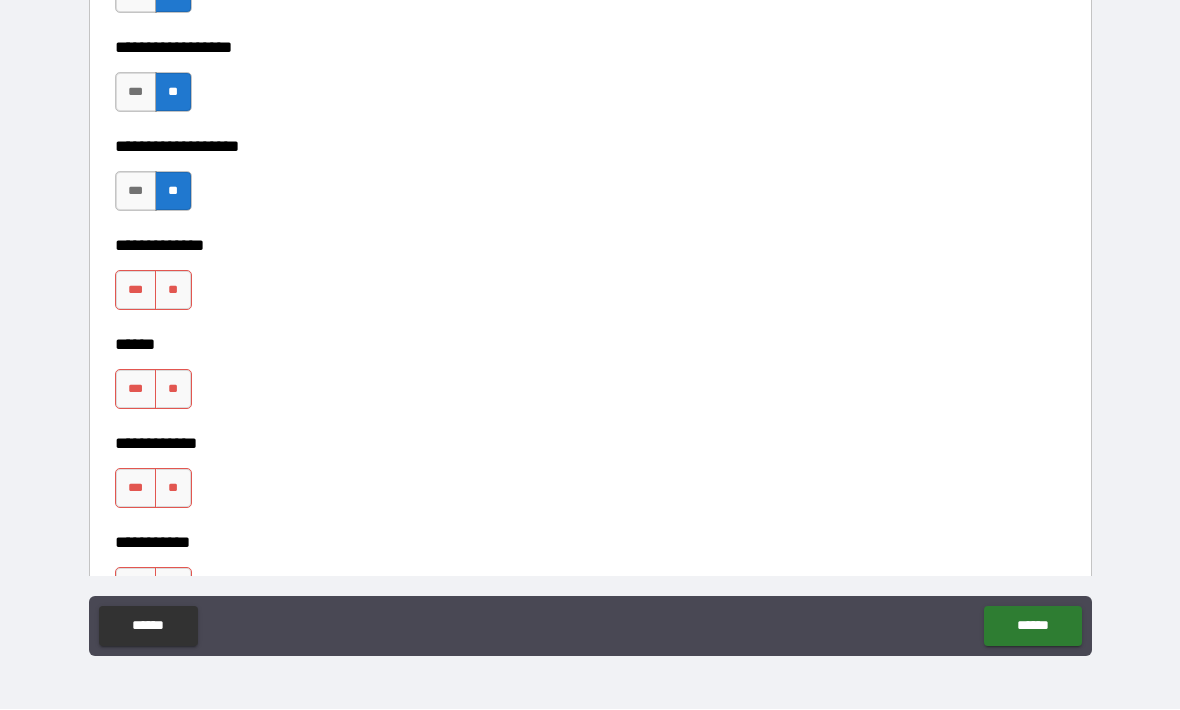 scroll, scrollTop: 3573, scrollLeft: 0, axis: vertical 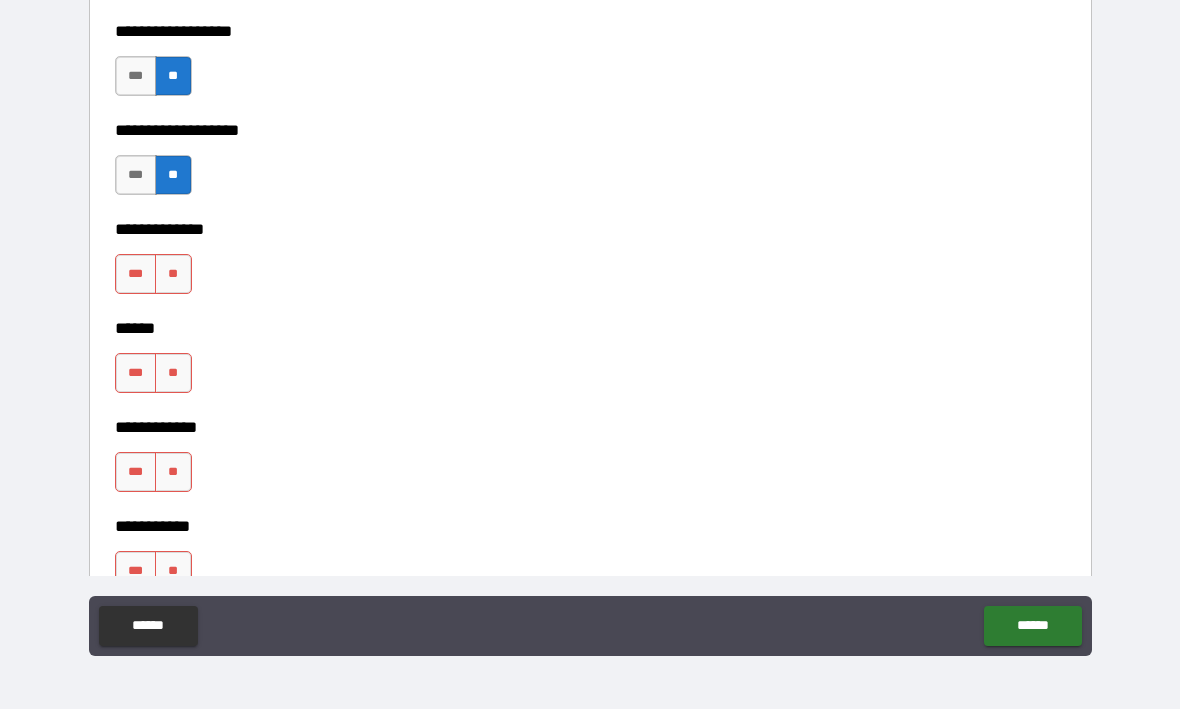 click on "**" at bounding box center (173, 275) 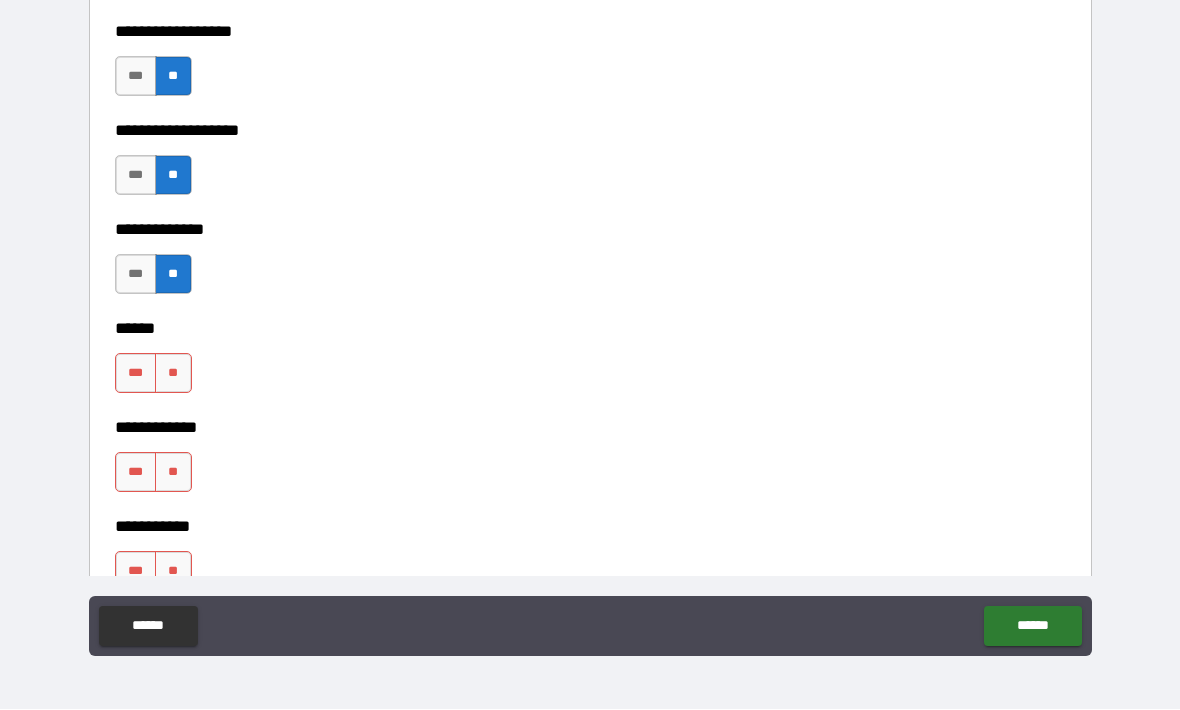 click on "**" at bounding box center (173, 374) 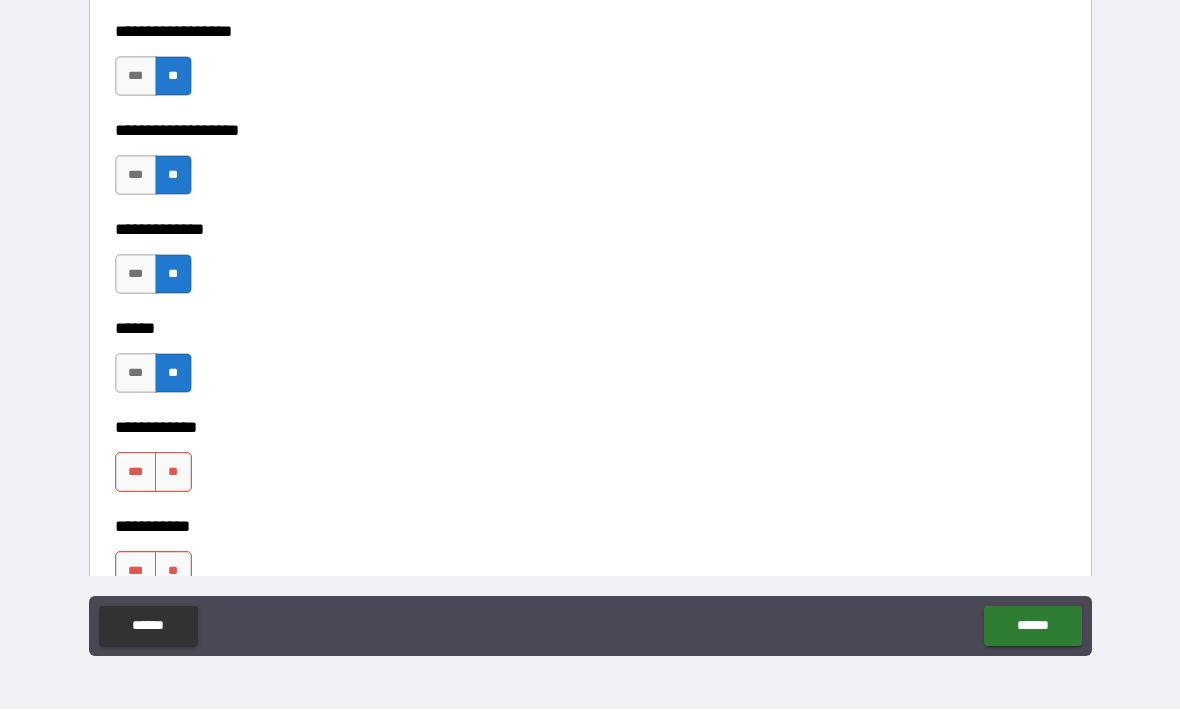 click on "**" at bounding box center [173, 473] 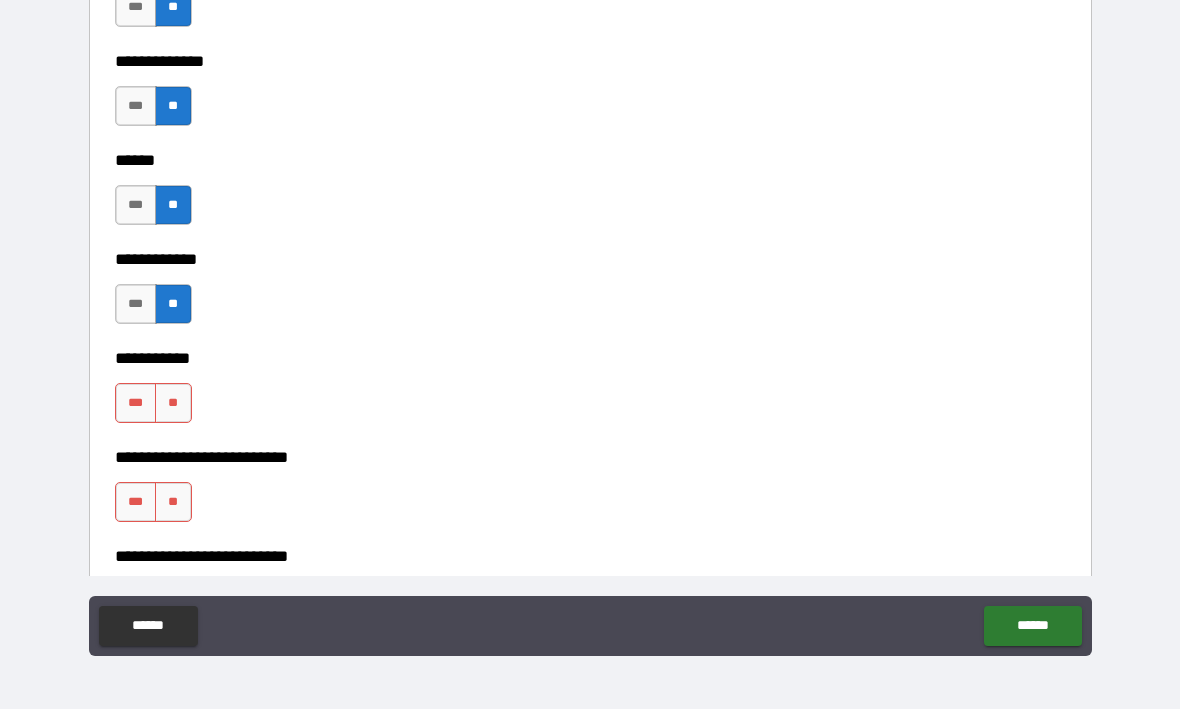 scroll, scrollTop: 3809, scrollLeft: 0, axis: vertical 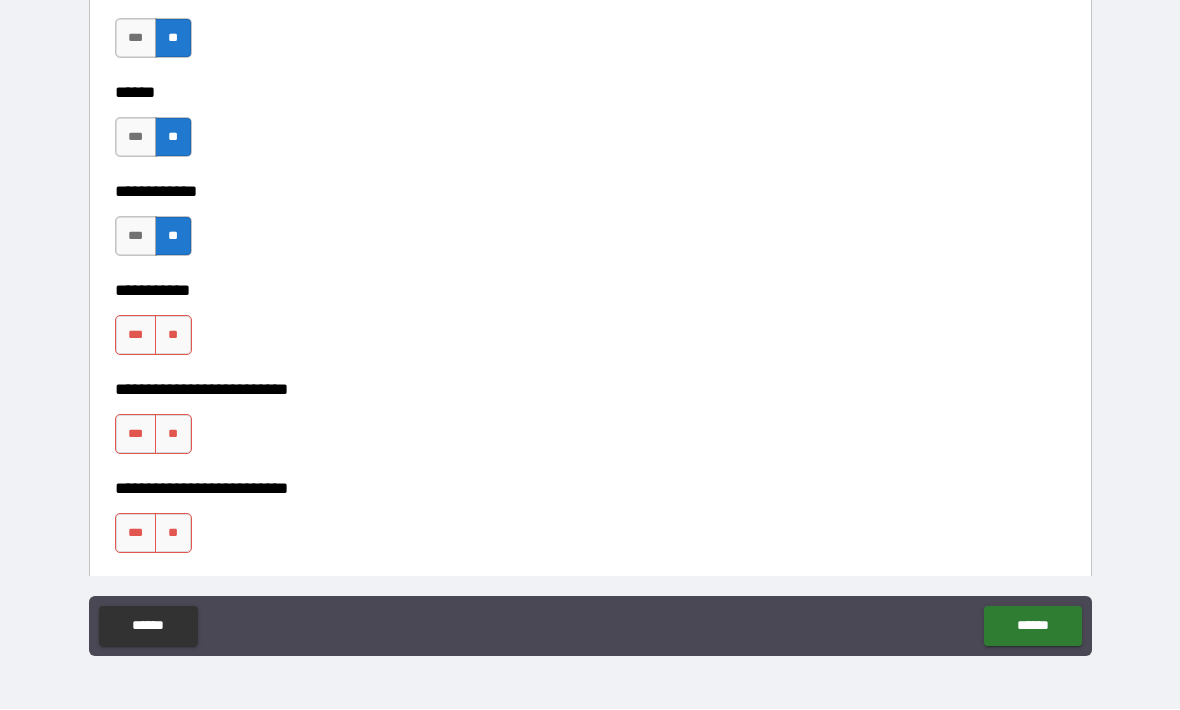 click on "**" at bounding box center [173, 336] 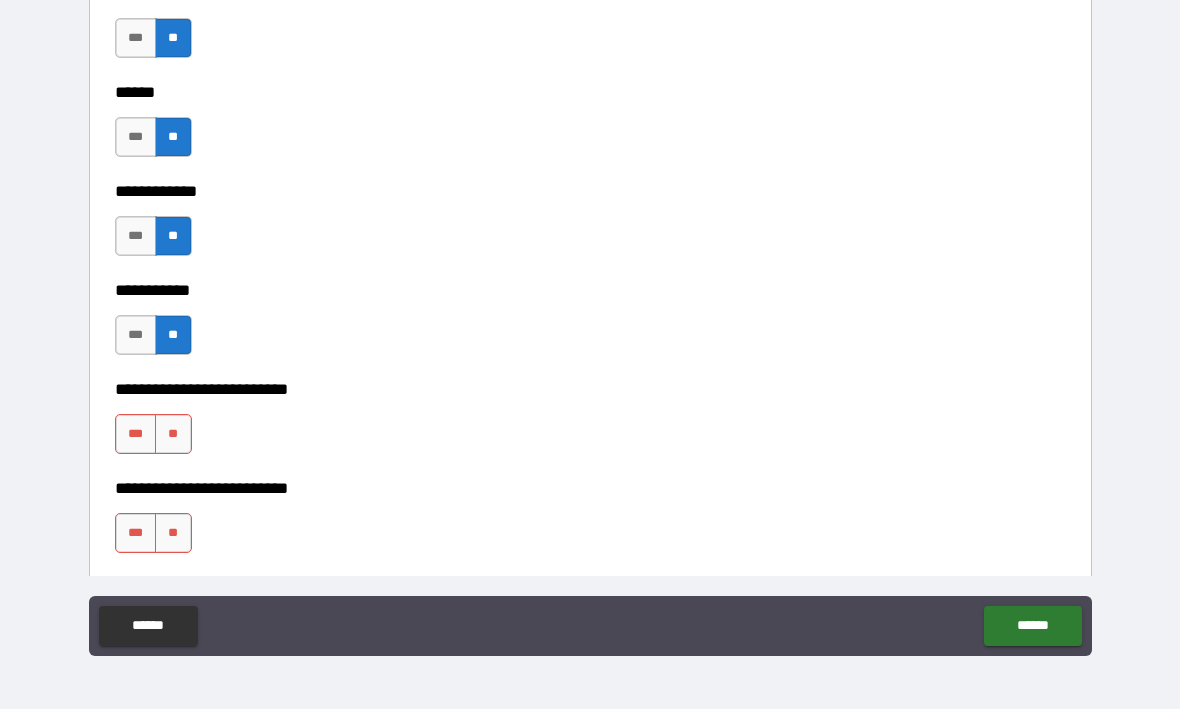 click on "**" at bounding box center (173, 435) 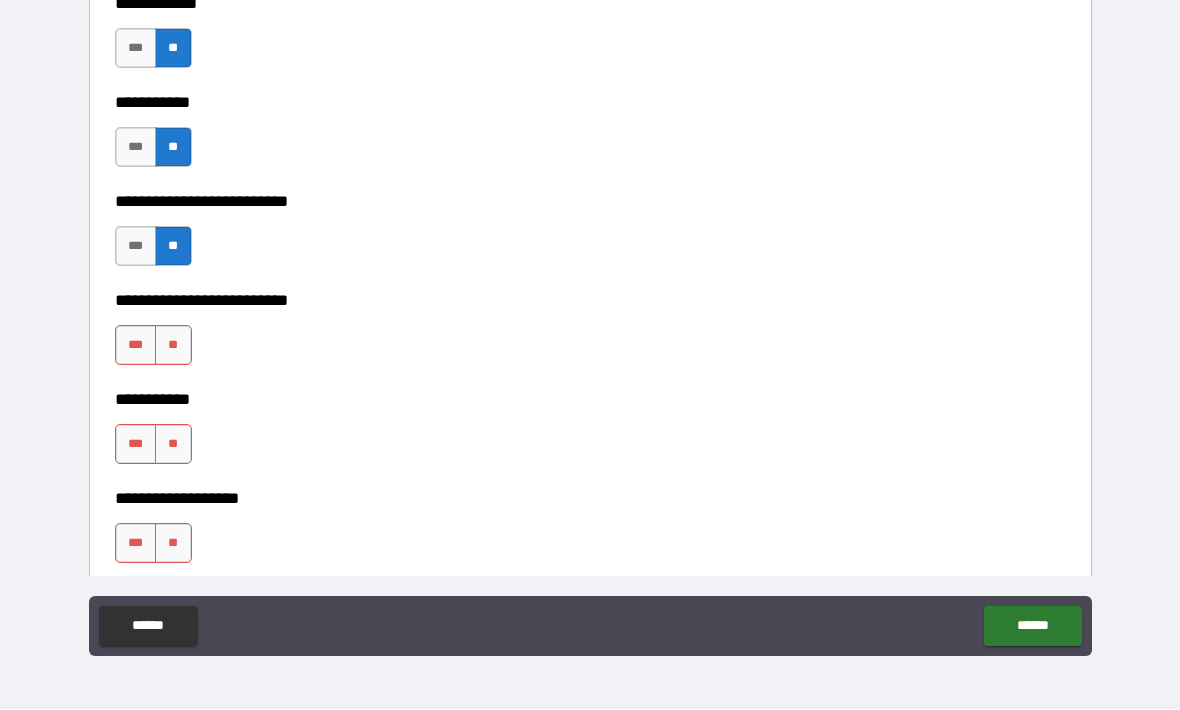 scroll, scrollTop: 4012, scrollLeft: 0, axis: vertical 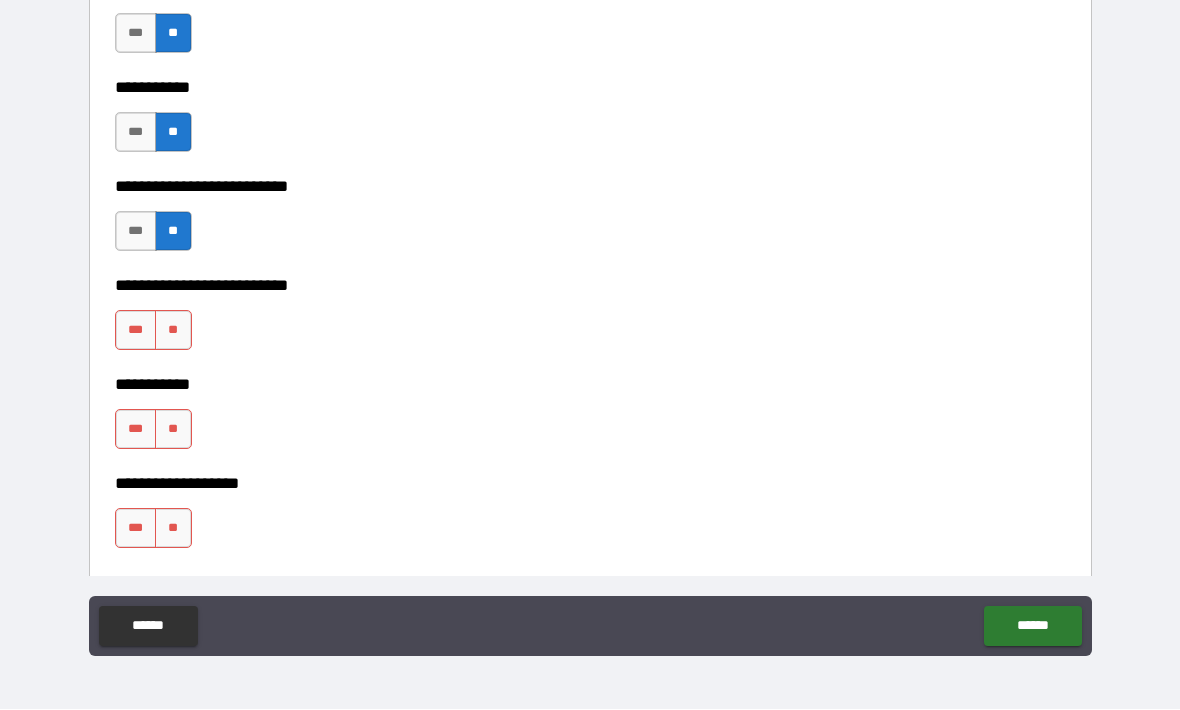 click on "**" at bounding box center [173, 331] 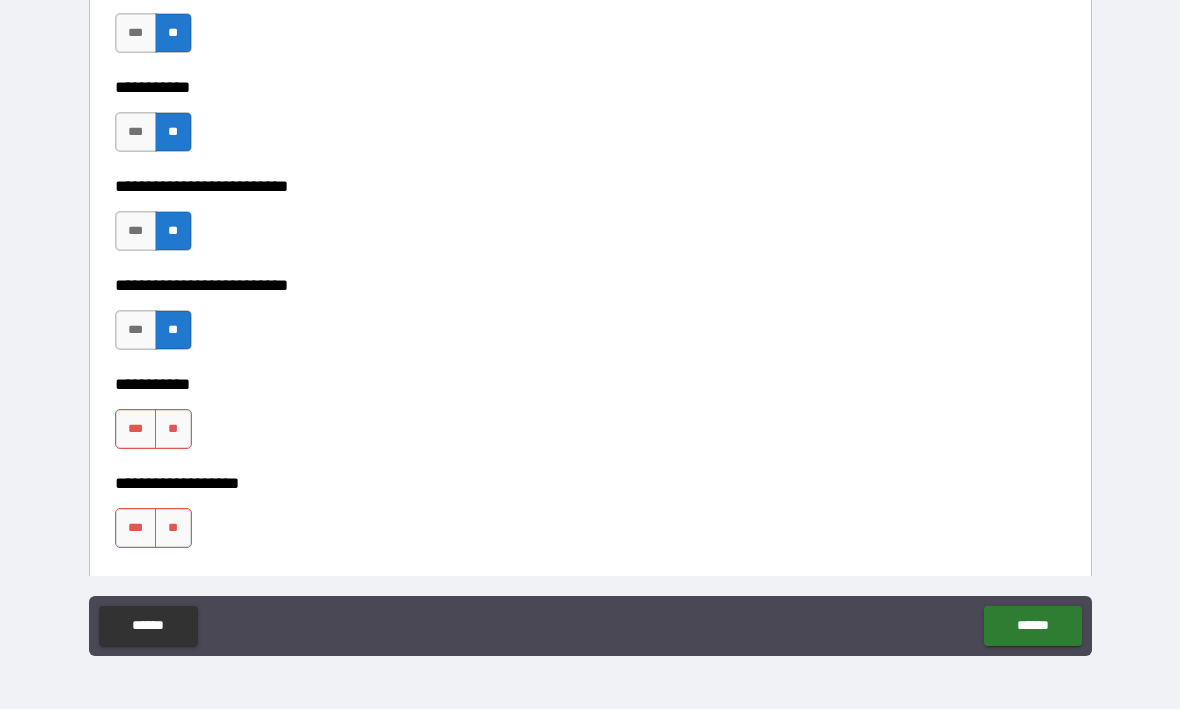 click on "**" at bounding box center [173, 430] 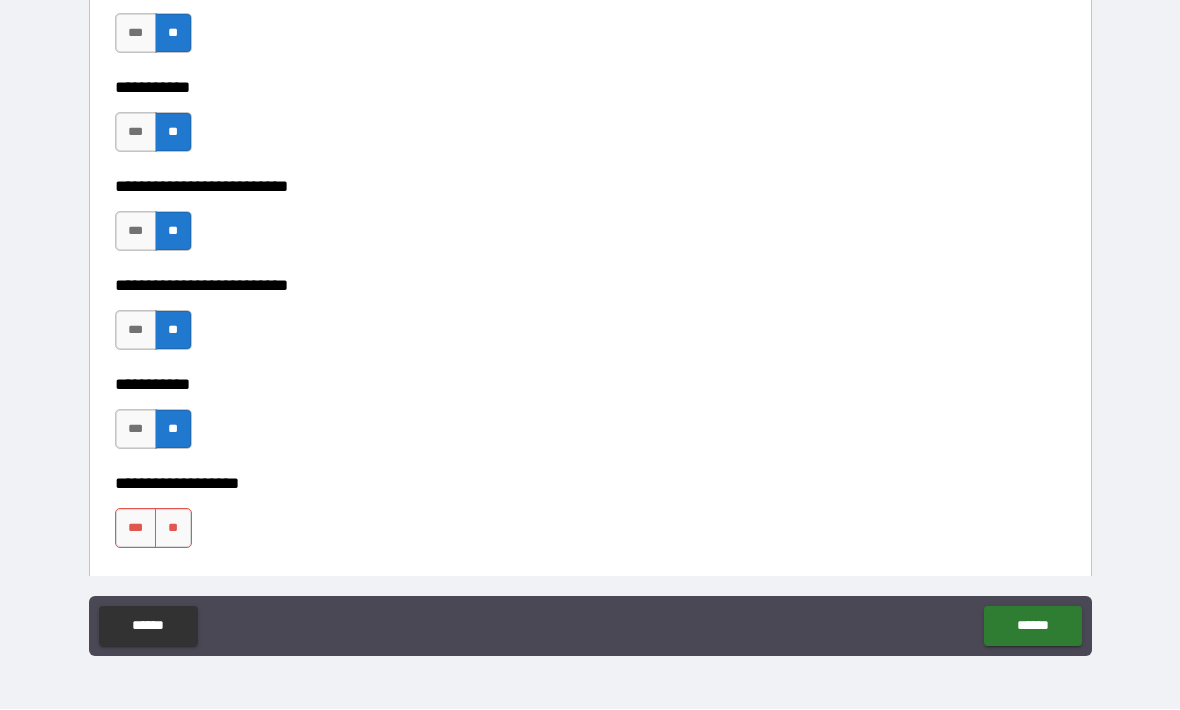 click on "**" at bounding box center [173, 529] 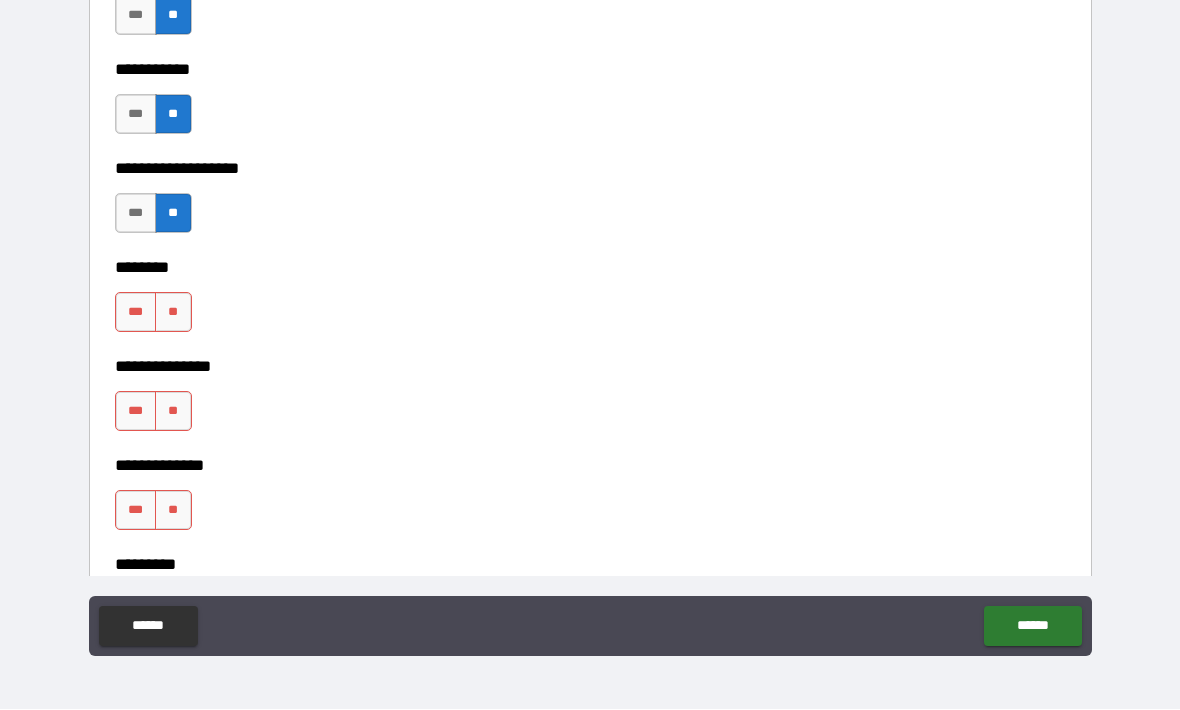 scroll, scrollTop: 4331, scrollLeft: 0, axis: vertical 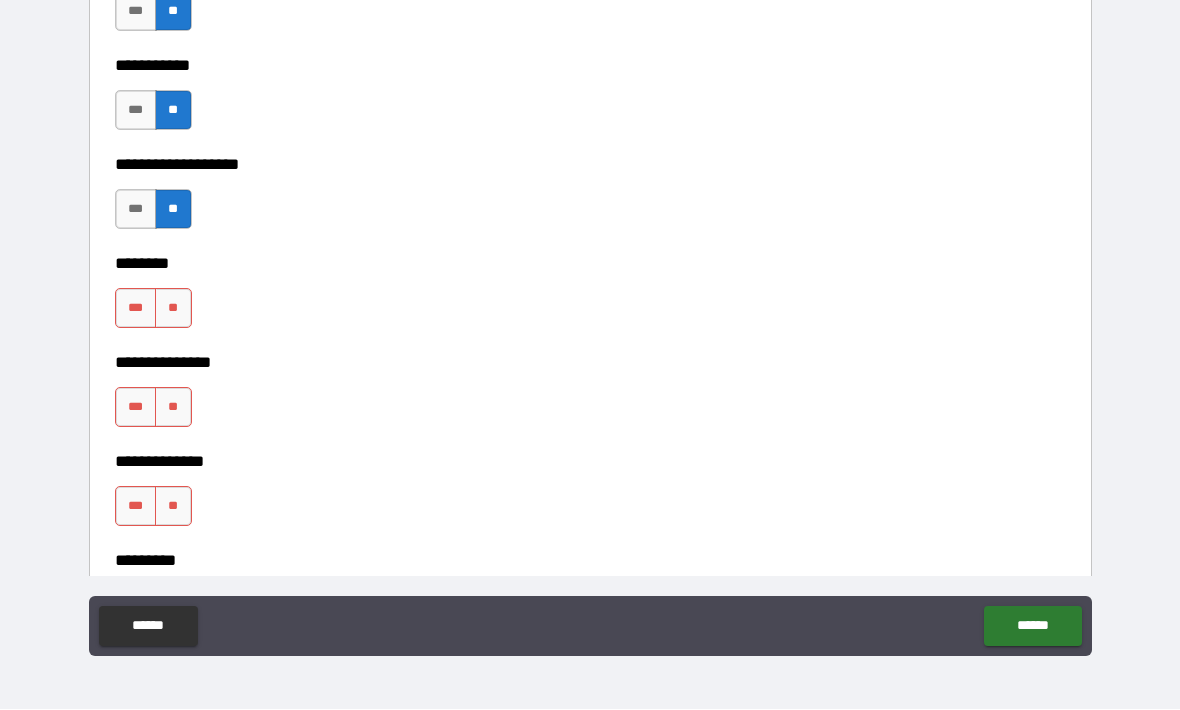 click on "**" at bounding box center [173, 309] 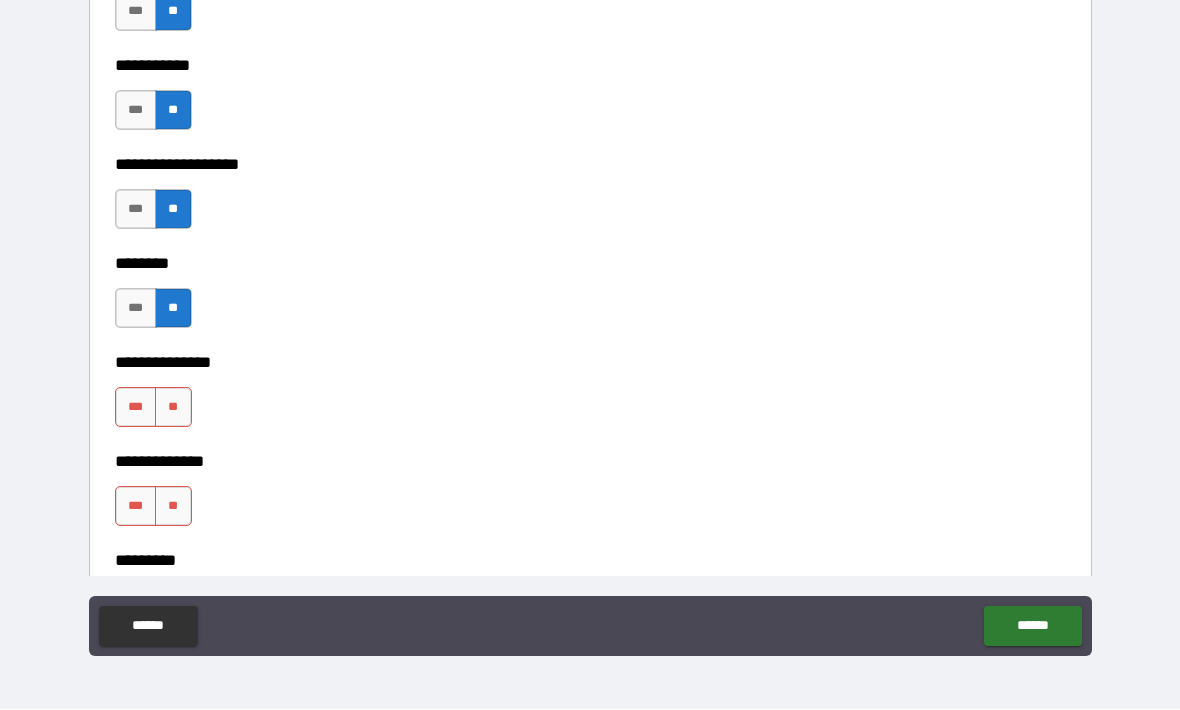 click on "**" at bounding box center [173, 408] 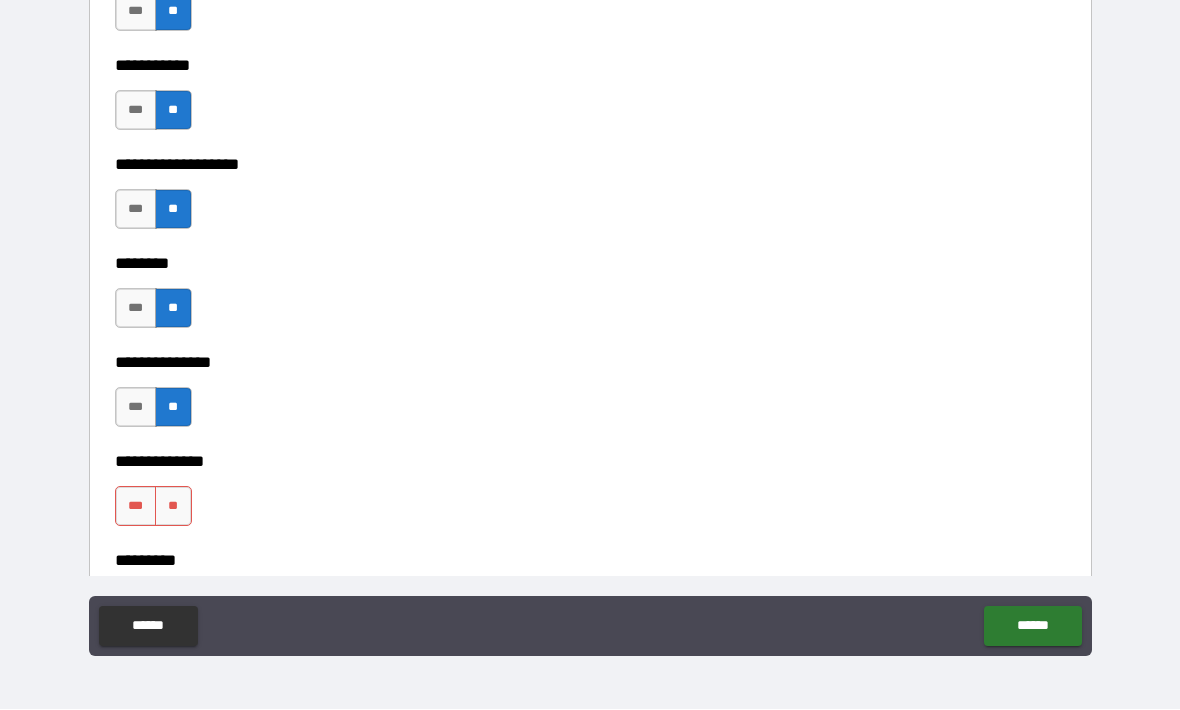 click on "**" at bounding box center (173, 507) 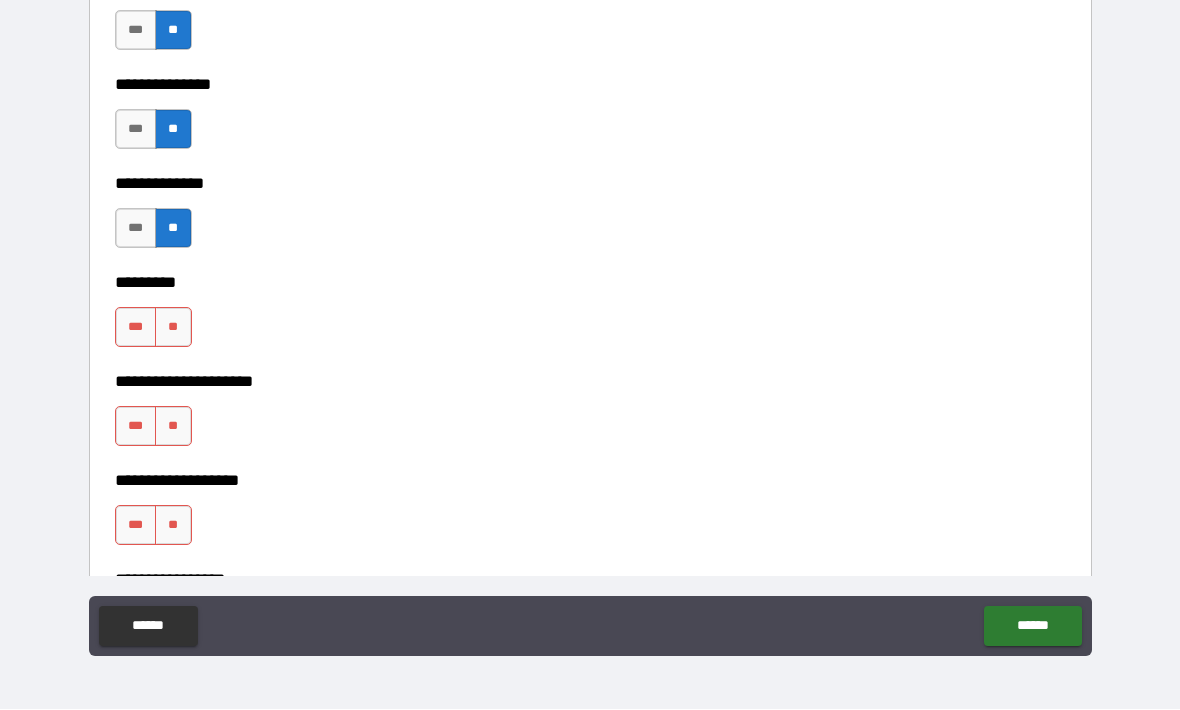 scroll, scrollTop: 4610, scrollLeft: 0, axis: vertical 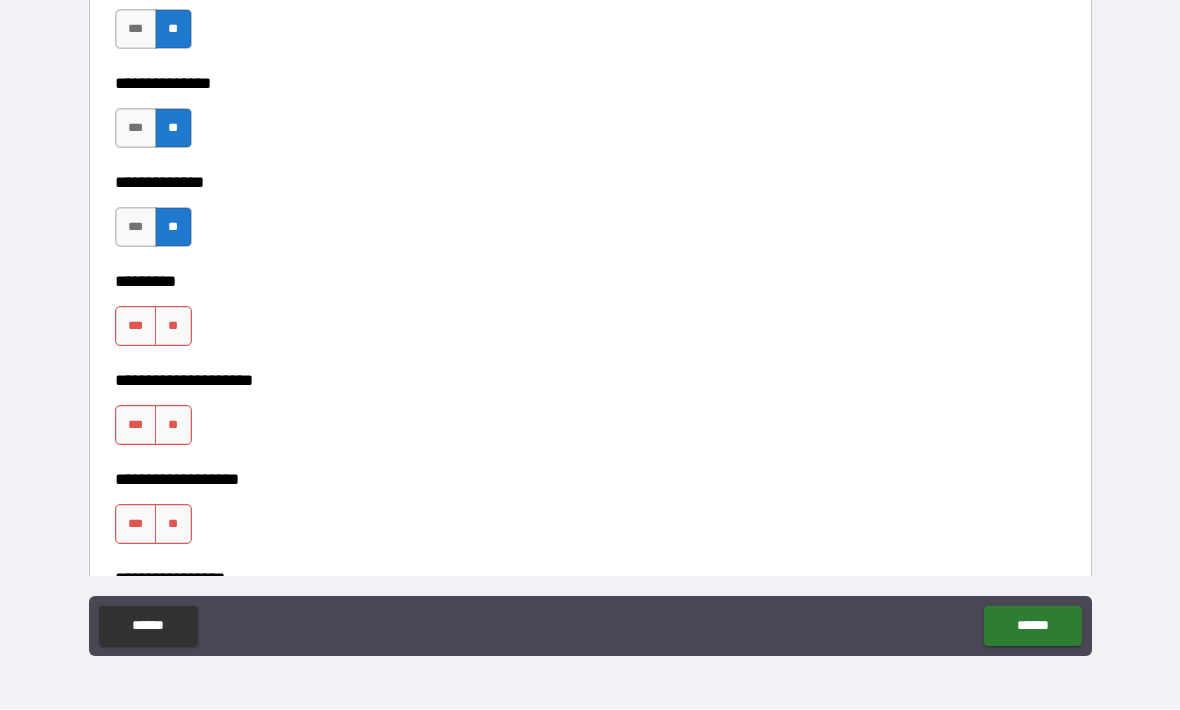 click on "**" at bounding box center [173, 327] 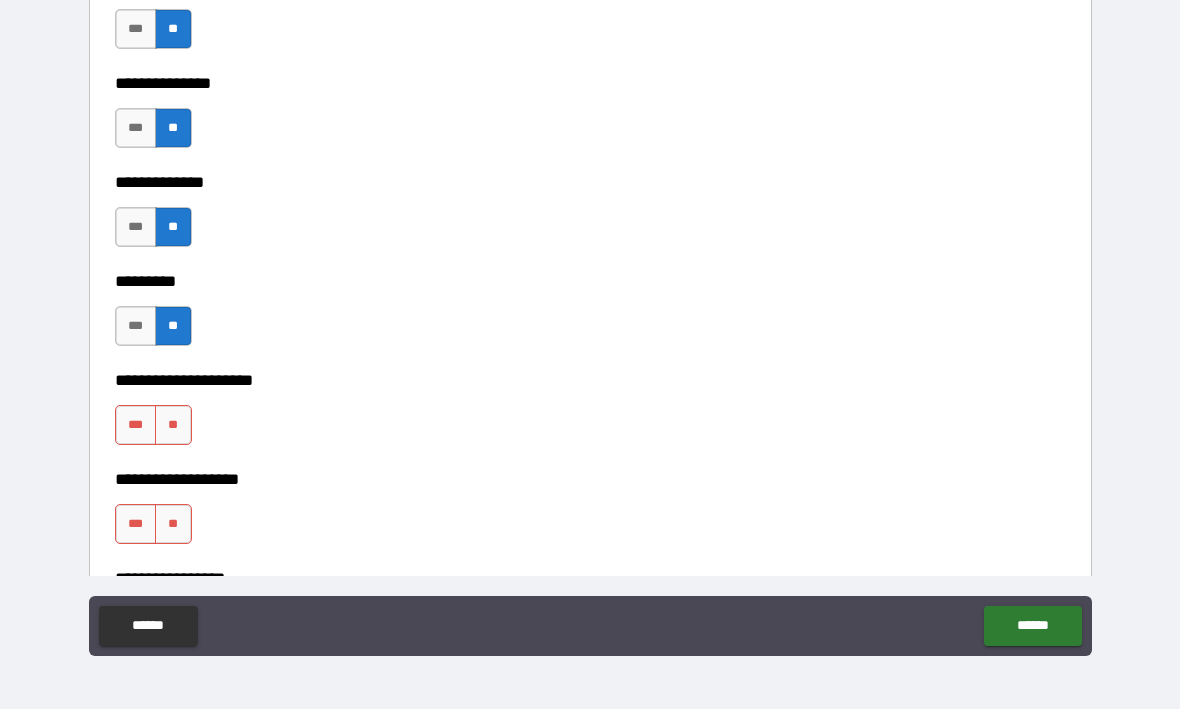 click on "**" at bounding box center (173, 426) 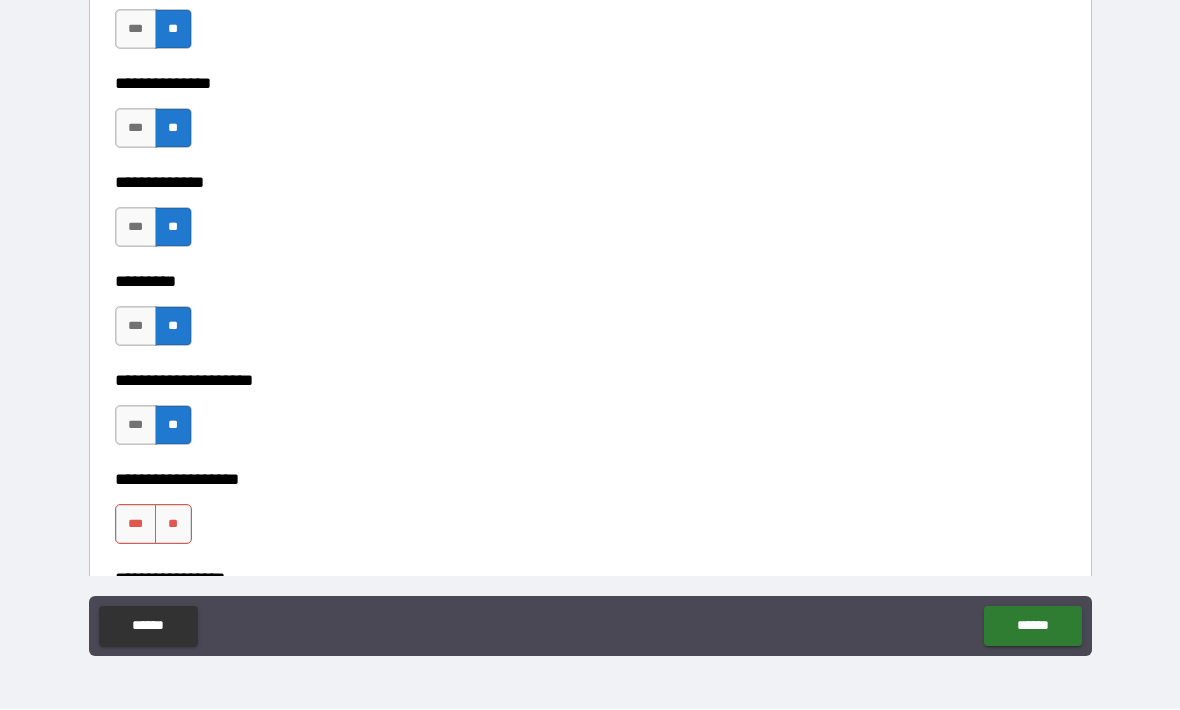 click on "**" at bounding box center (173, 525) 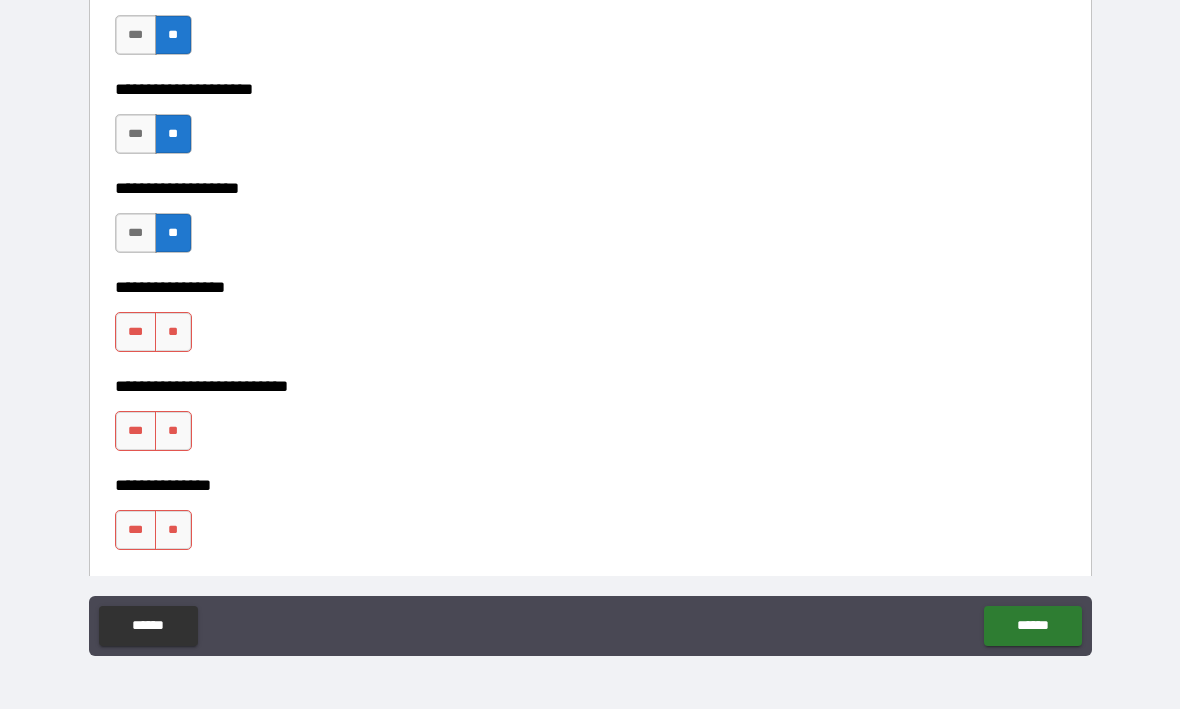 scroll, scrollTop: 4900, scrollLeft: 0, axis: vertical 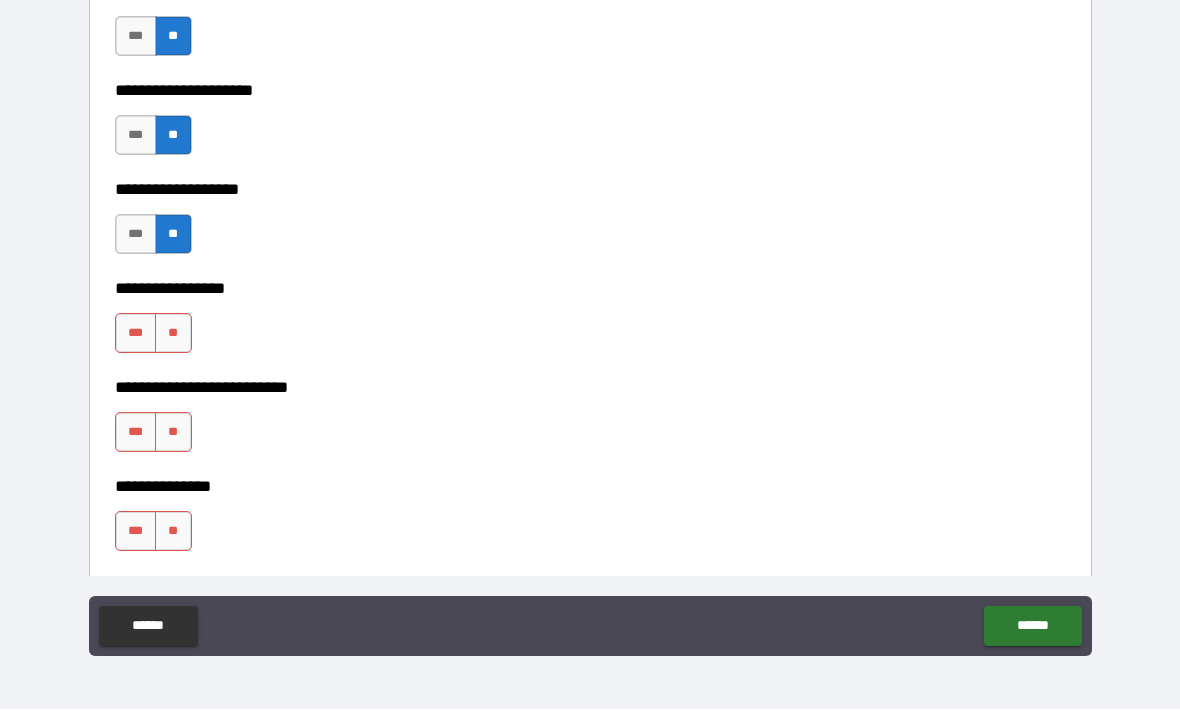 click on "**" at bounding box center (173, 334) 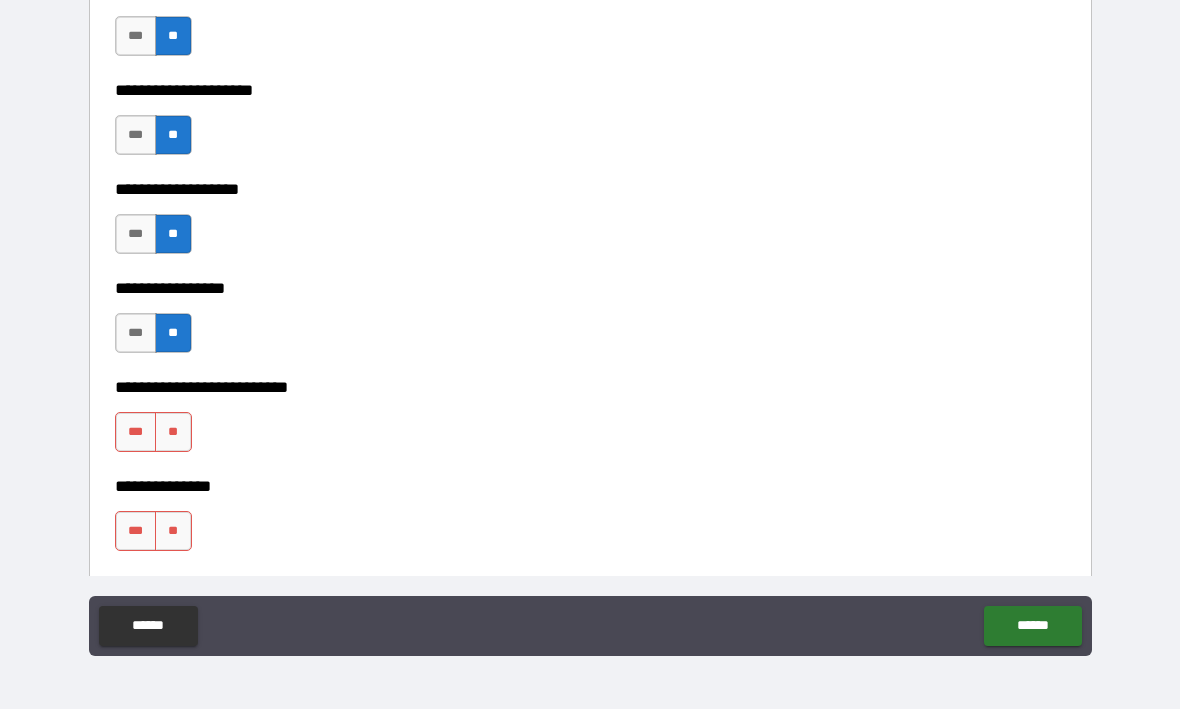click on "**" at bounding box center [173, 433] 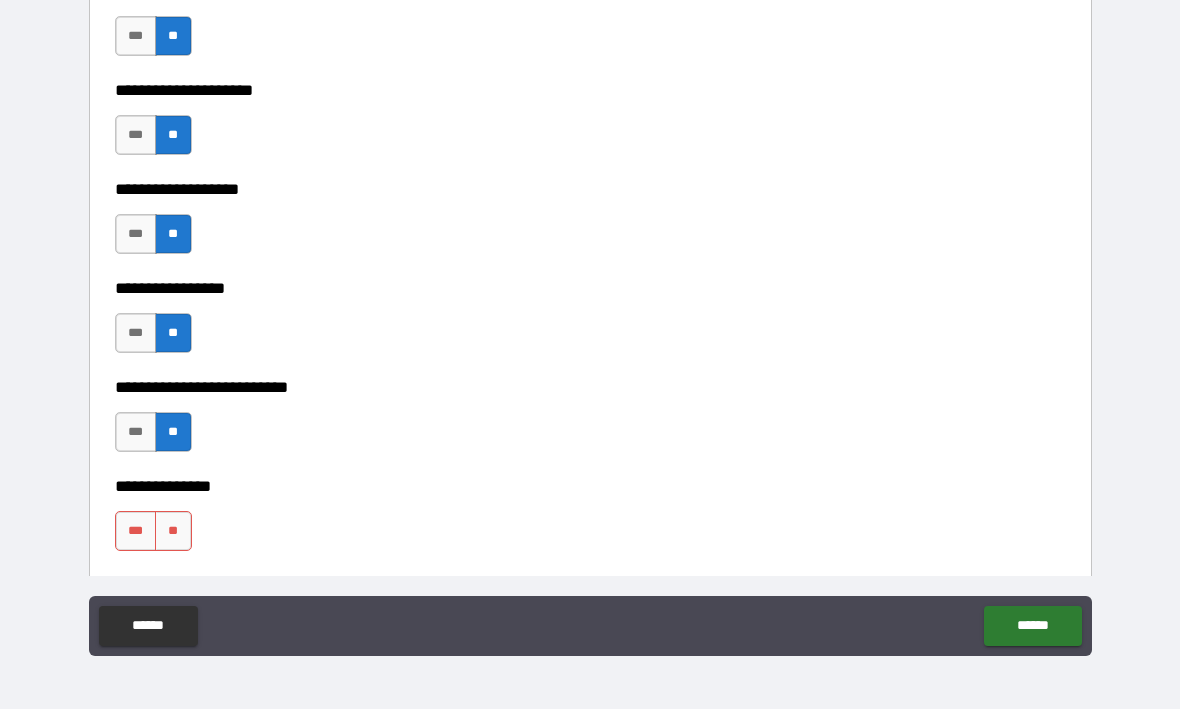 click on "**" at bounding box center (173, 532) 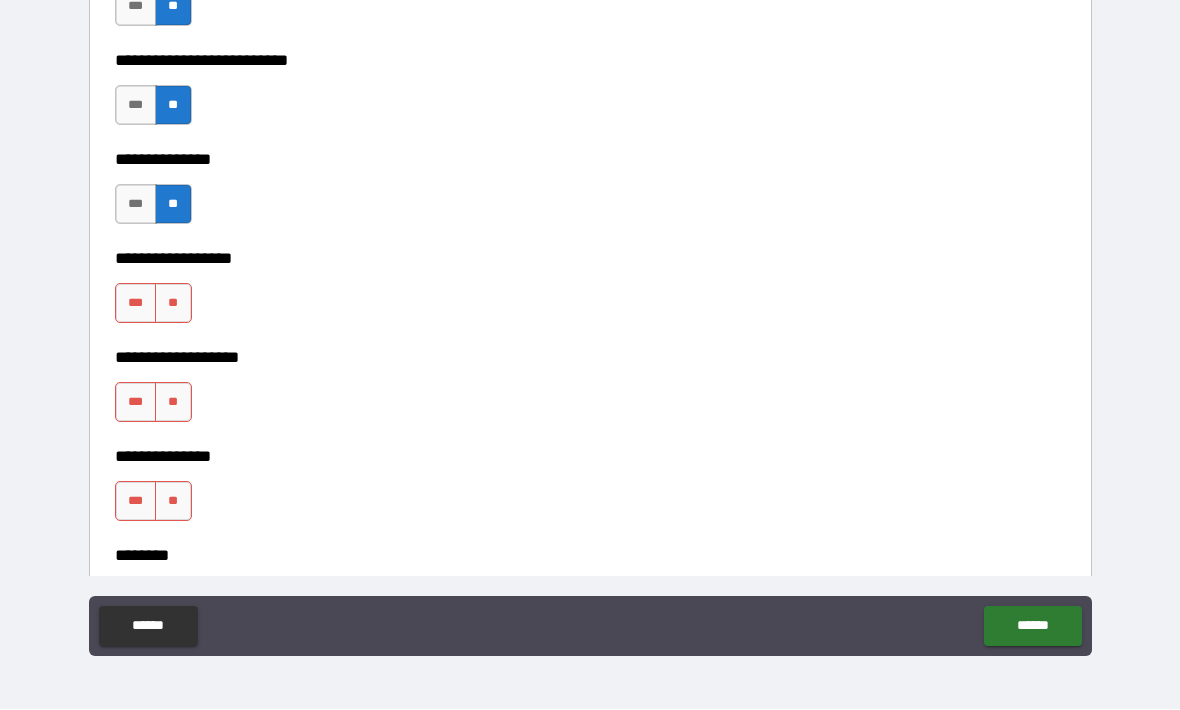 scroll, scrollTop: 5233, scrollLeft: 0, axis: vertical 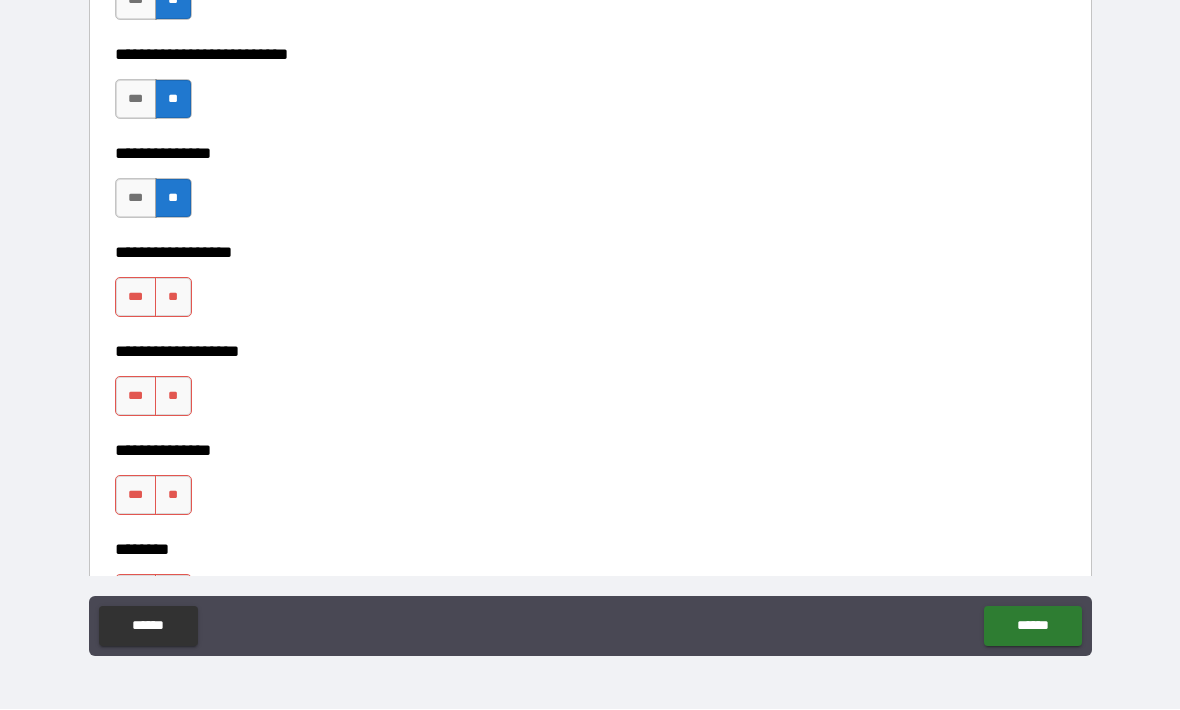 click on "**" at bounding box center [173, 298] 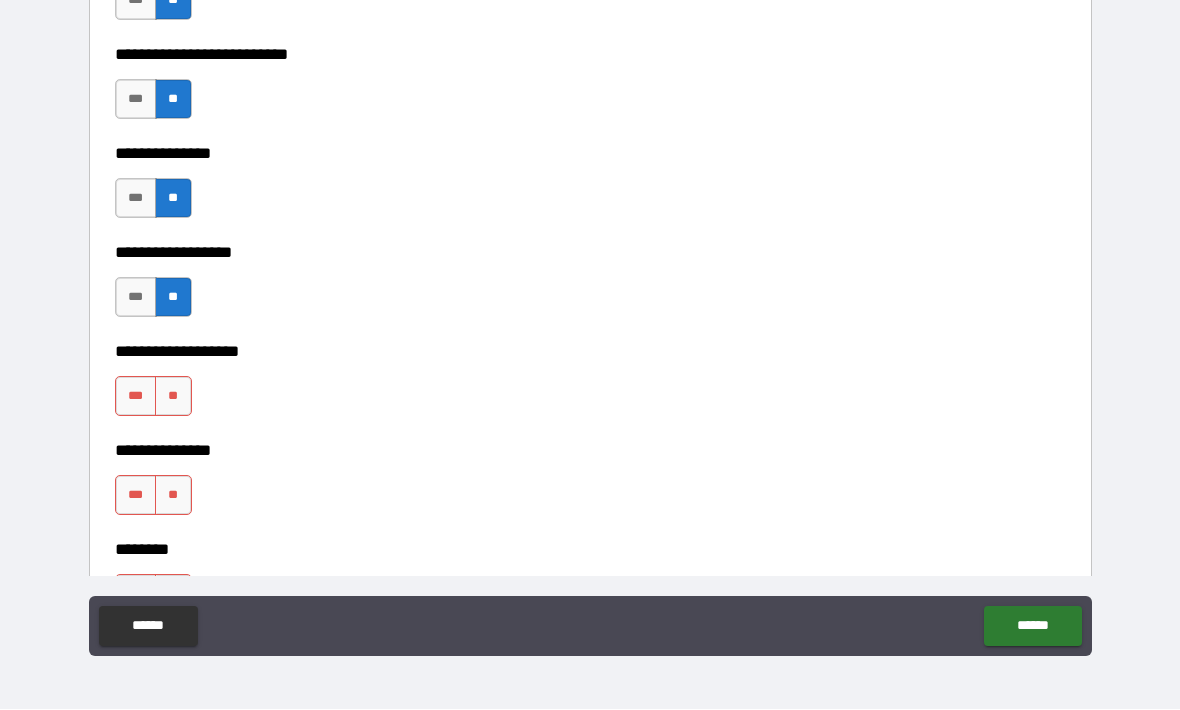 click on "**" at bounding box center (173, 397) 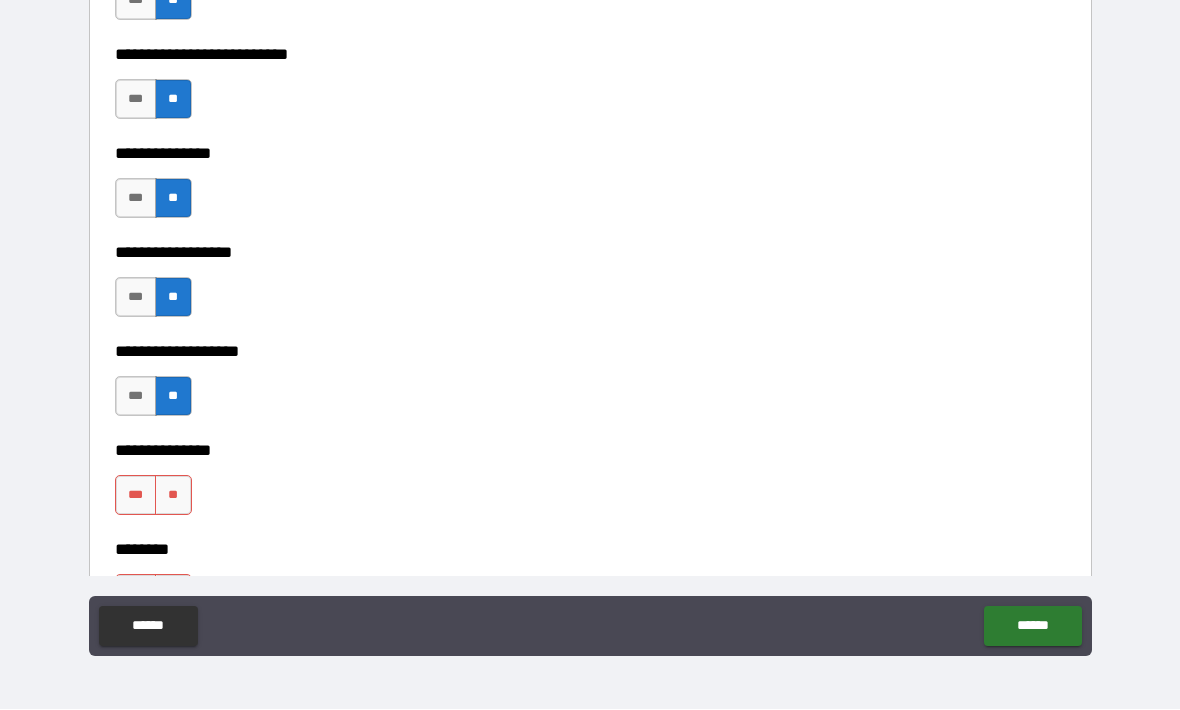 click on "**" at bounding box center [173, 496] 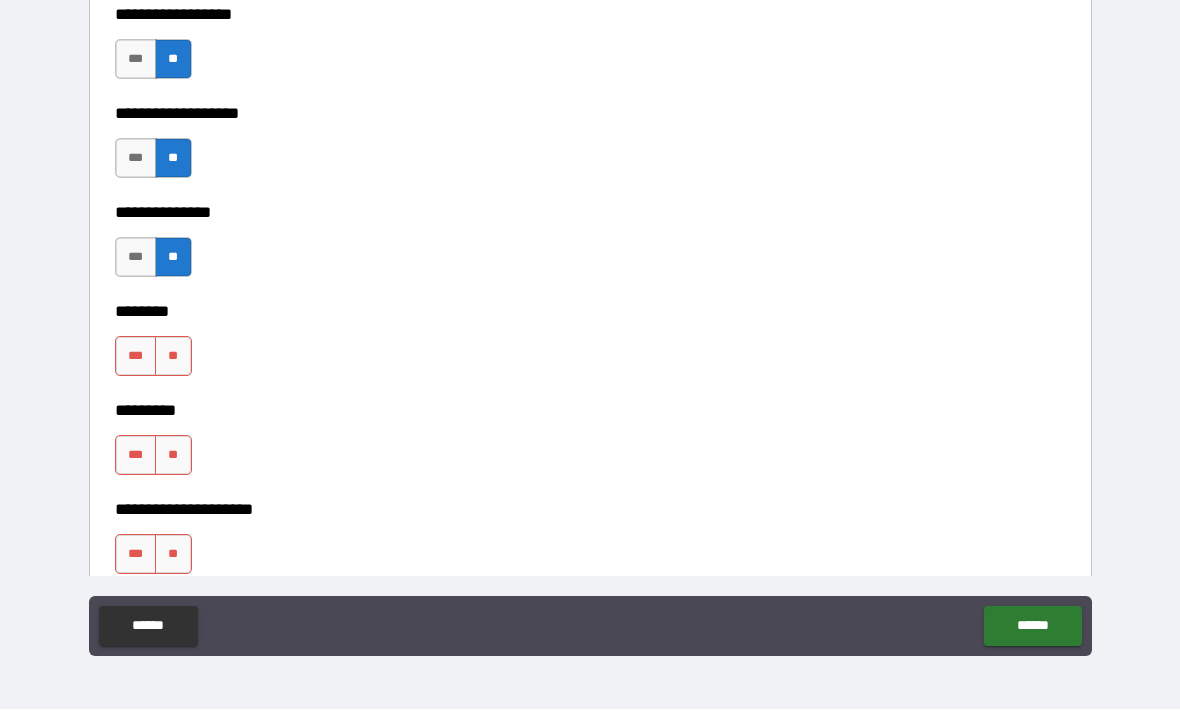scroll, scrollTop: 5473, scrollLeft: 0, axis: vertical 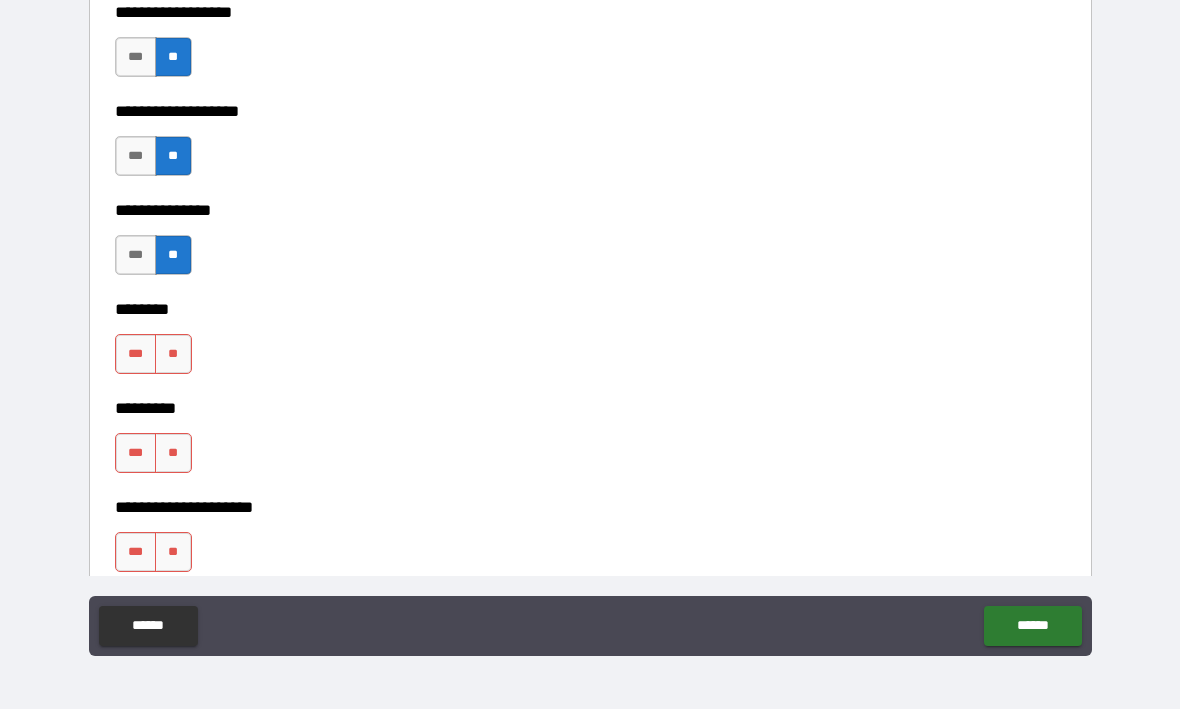 click on "**" at bounding box center (173, 355) 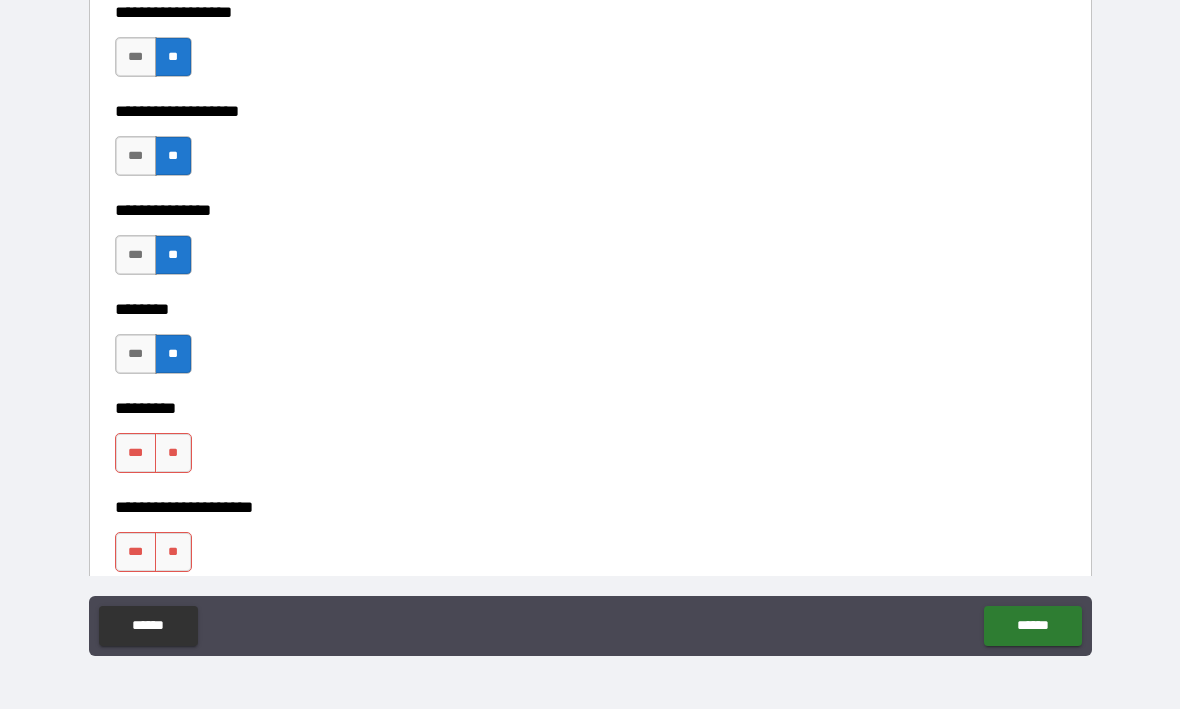 click on "******** *** ** ********* *** **" at bounding box center (590, 395) 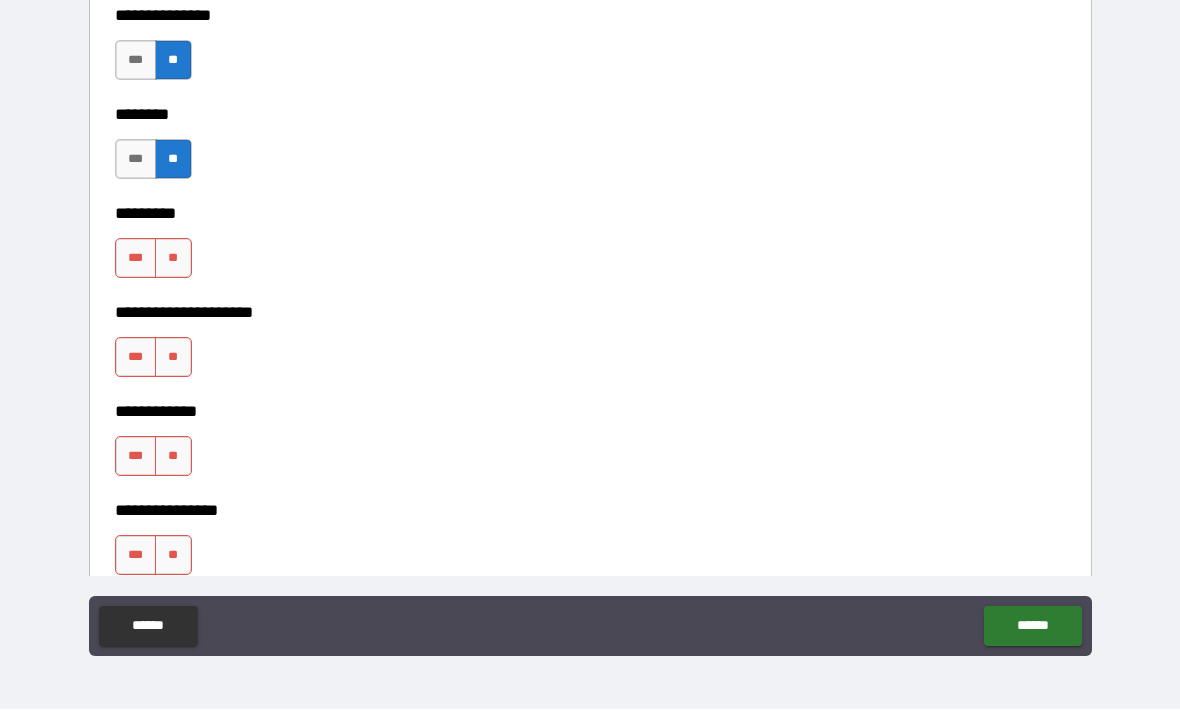 scroll, scrollTop: 5671, scrollLeft: 0, axis: vertical 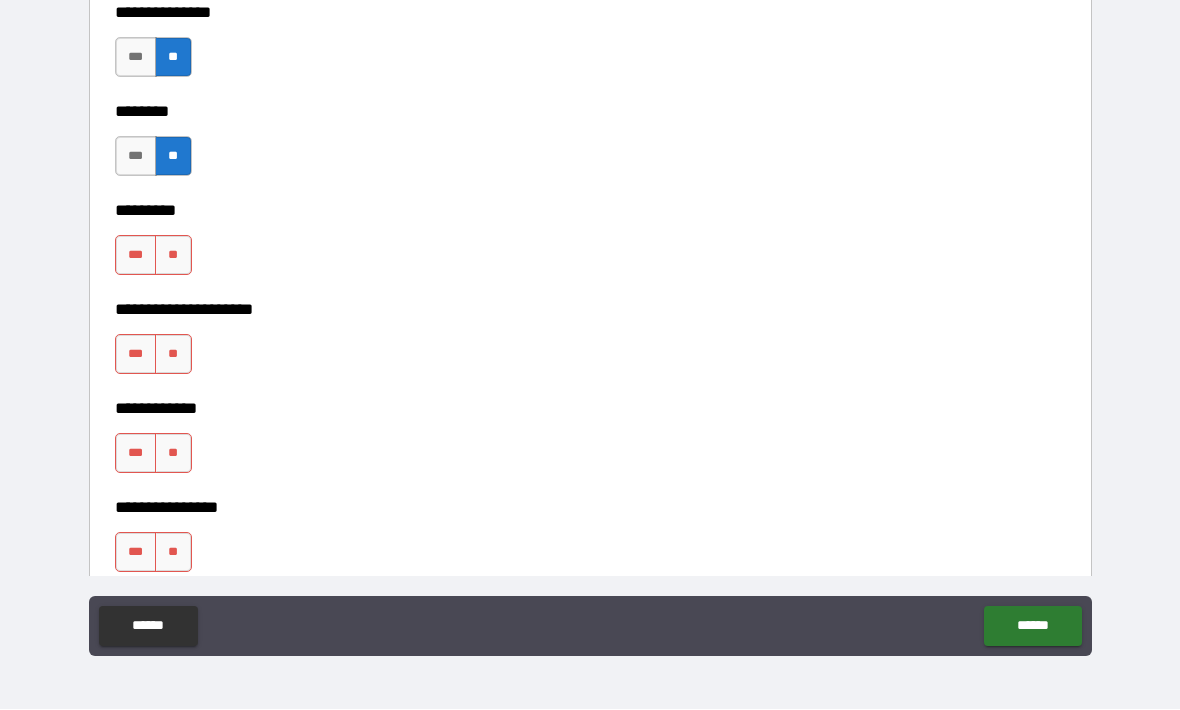 click on "**" at bounding box center (173, 256) 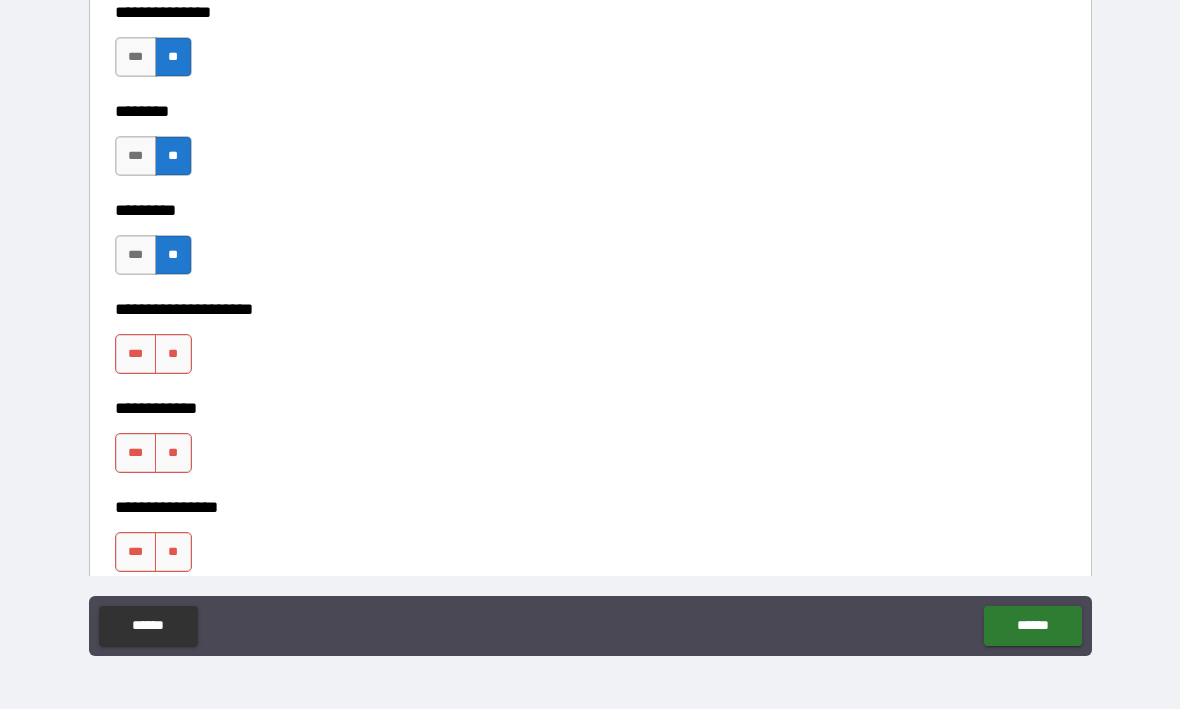 click on "**" at bounding box center (173, 355) 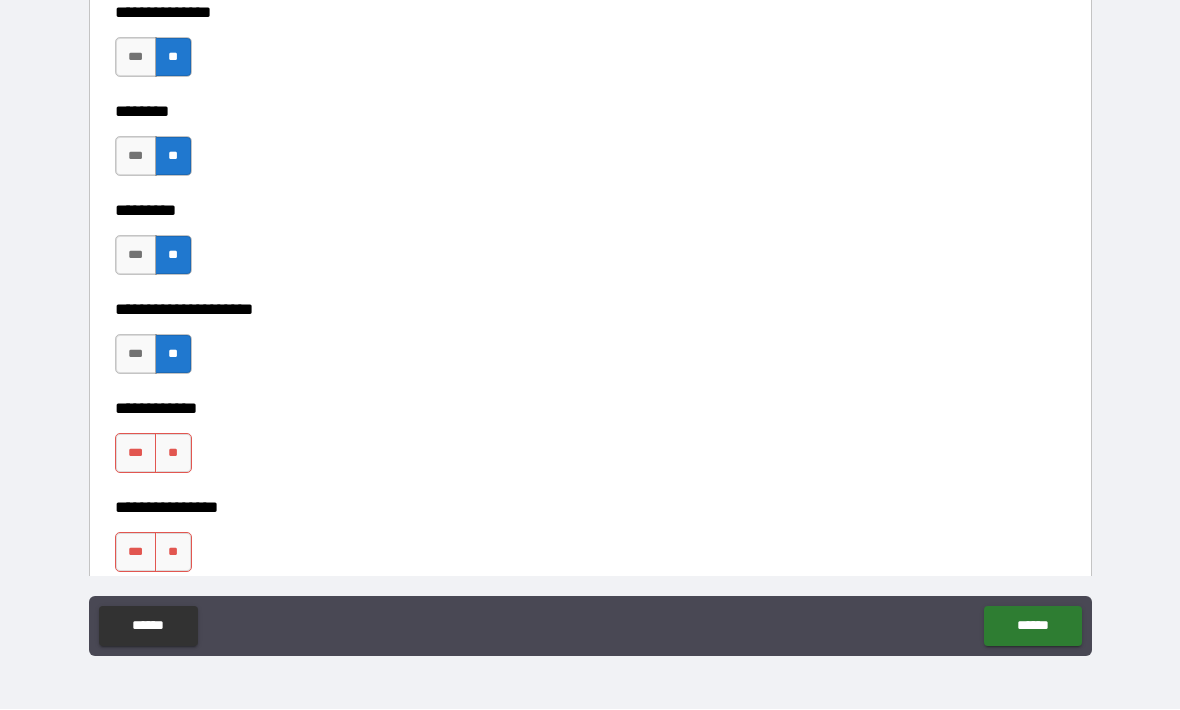 click on "**" at bounding box center [173, 454] 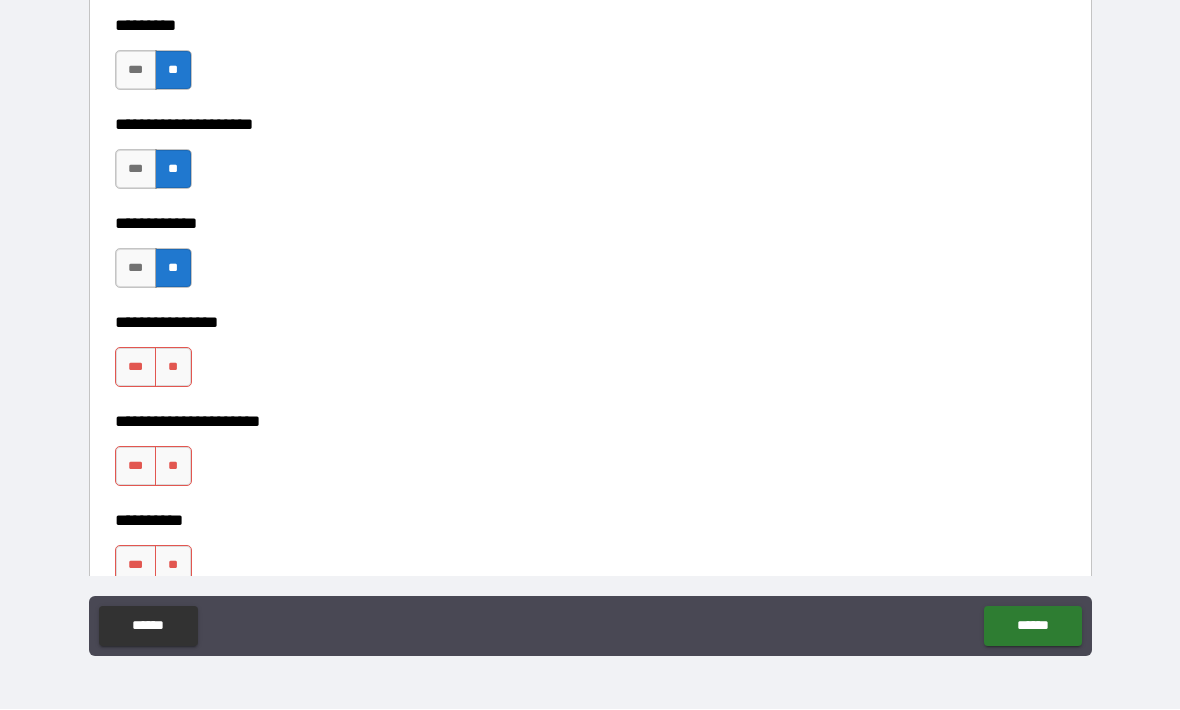 scroll, scrollTop: 5879, scrollLeft: 0, axis: vertical 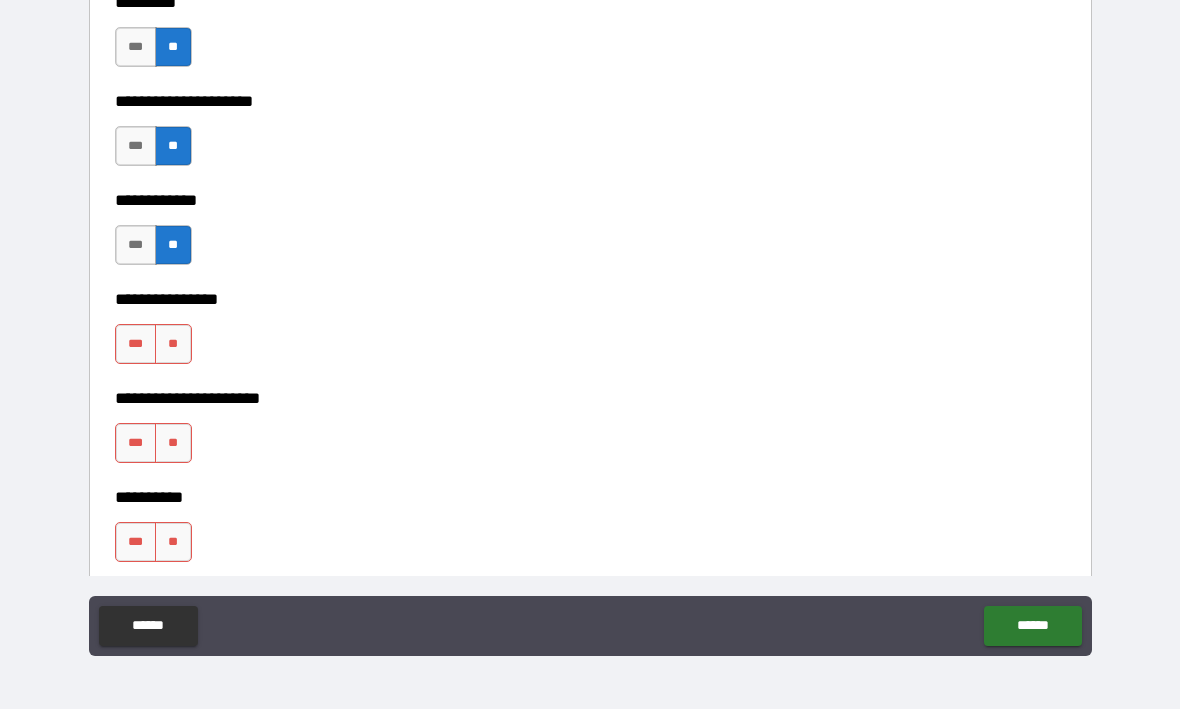 click on "**" at bounding box center [173, 345] 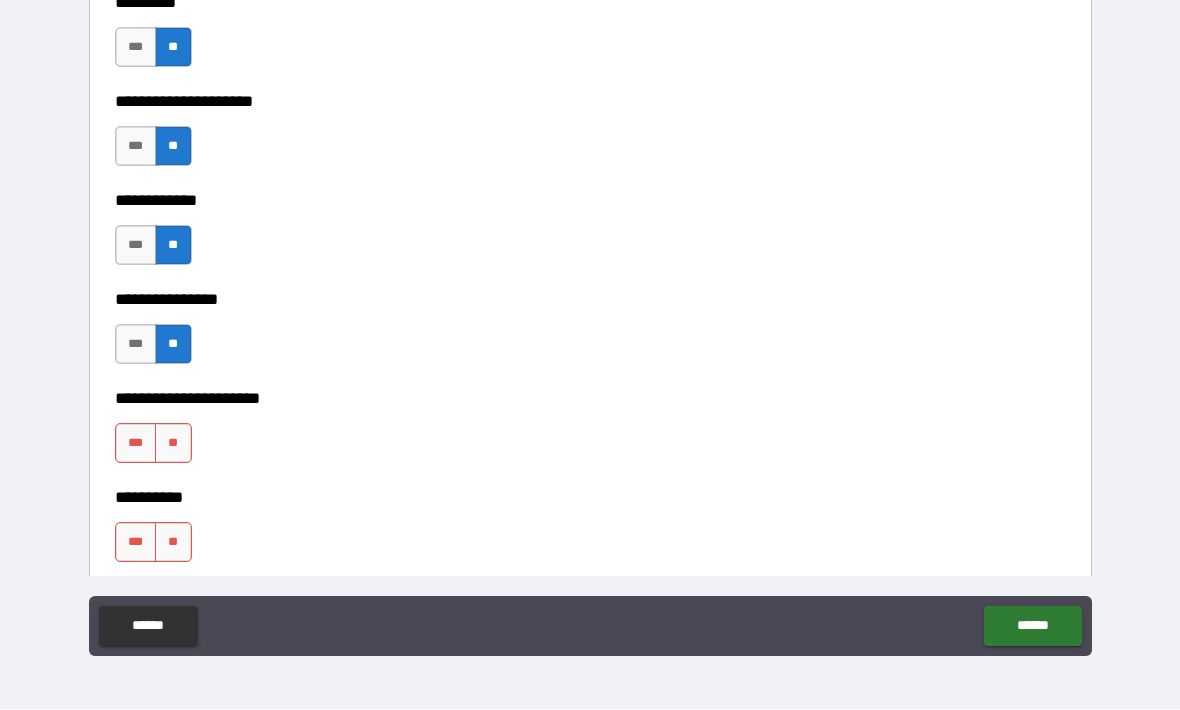 click on "**" at bounding box center (173, 444) 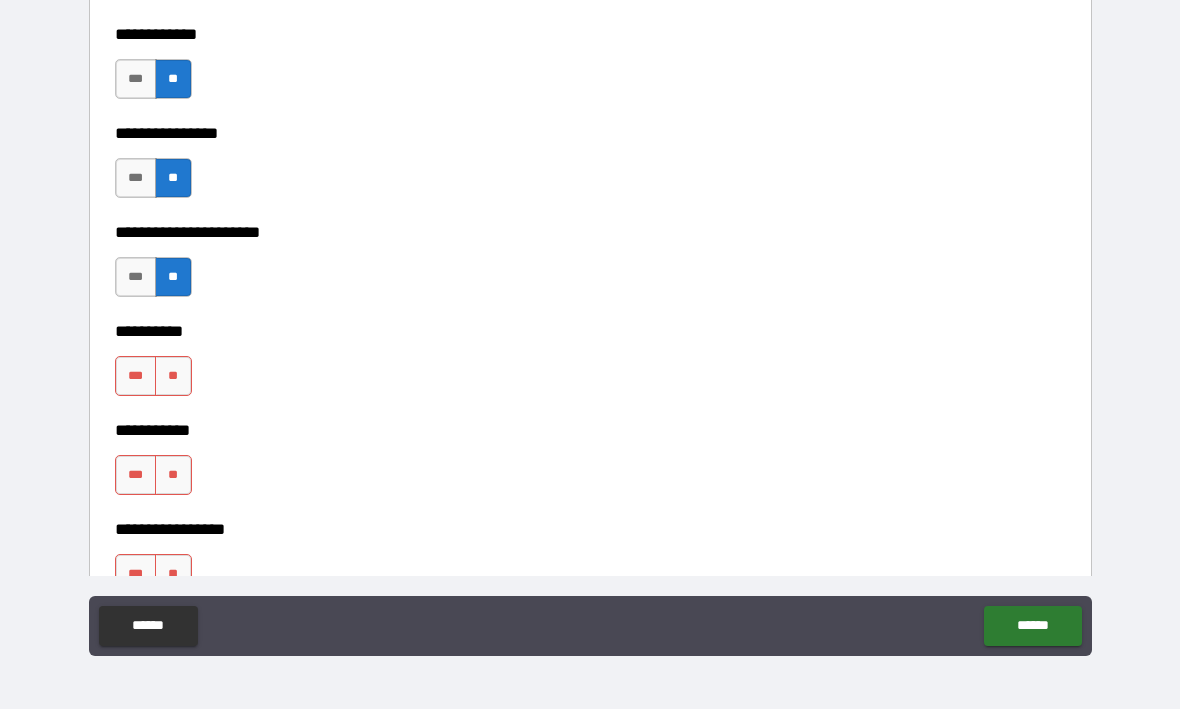 scroll, scrollTop: 6046, scrollLeft: 0, axis: vertical 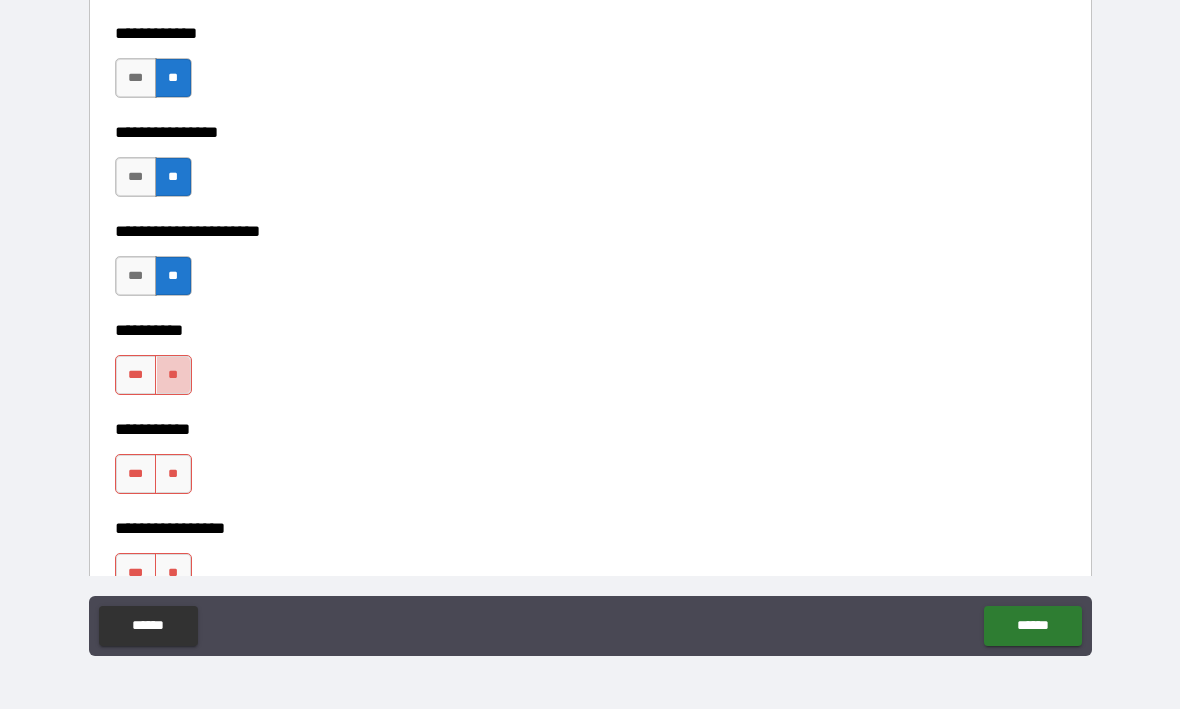 click on "**" at bounding box center (173, 376) 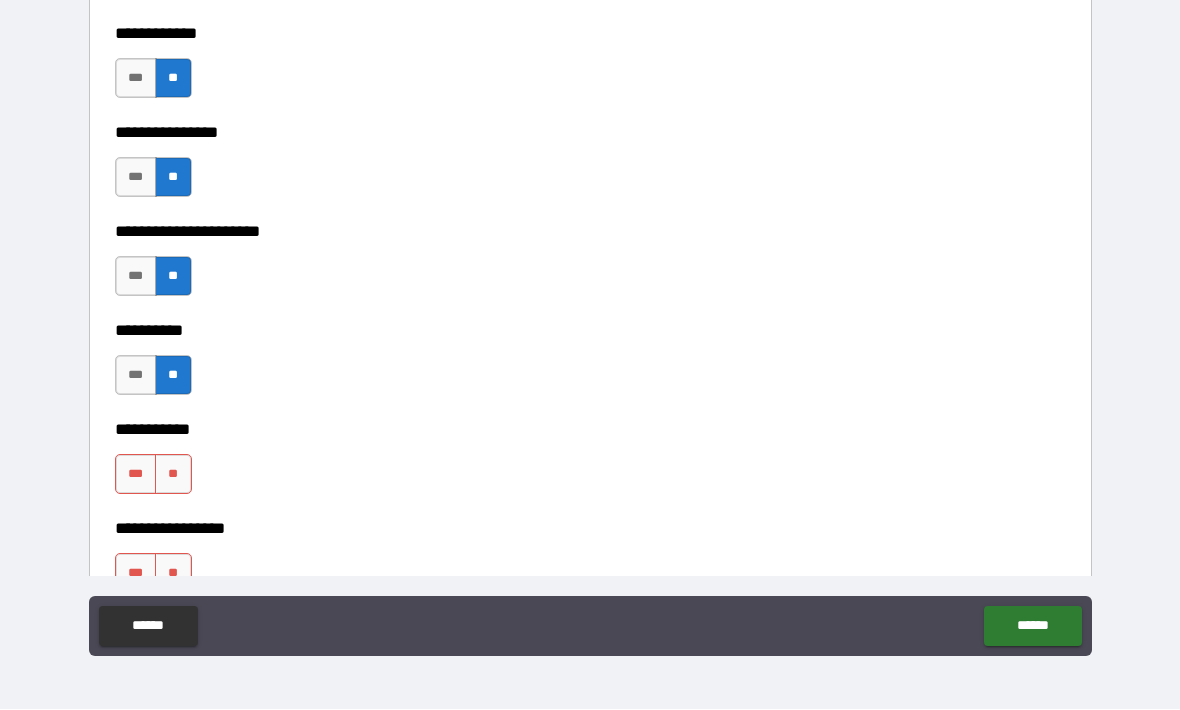 click on "**" at bounding box center [173, 475] 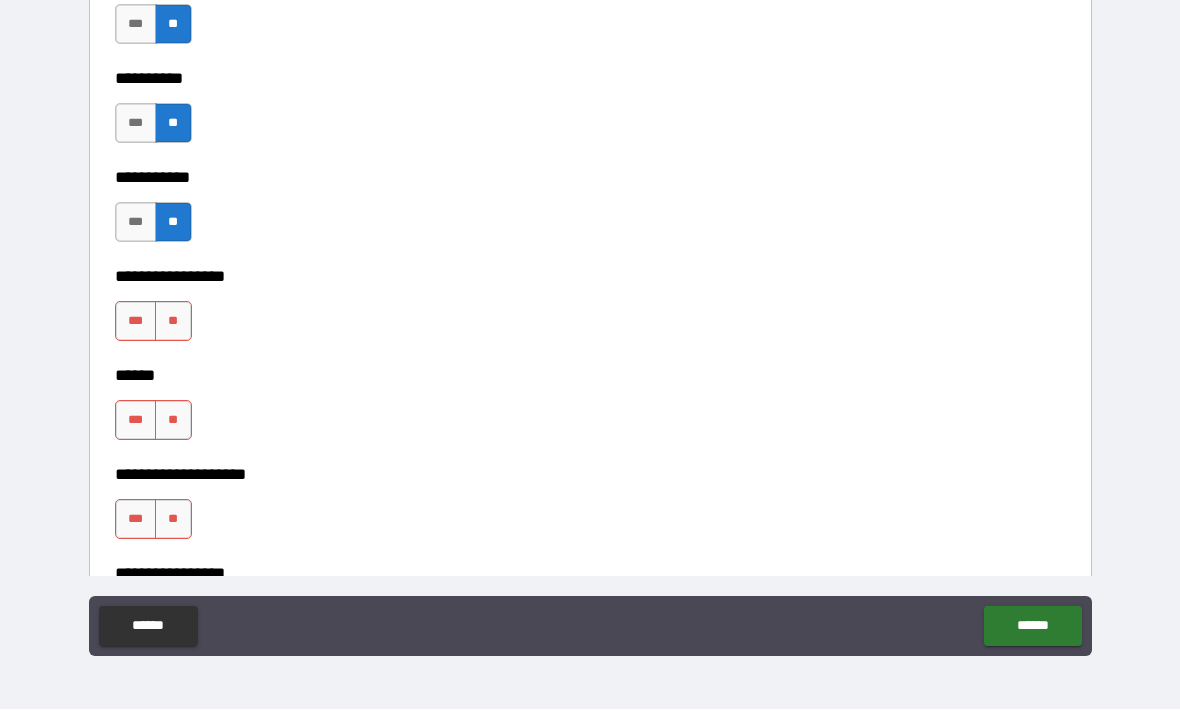 scroll, scrollTop: 6315, scrollLeft: 0, axis: vertical 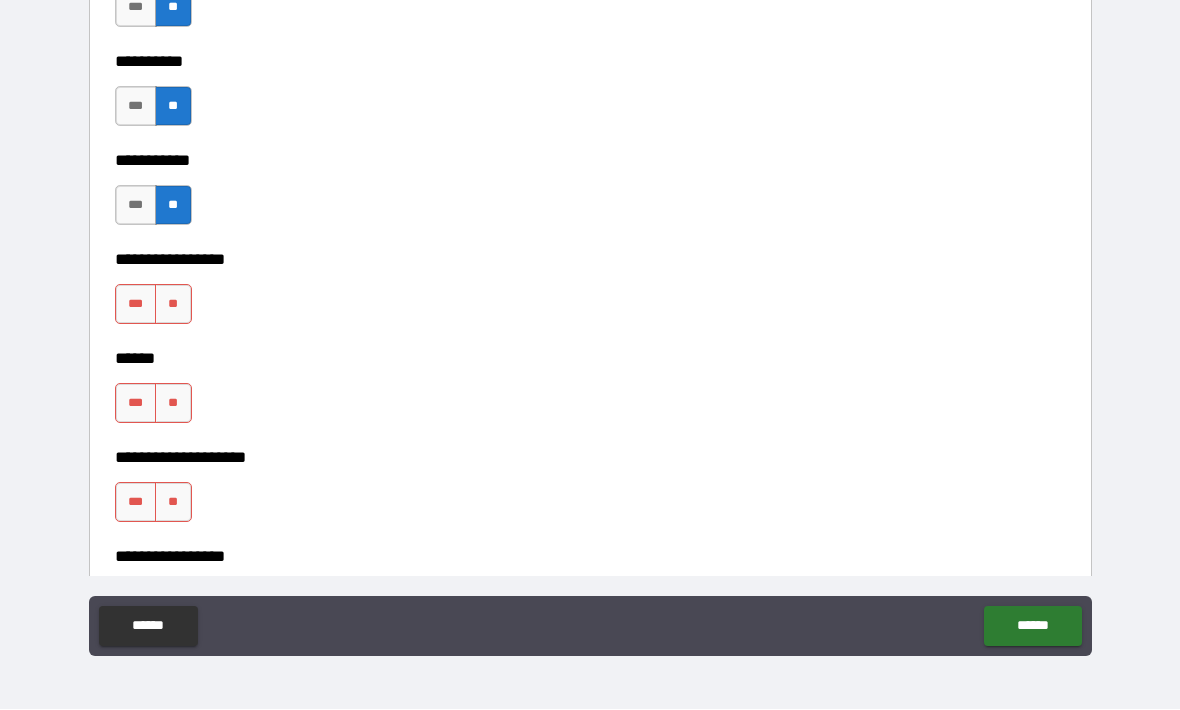 click on "**" at bounding box center (173, 305) 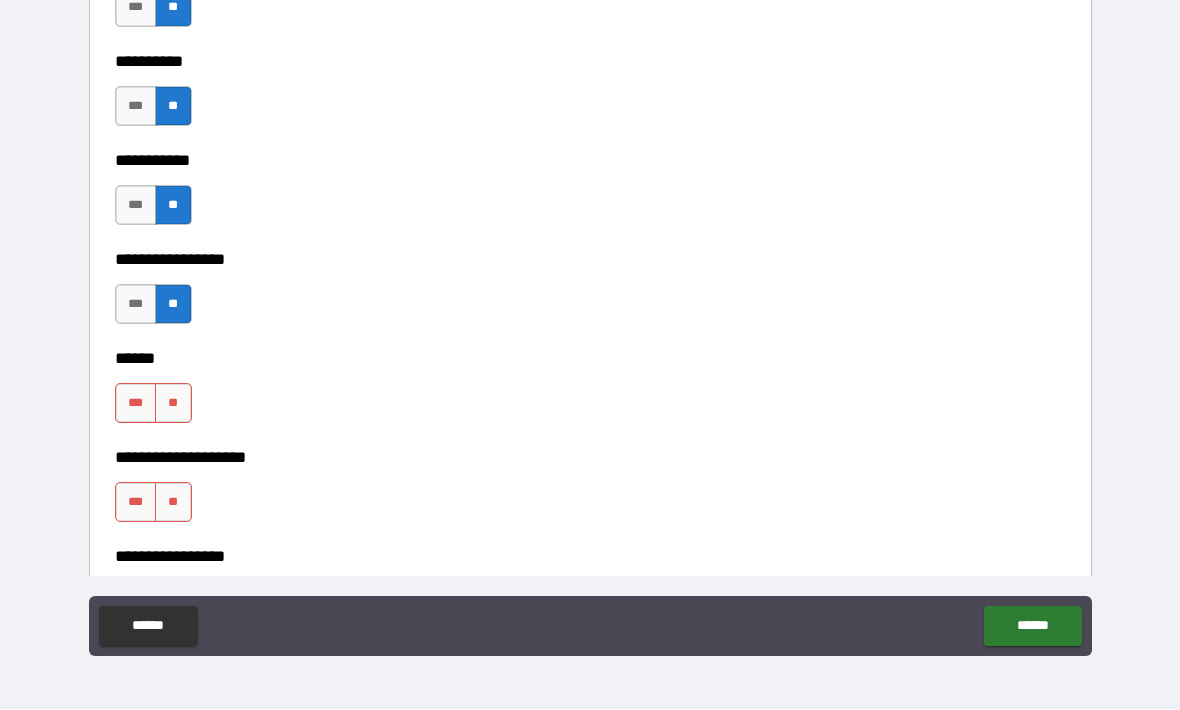 click on "**" at bounding box center [173, 404] 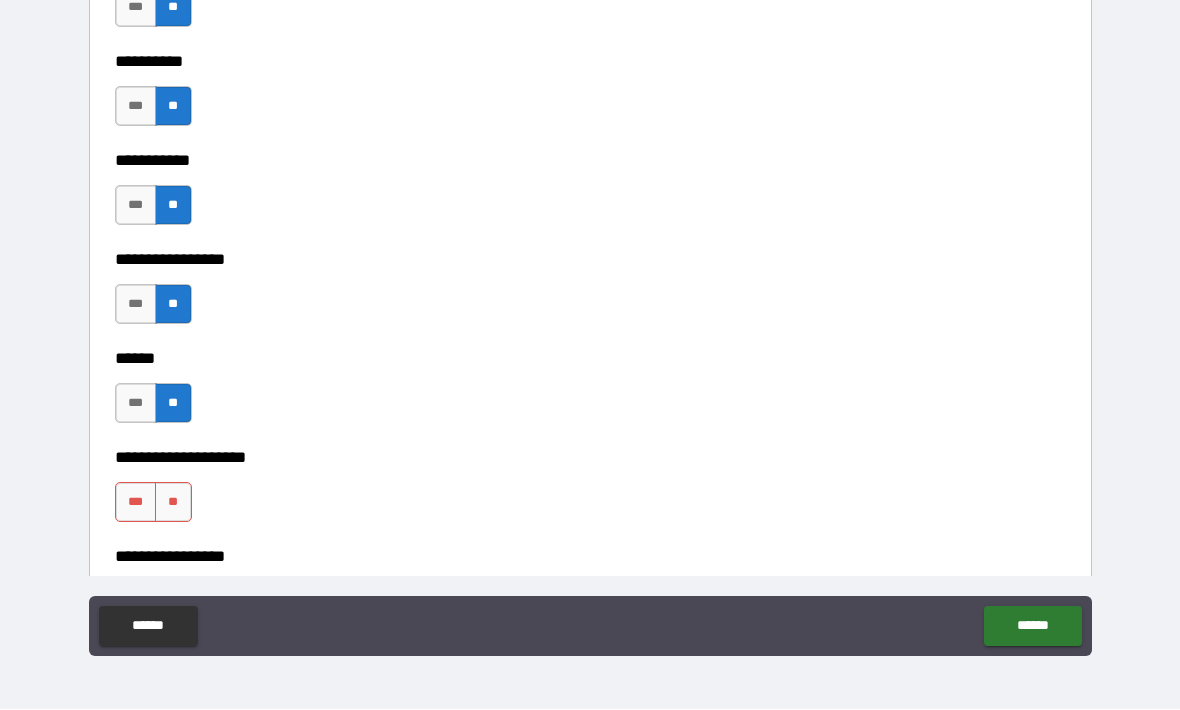 click on "**" at bounding box center (173, 503) 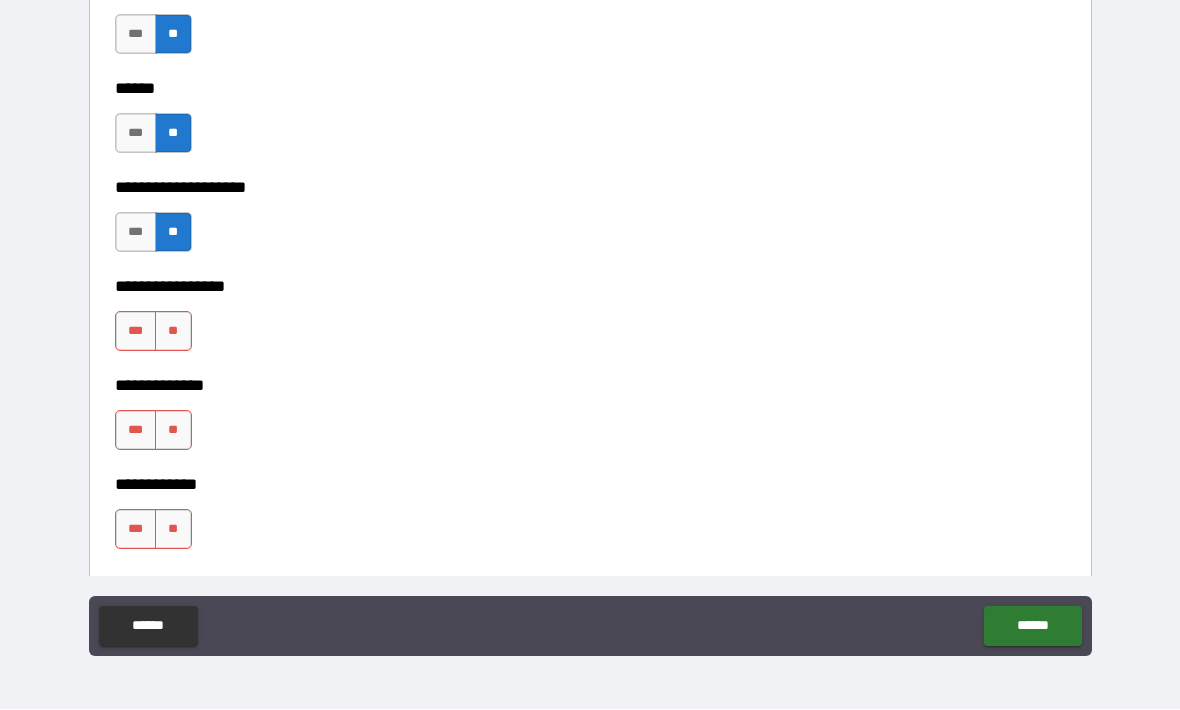 scroll, scrollTop: 6593, scrollLeft: 0, axis: vertical 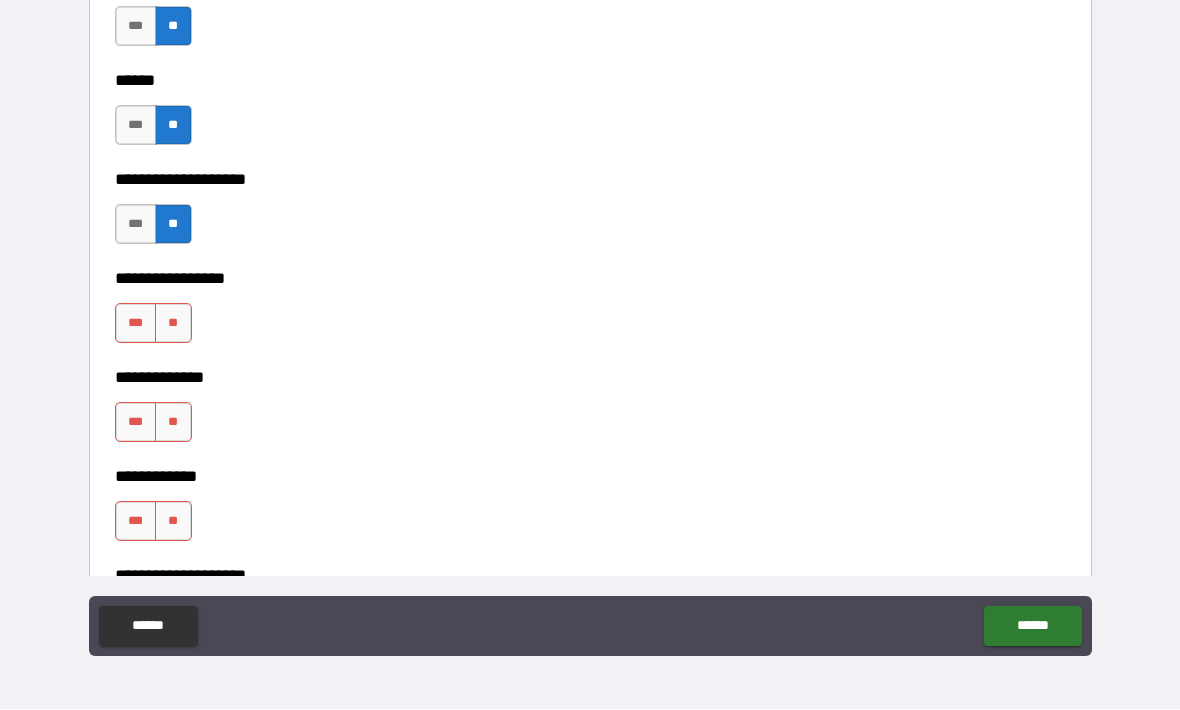 click on "**" at bounding box center [173, 324] 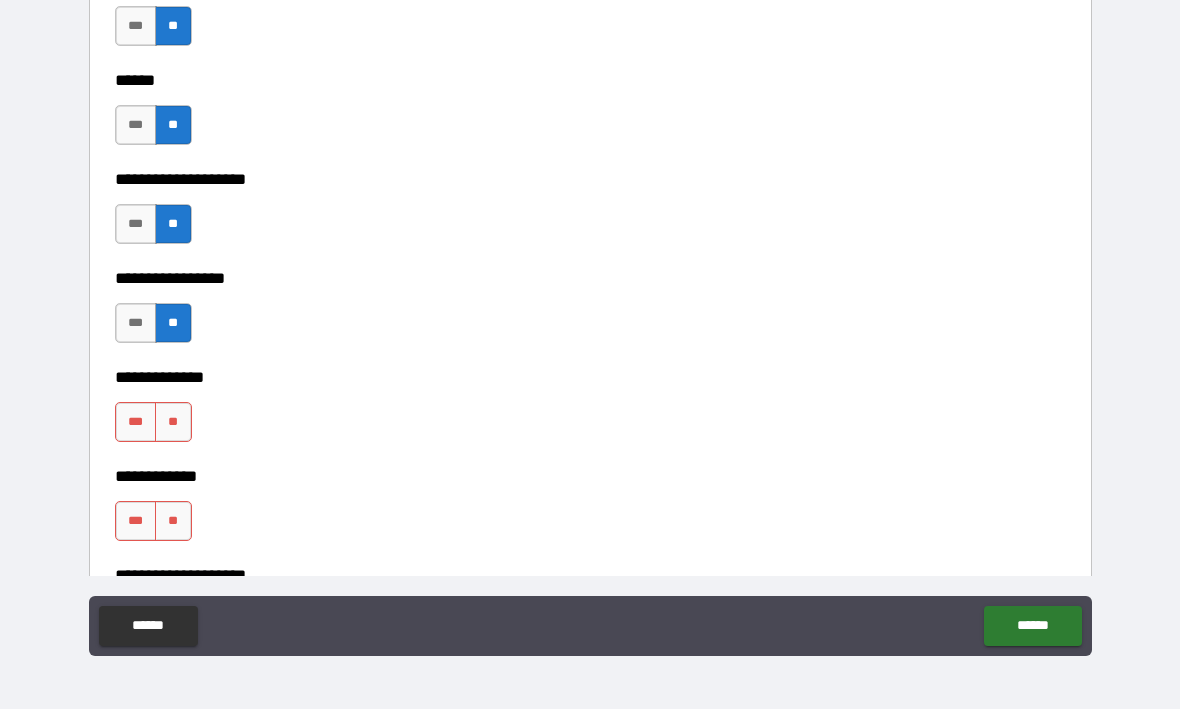 click on "**" at bounding box center [173, 423] 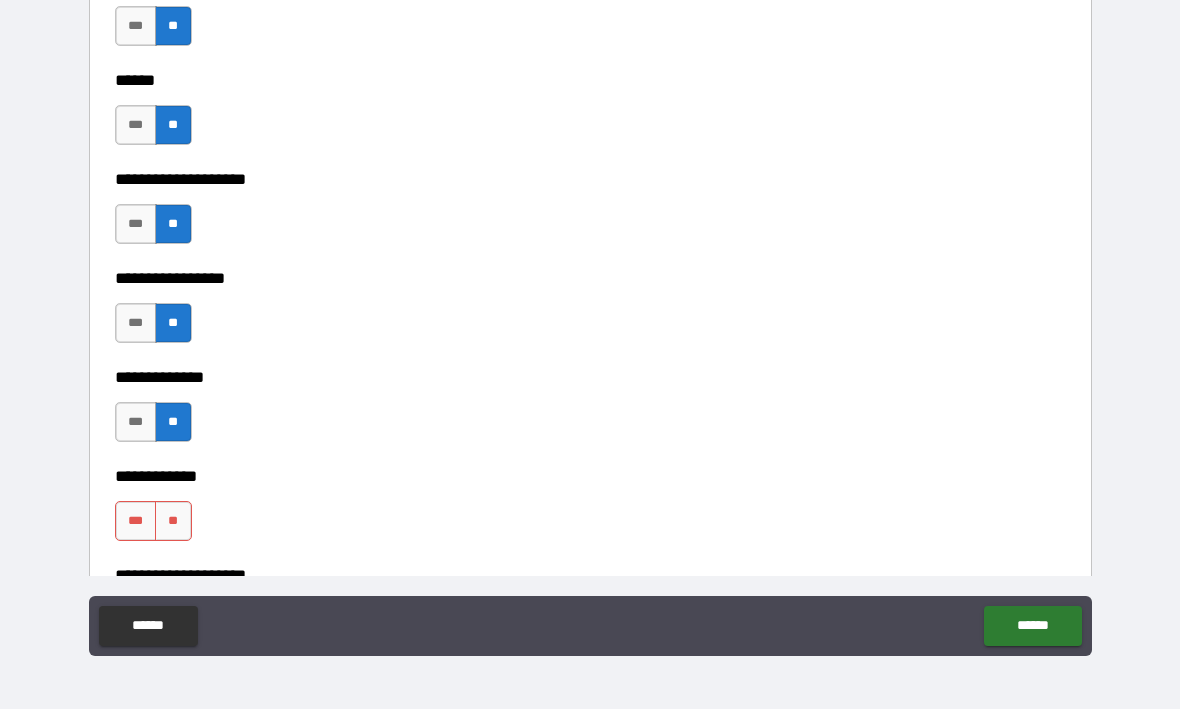 click on "**" at bounding box center [173, 522] 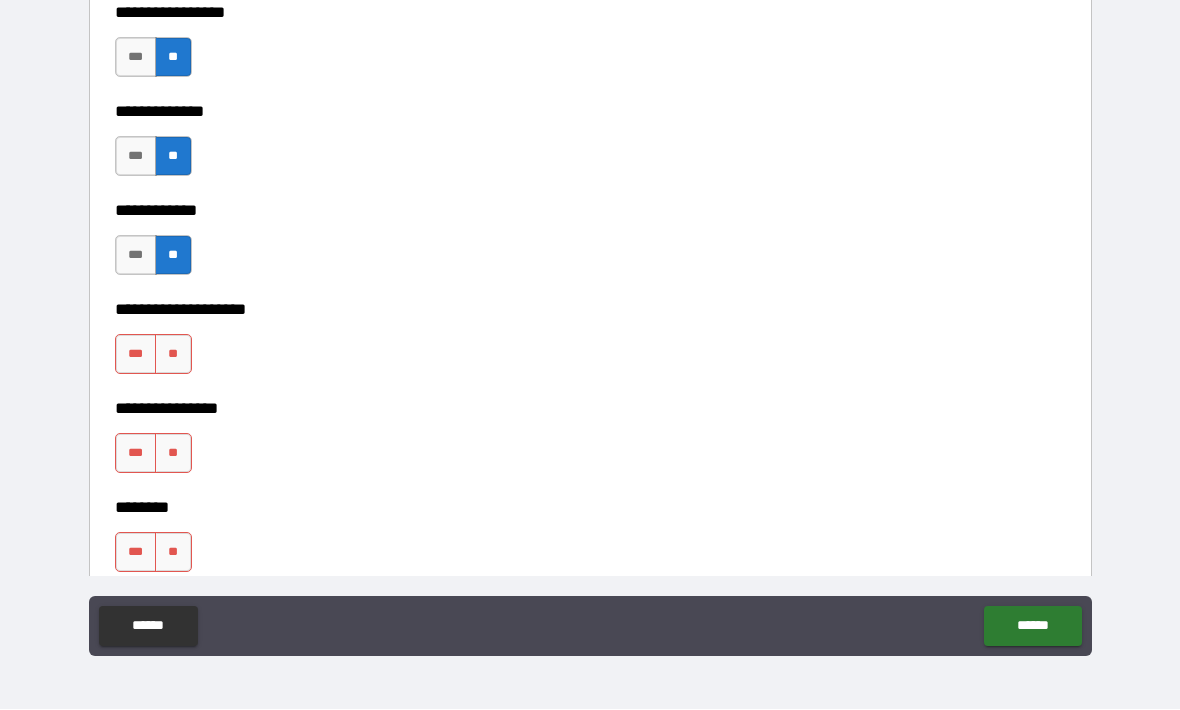 scroll, scrollTop: 6881, scrollLeft: 0, axis: vertical 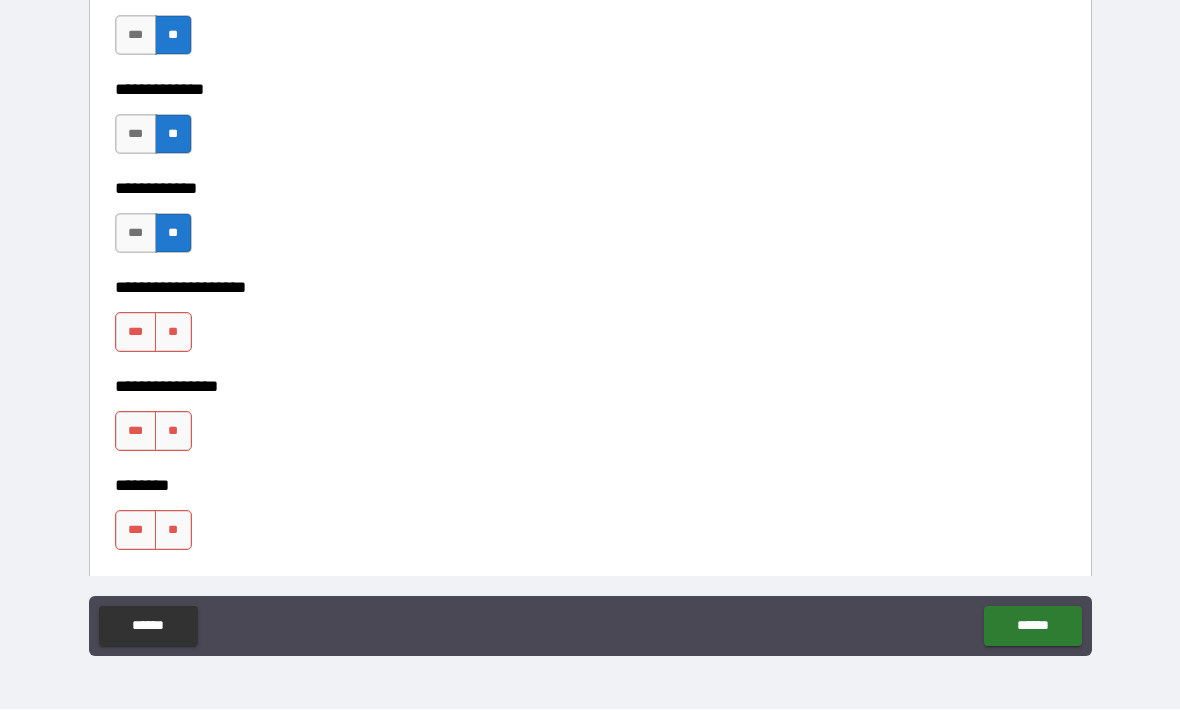 click on "**" at bounding box center (173, 333) 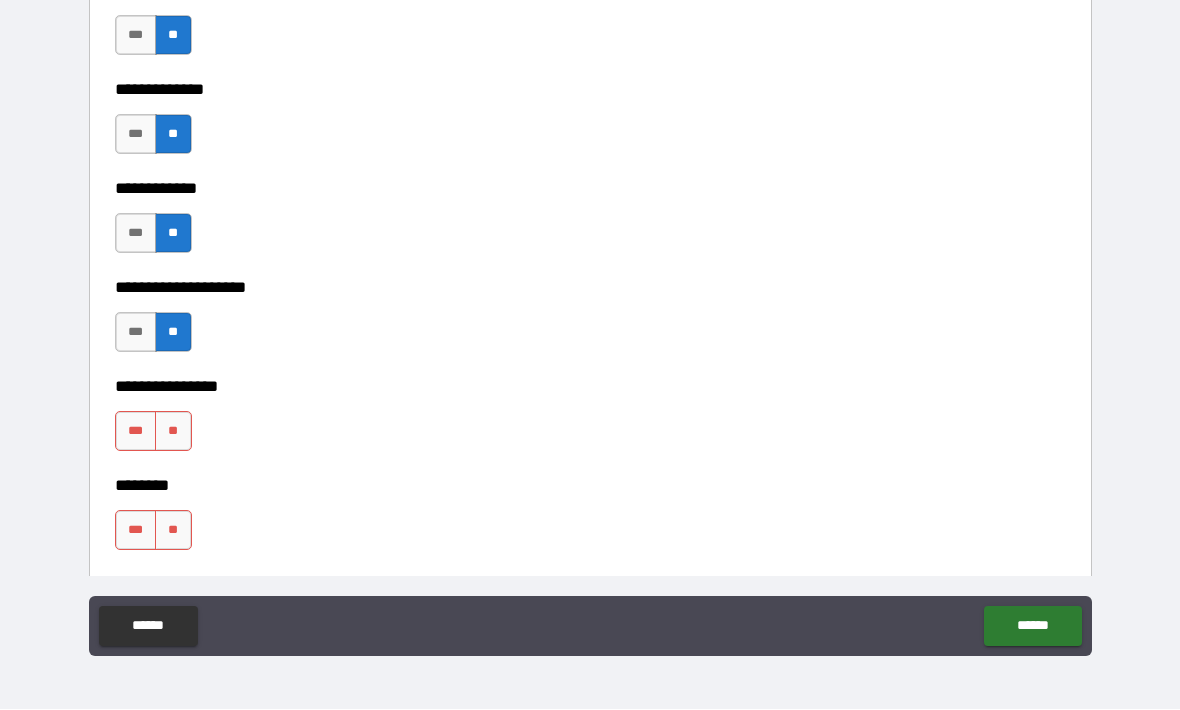 click on "**" at bounding box center [173, 432] 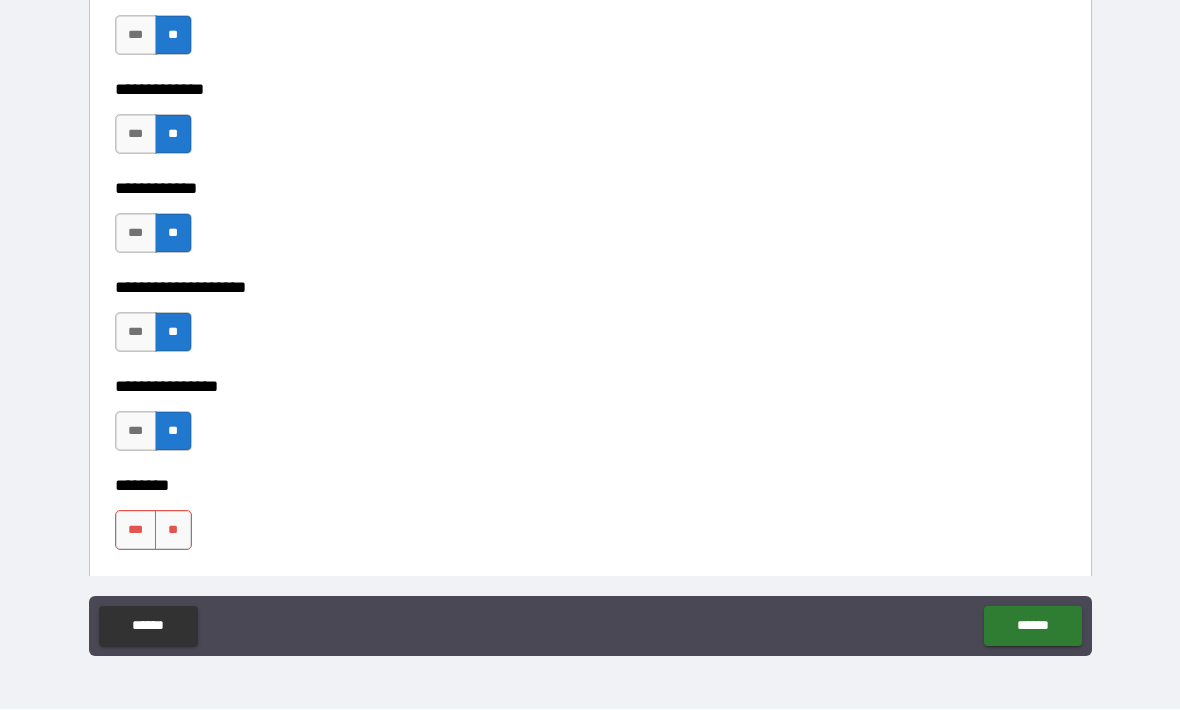 click on "**" at bounding box center [173, 531] 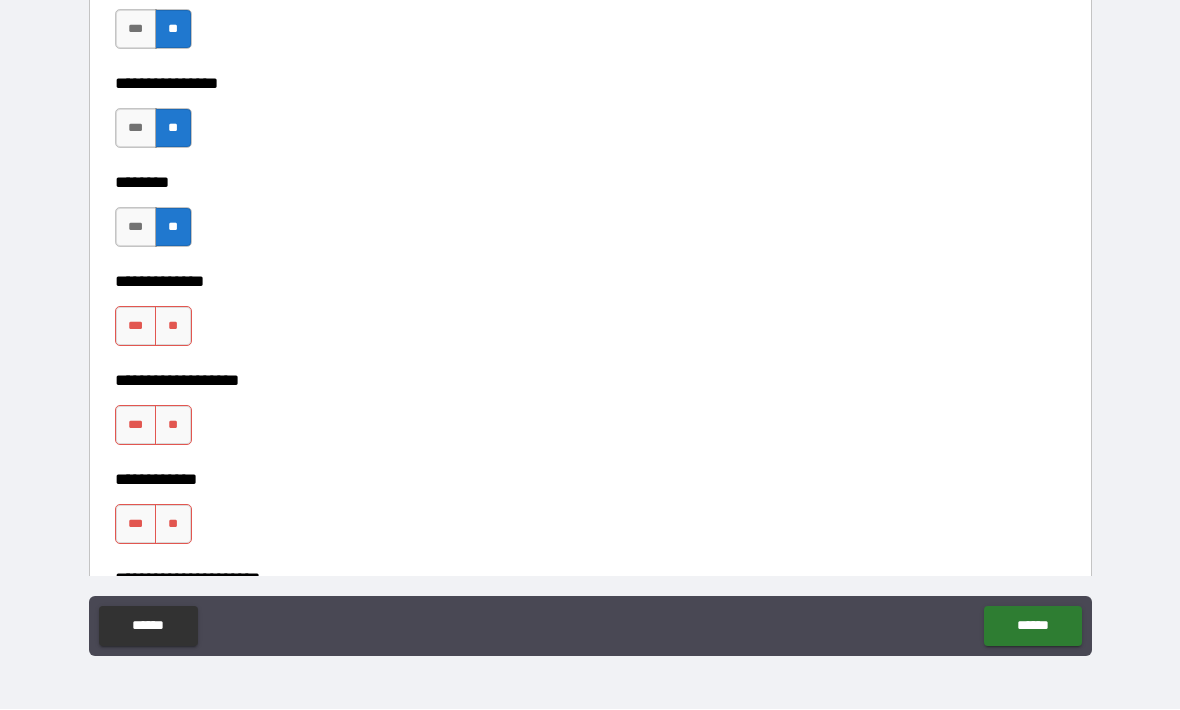 scroll, scrollTop: 7201, scrollLeft: 0, axis: vertical 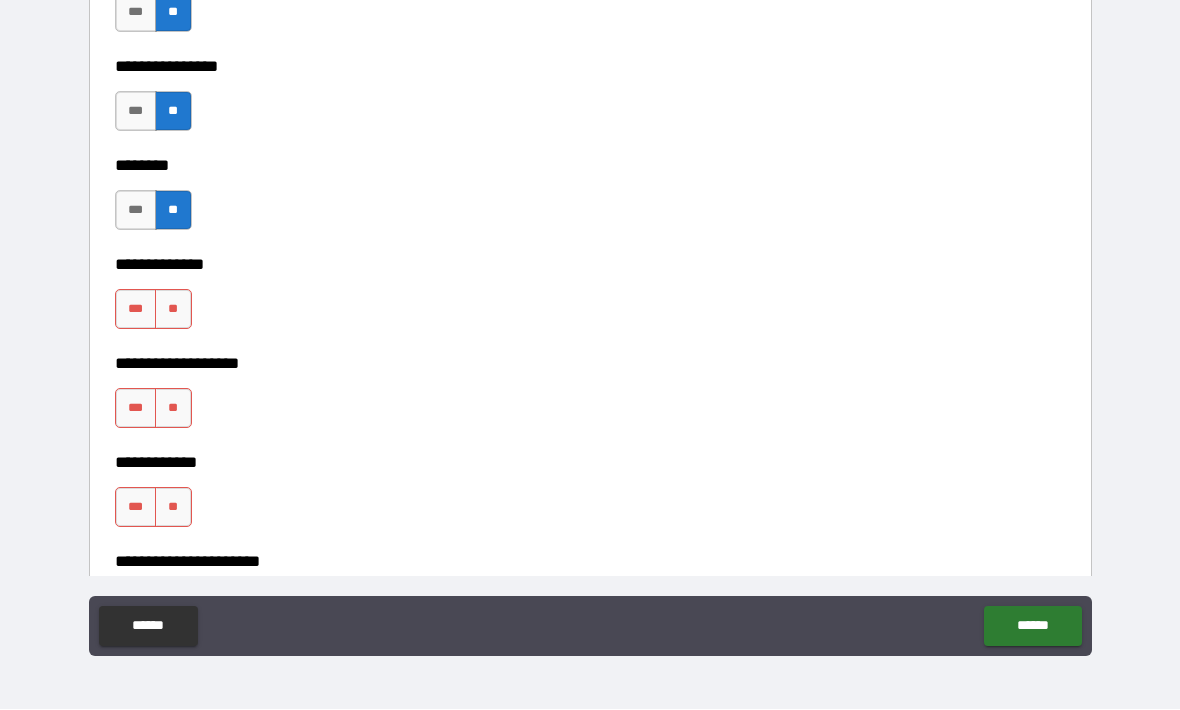 click on "**" at bounding box center (173, 310) 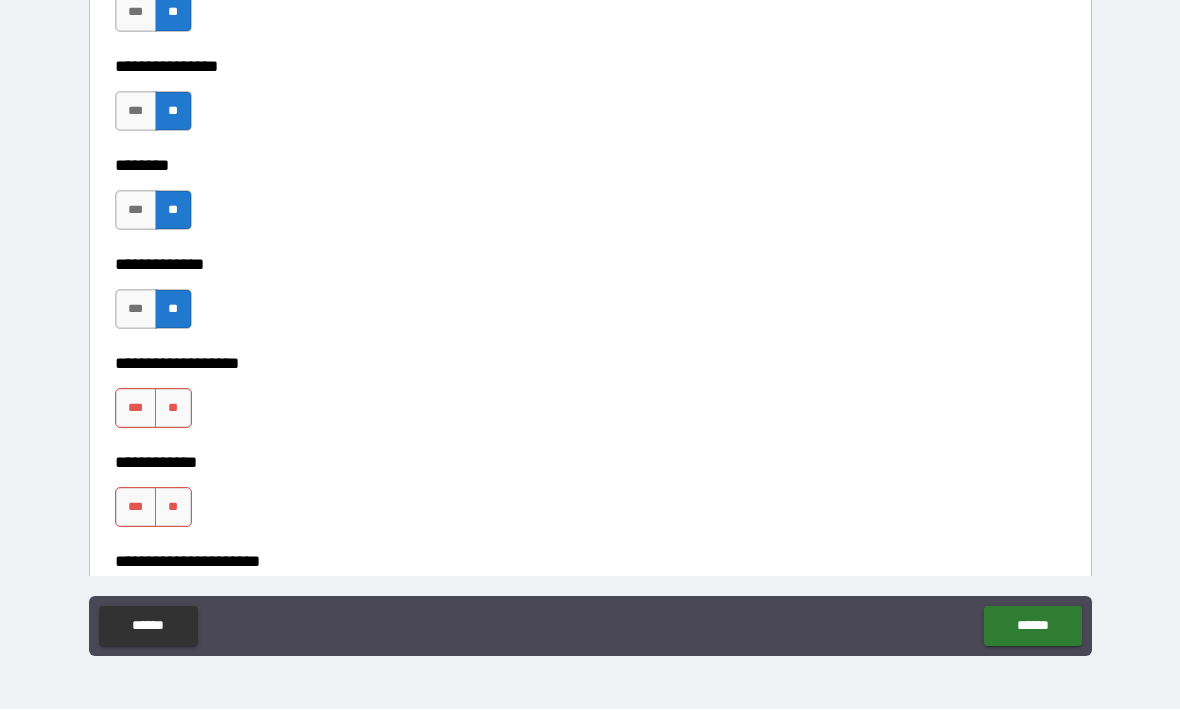 click on "**" at bounding box center (173, 409) 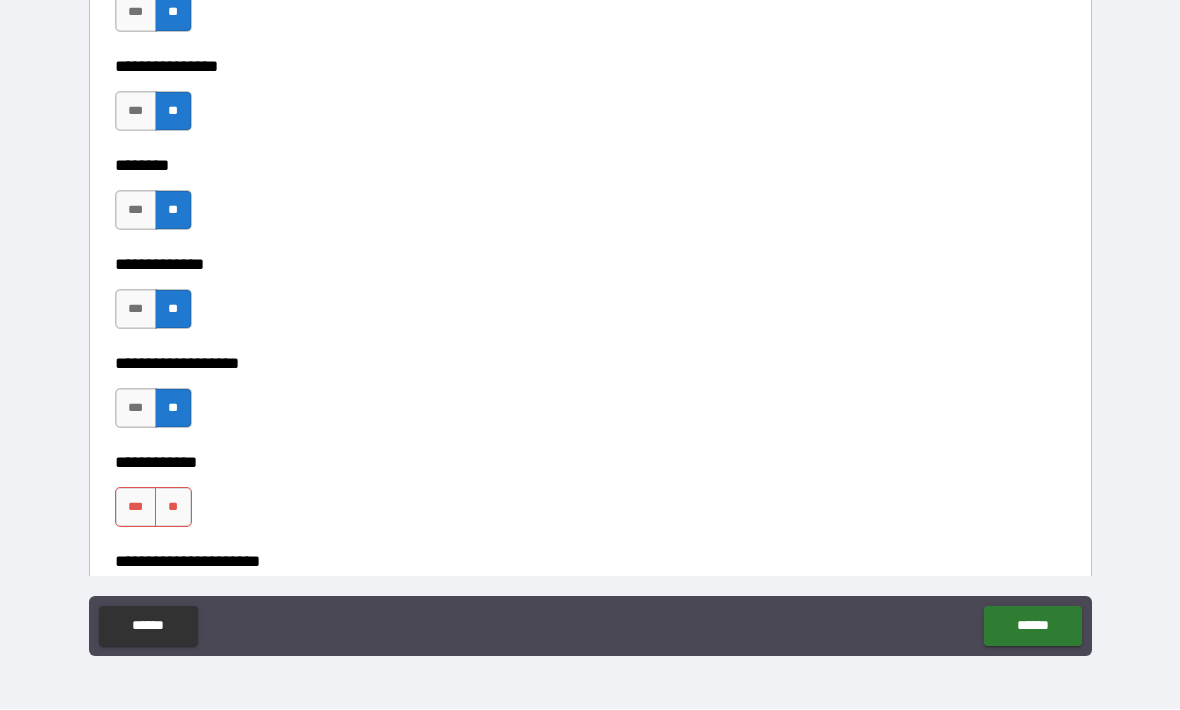 click on "**" at bounding box center (173, 508) 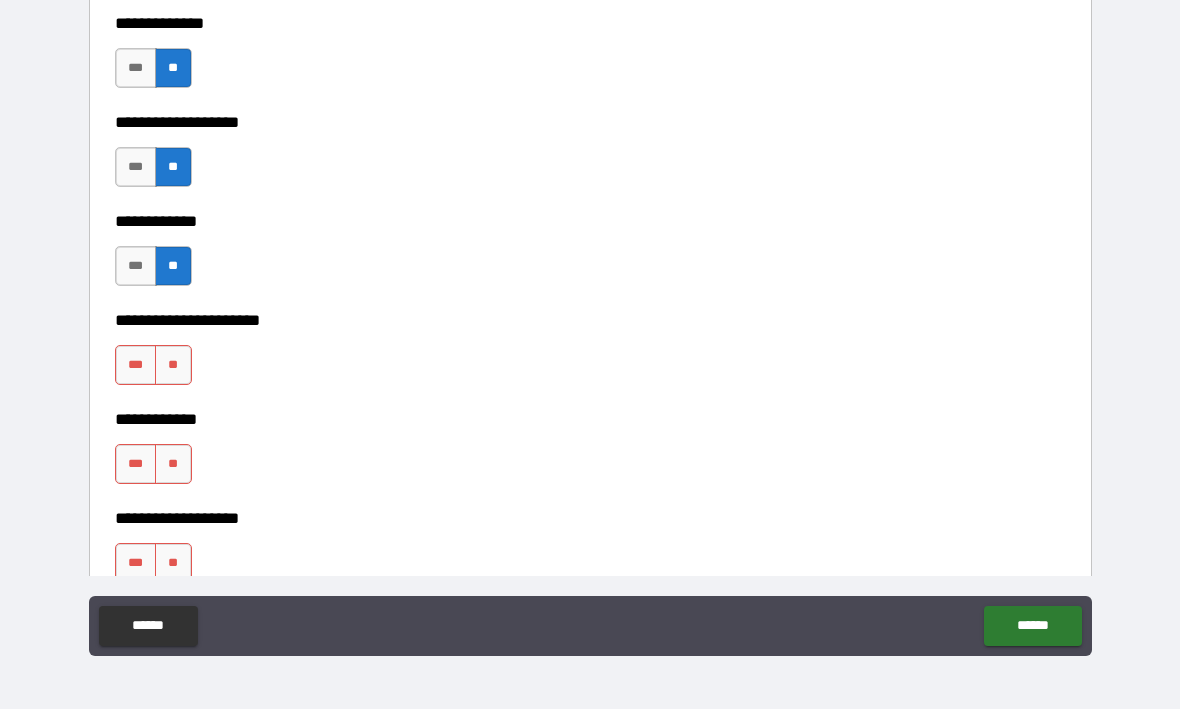 scroll, scrollTop: 7463, scrollLeft: 0, axis: vertical 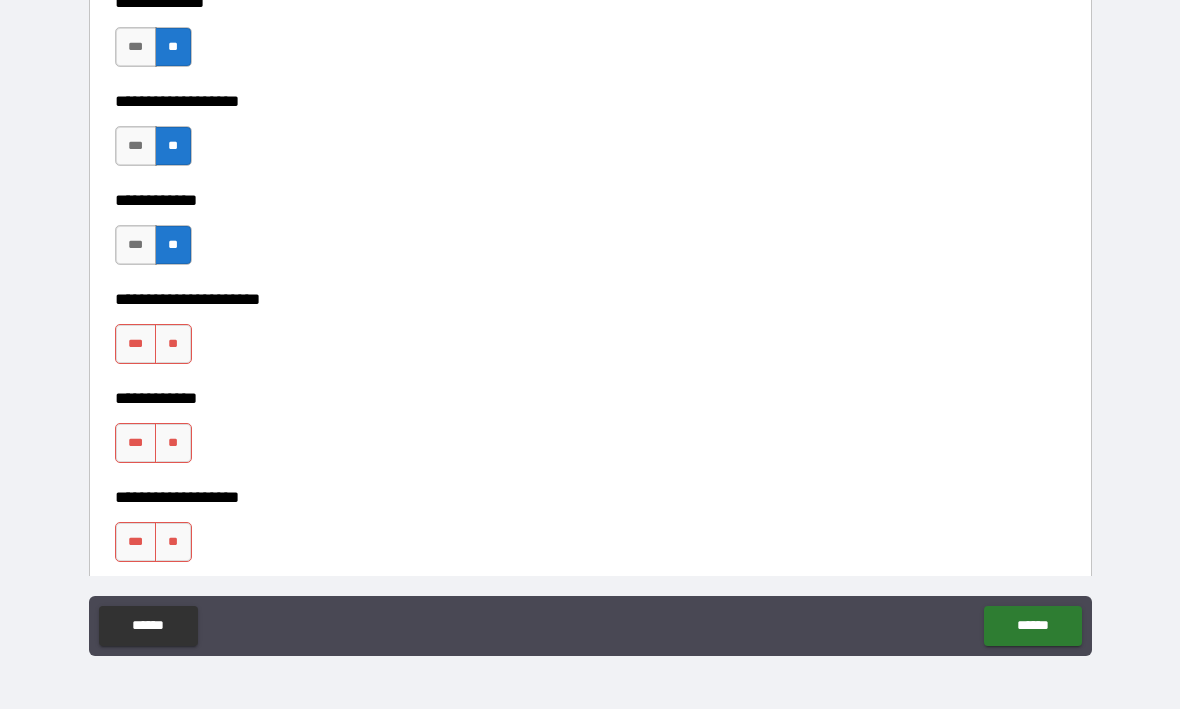 click on "**" at bounding box center (173, 345) 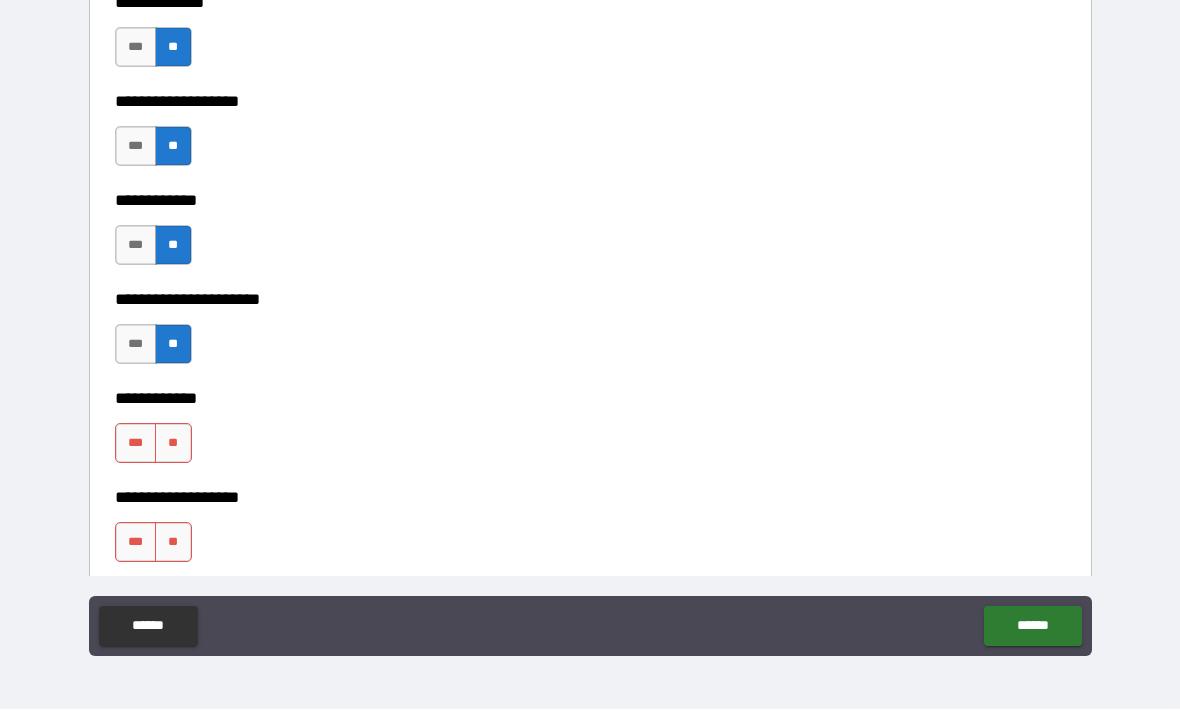 click on "**" at bounding box center [173, 444] 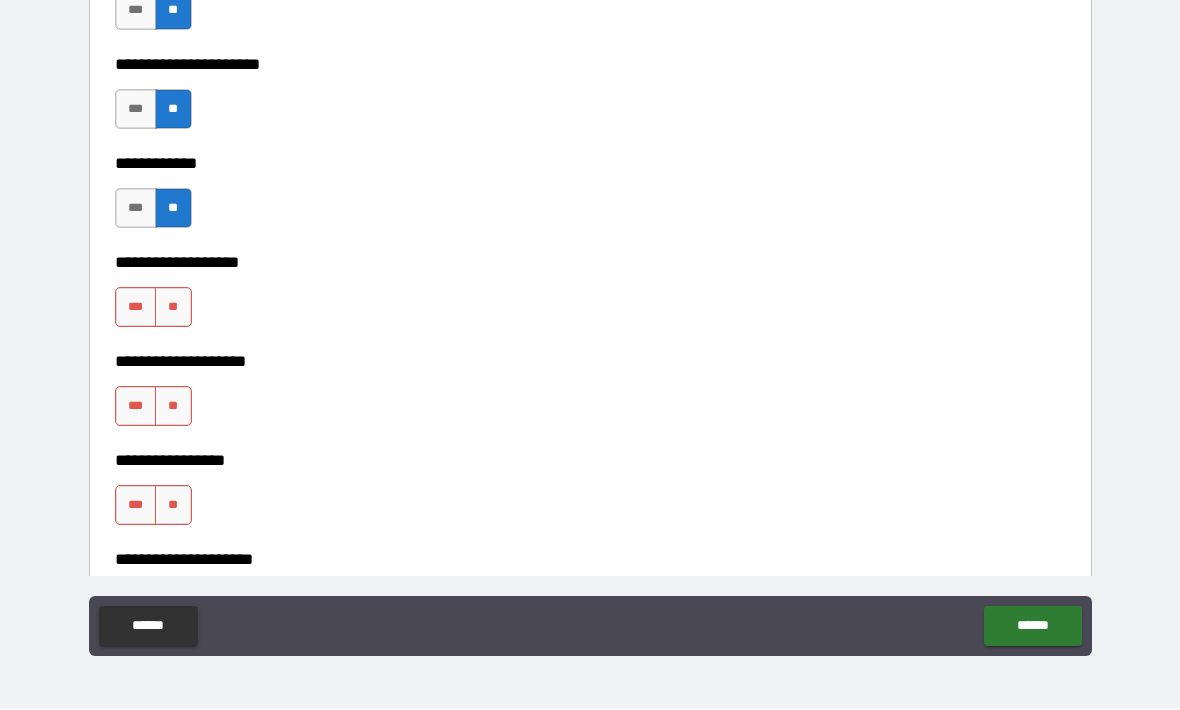 scroll, scrollTop: 7706, scrollLeft: 0, axis: vertical 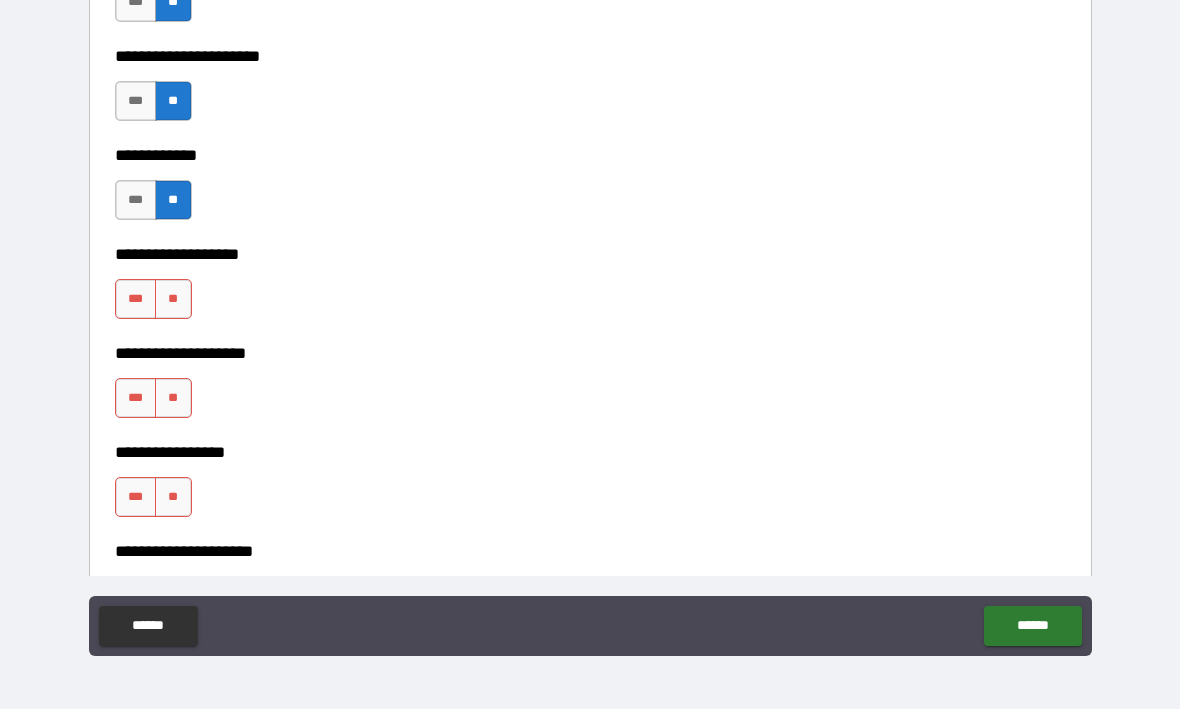 click on "**" at bounding box center (173, 399) 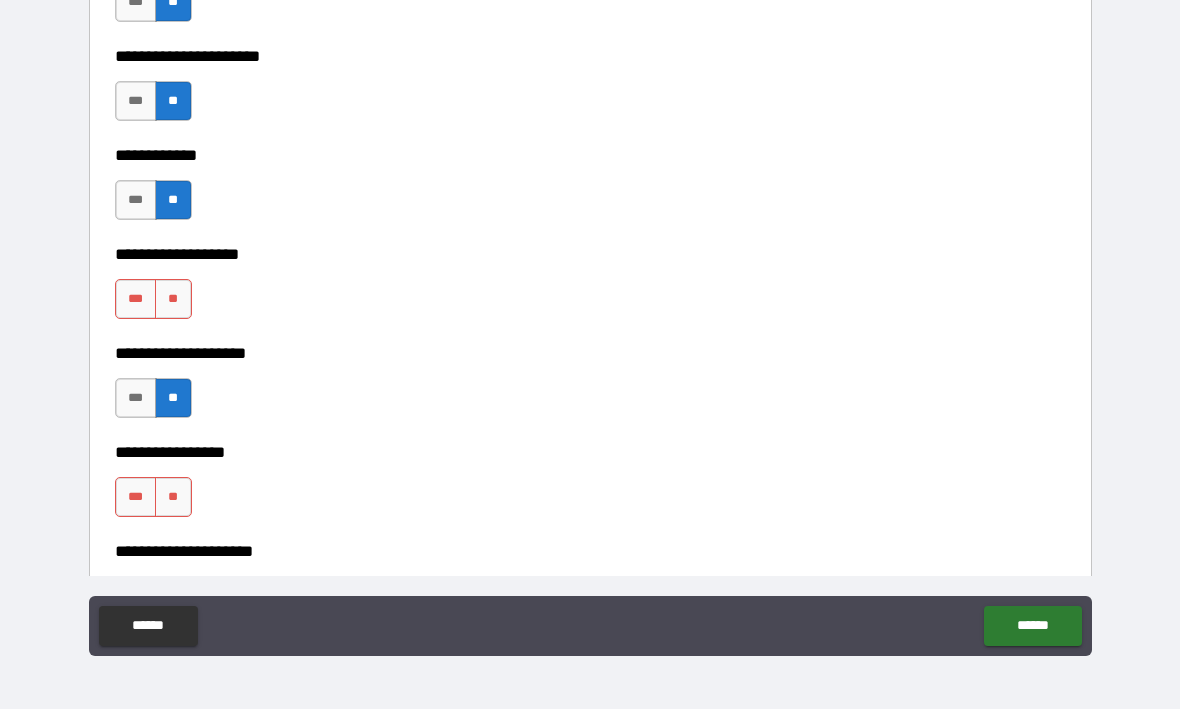 click on "**" at bounding box center (173, 498) 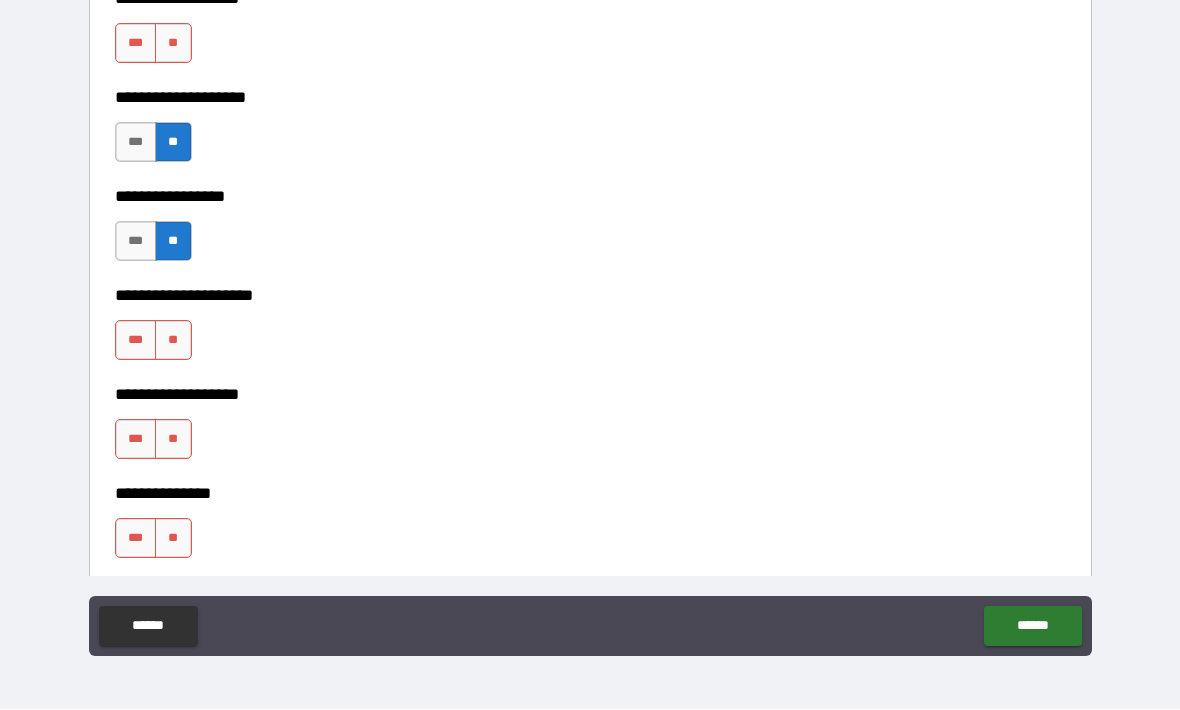 scroll, scrollTop: 7966, scrollLeft: 0, axis: vertical 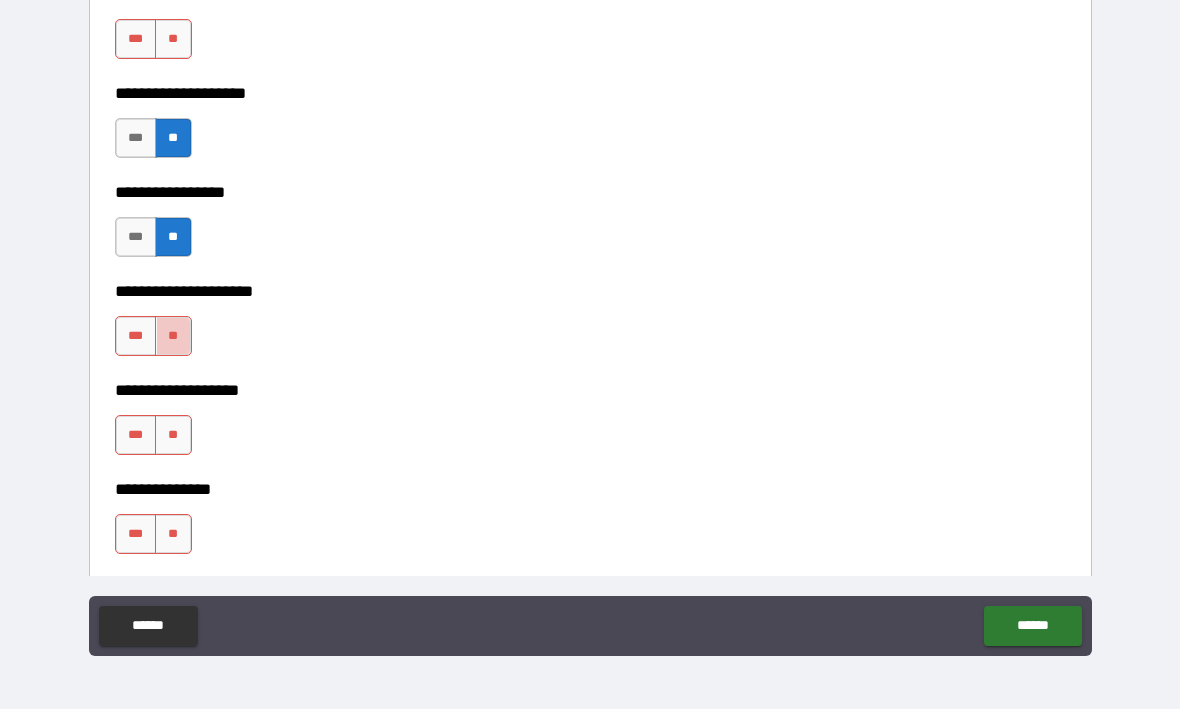 click on "**" at bounding box center (173, 337) 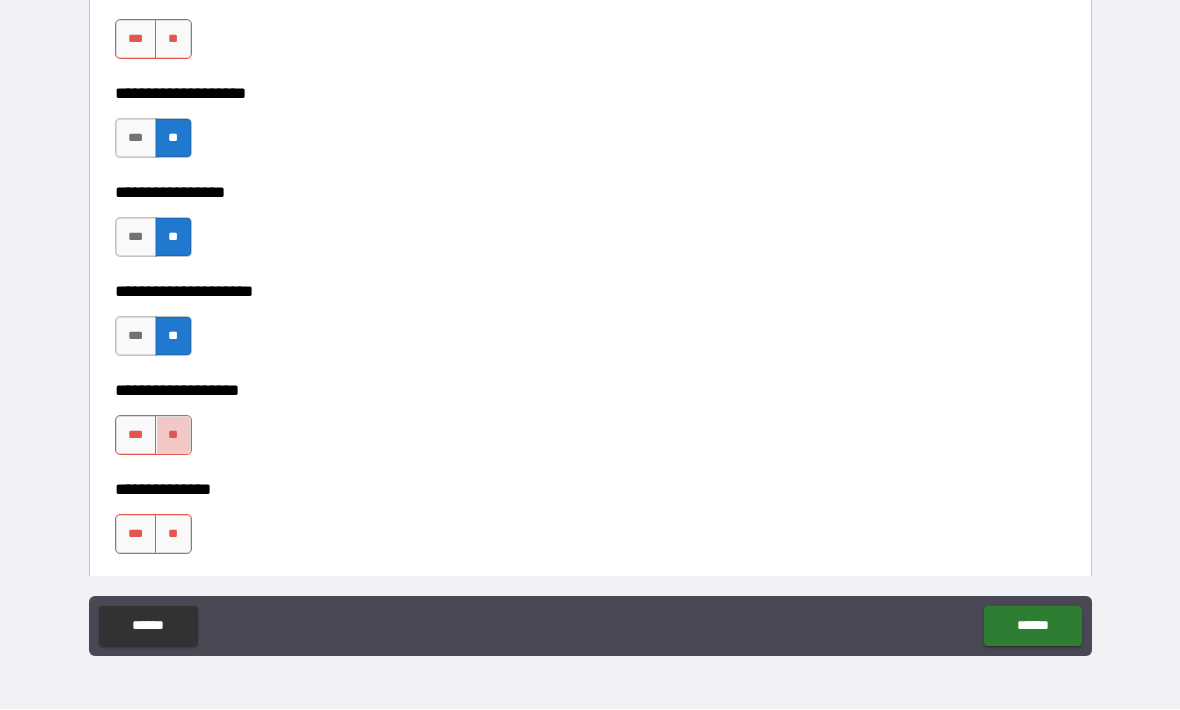click on "**" at bounding box center [173, 436] 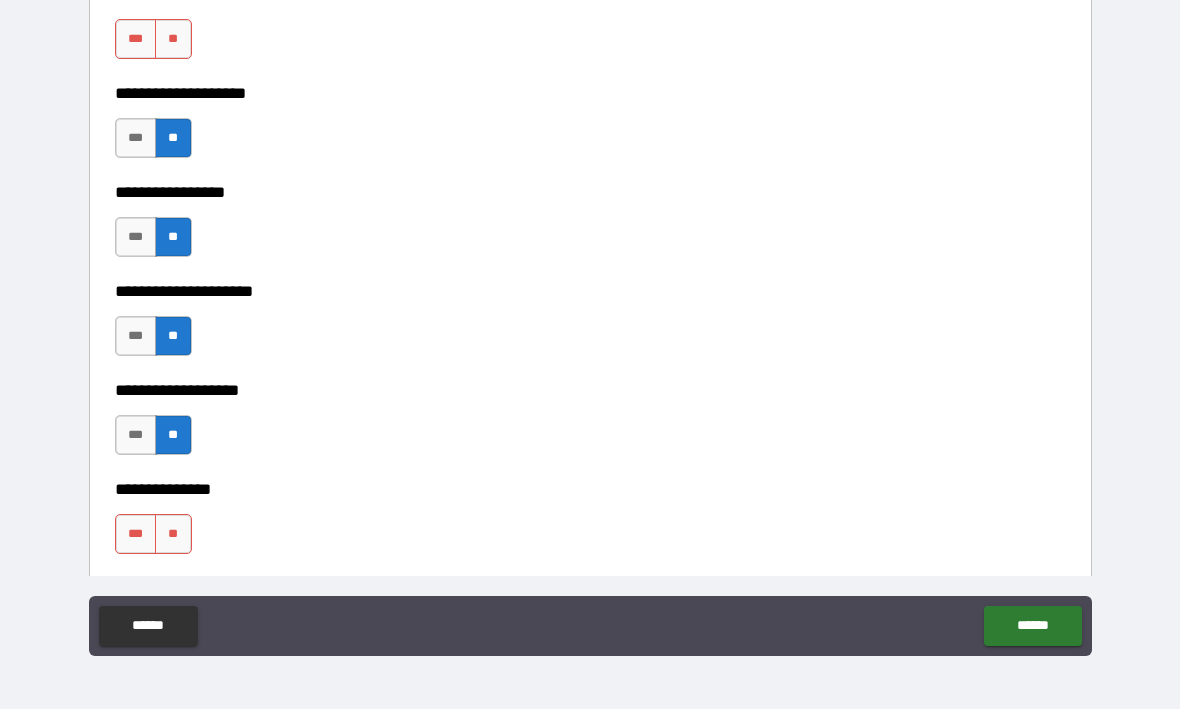 click on "**" at bounding box center (173, 535) 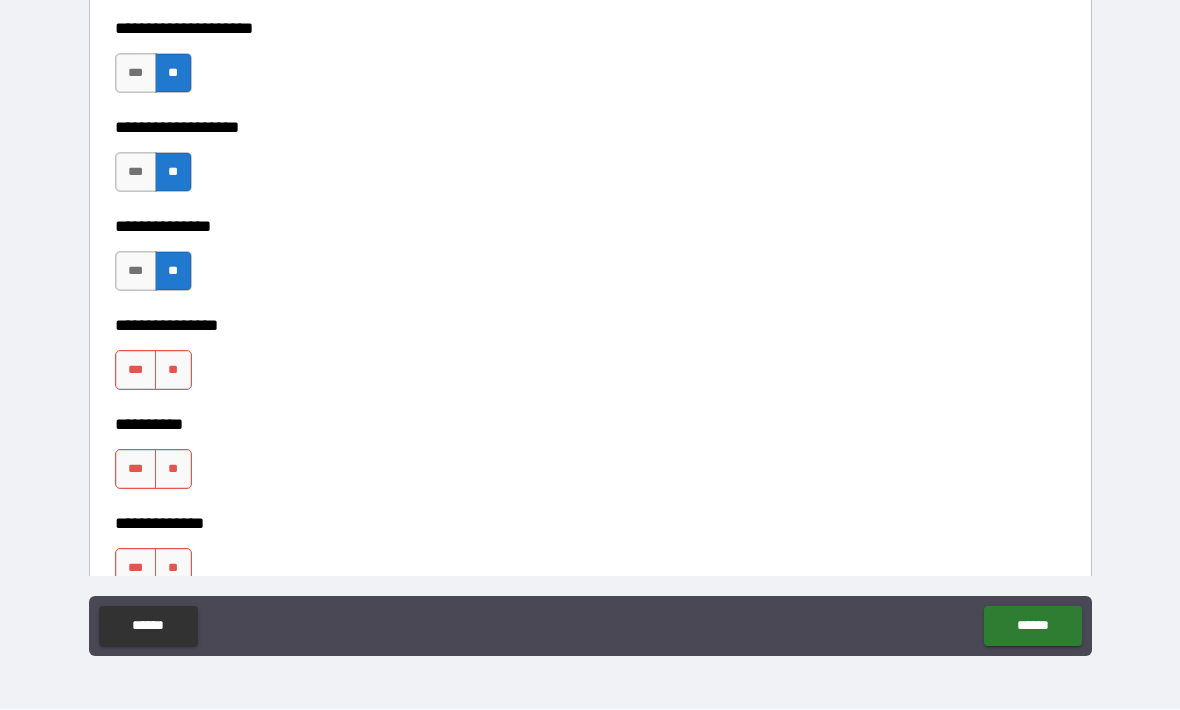 scroll, scrollTop: 8230, scrollLeft: 0, axis: vertical 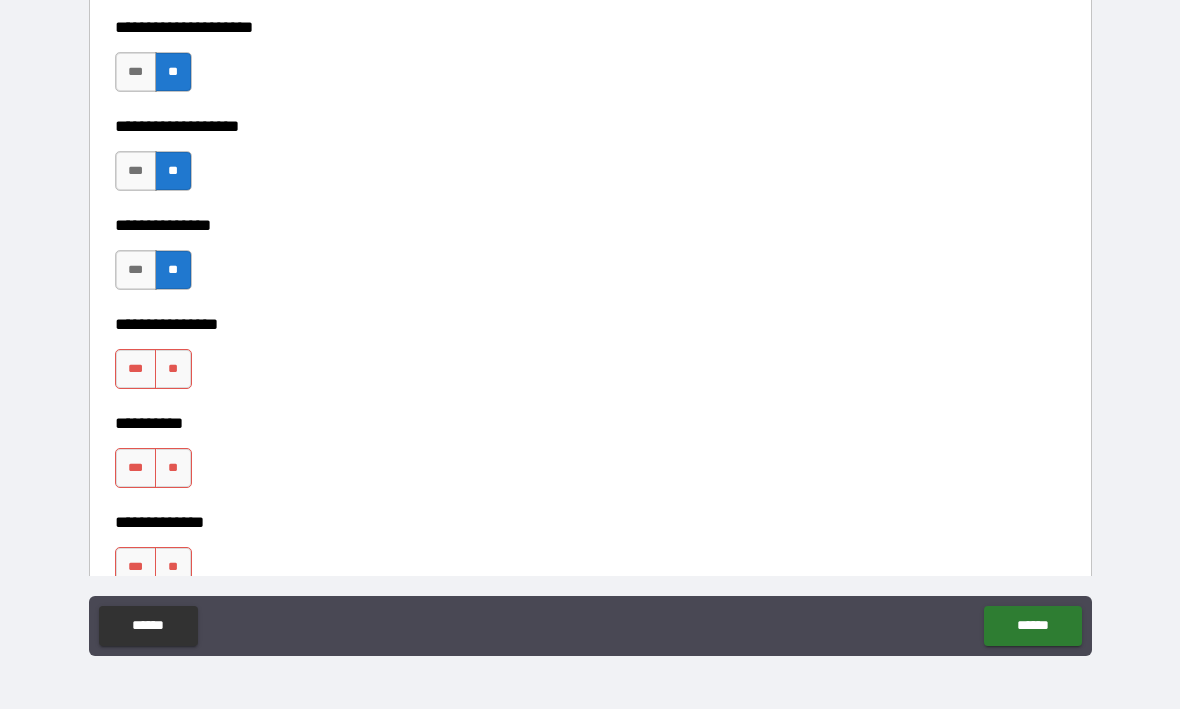 click on "**" at bounding box center (173, 370) 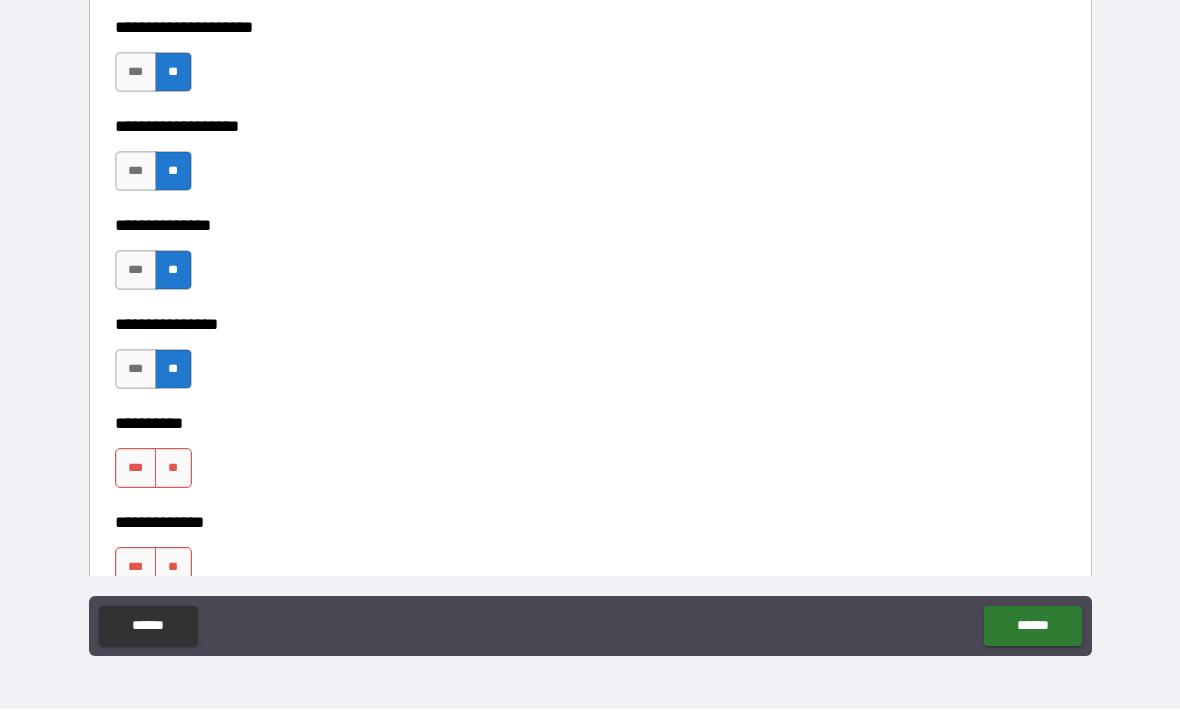 click on "**" at bounding box center [173, 469] 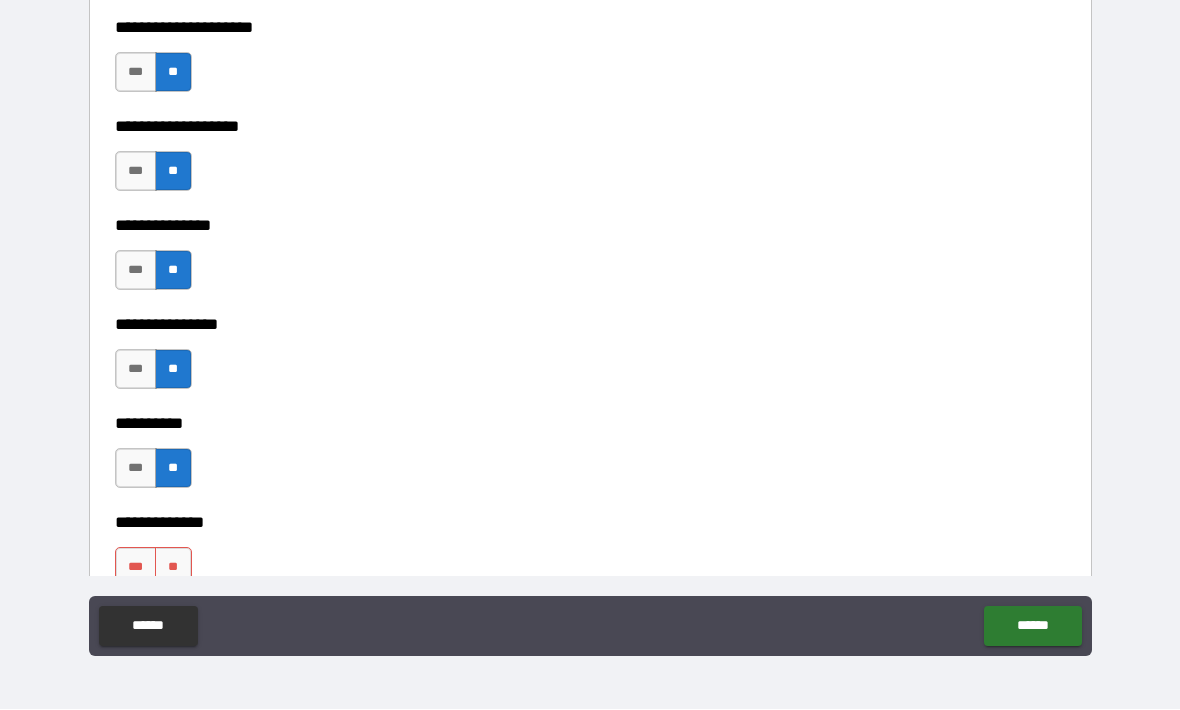 click on "**" at bounding box center [173, 568] 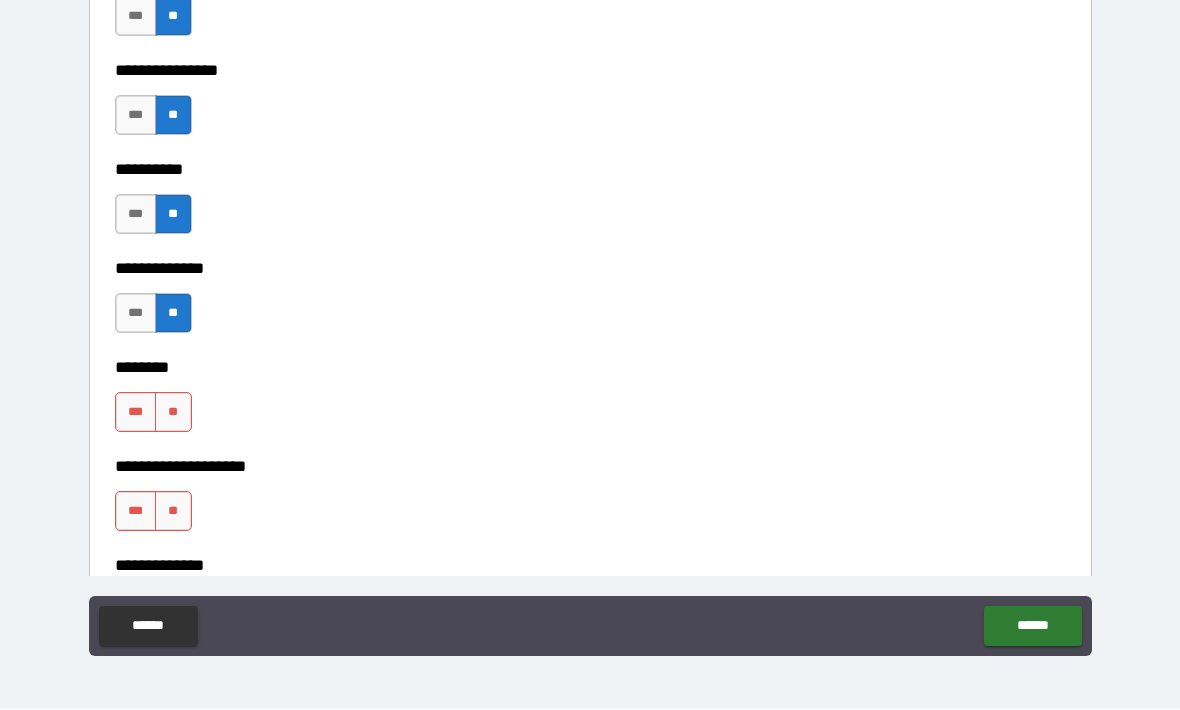 scroll, scrollTop: 8485, scrollLeft: 0, axis: vertical 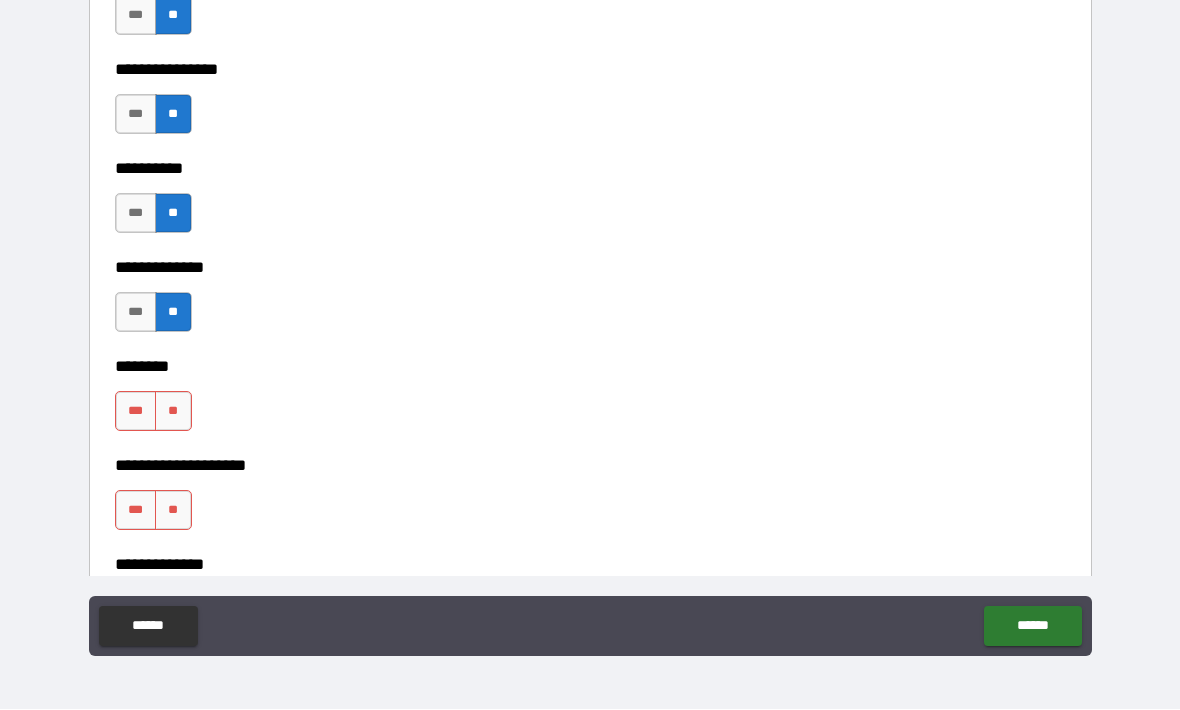 click on "**" at bounding box center [173, 412] 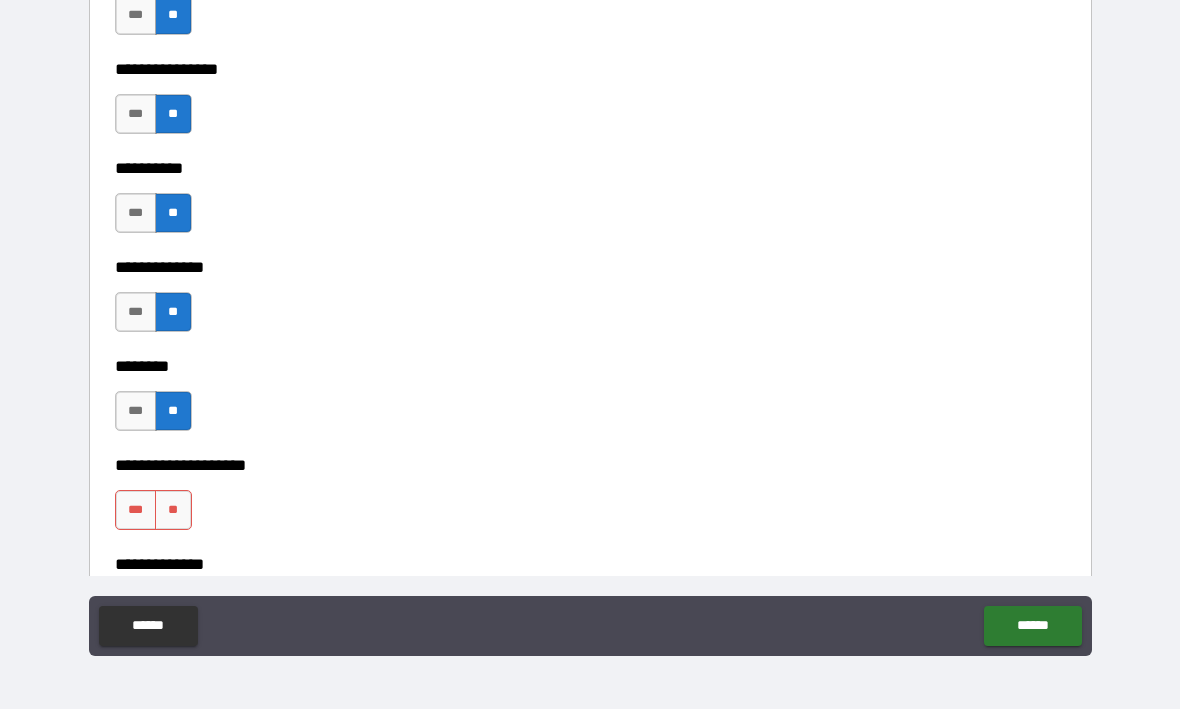 click on "**" at bounding box center (173, 511) 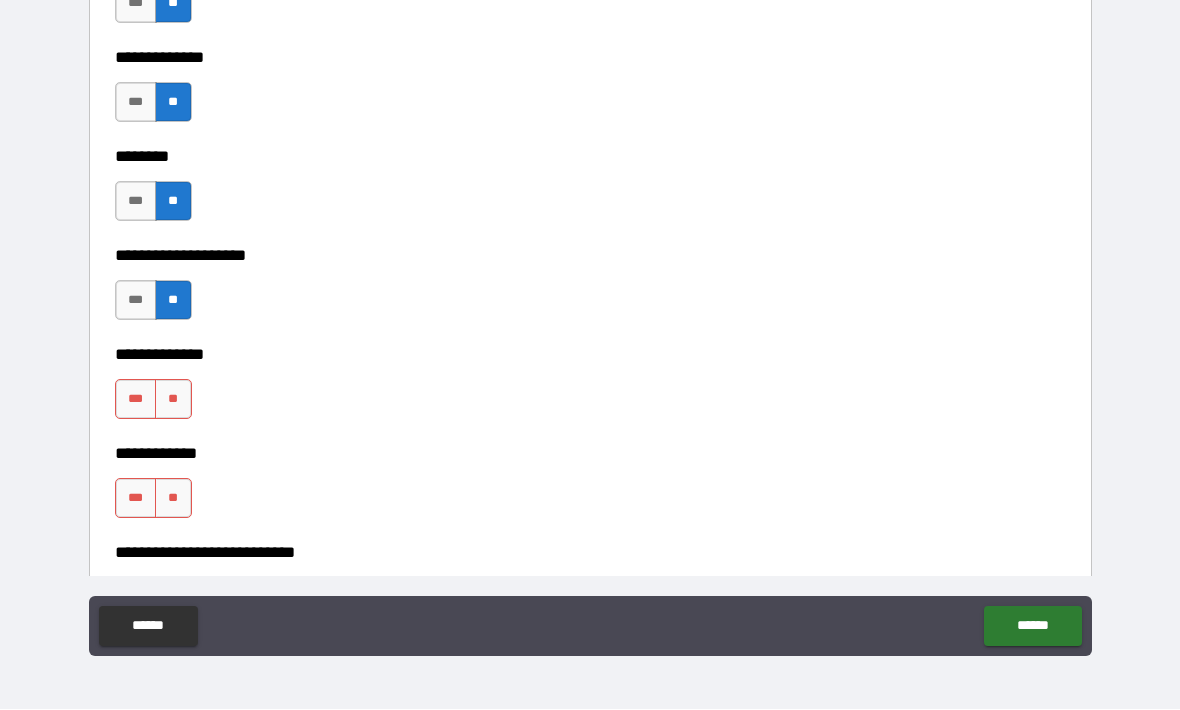 scroll, scrollTop: 8712, scrollLeft: 0, axis: vertical 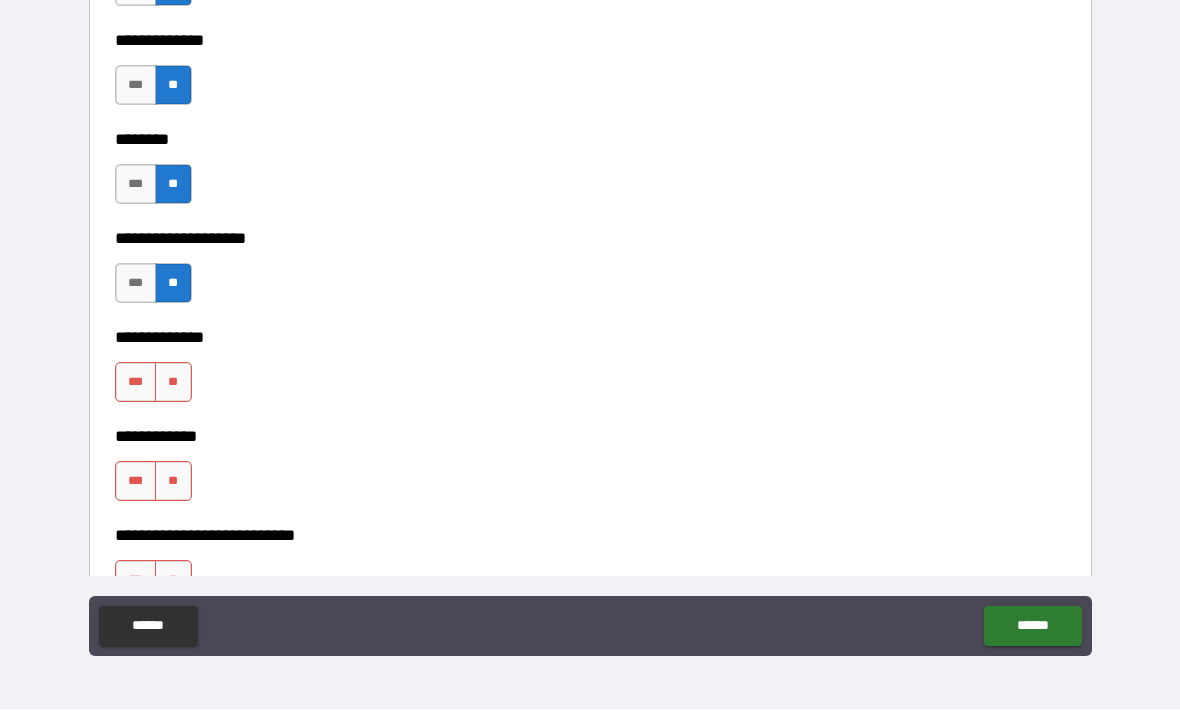 click on "**" at bounding box center (173, 383) 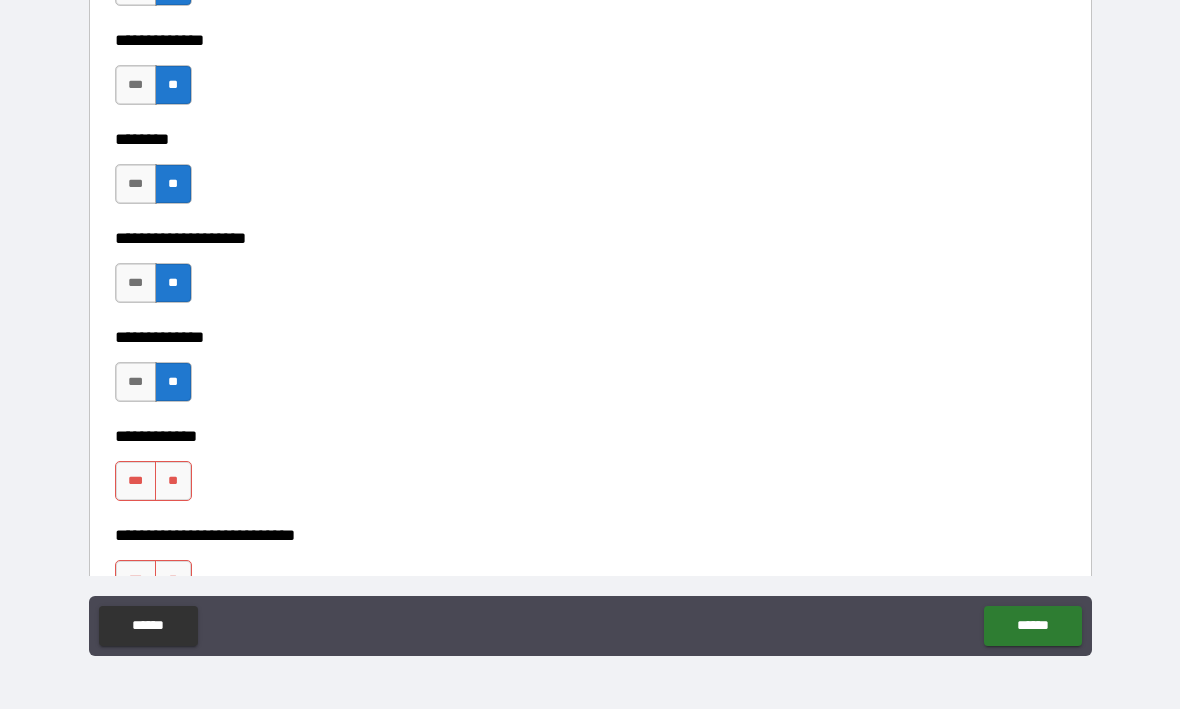 click on "**" at bounding box center (173, 482) 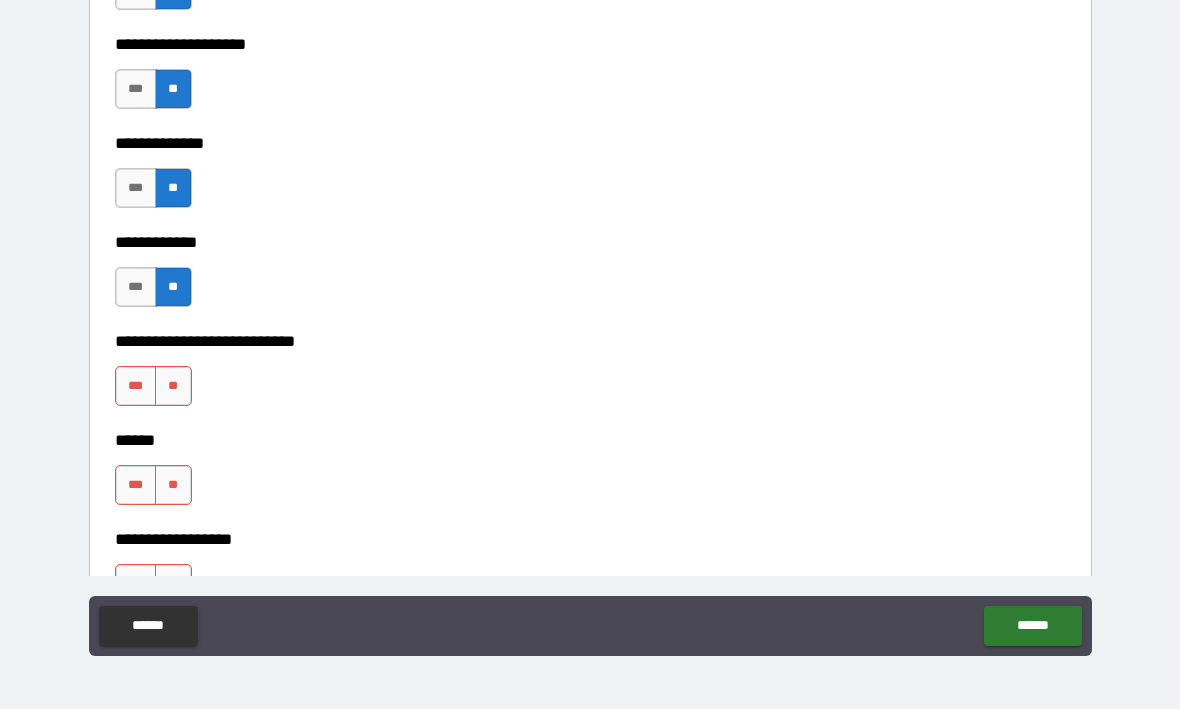 scroll, scrollTop: 8910, scrollLeft: 0, axis: vertical 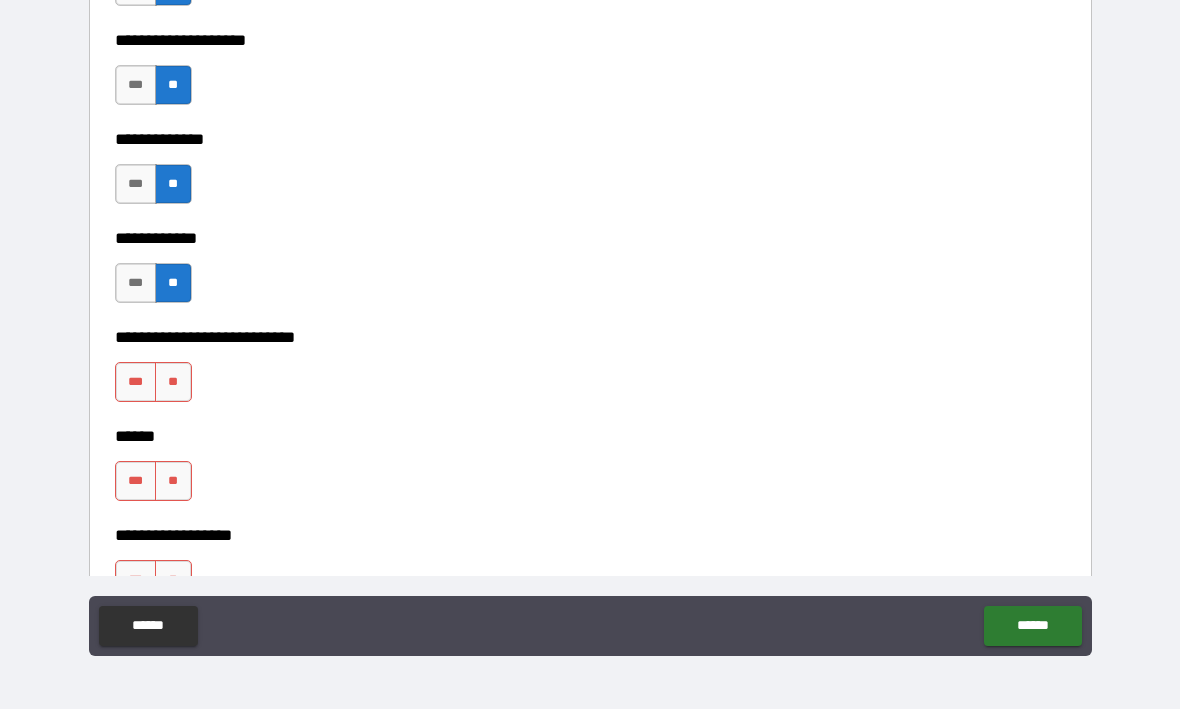 click on "**" at bounding box center [173, 383] 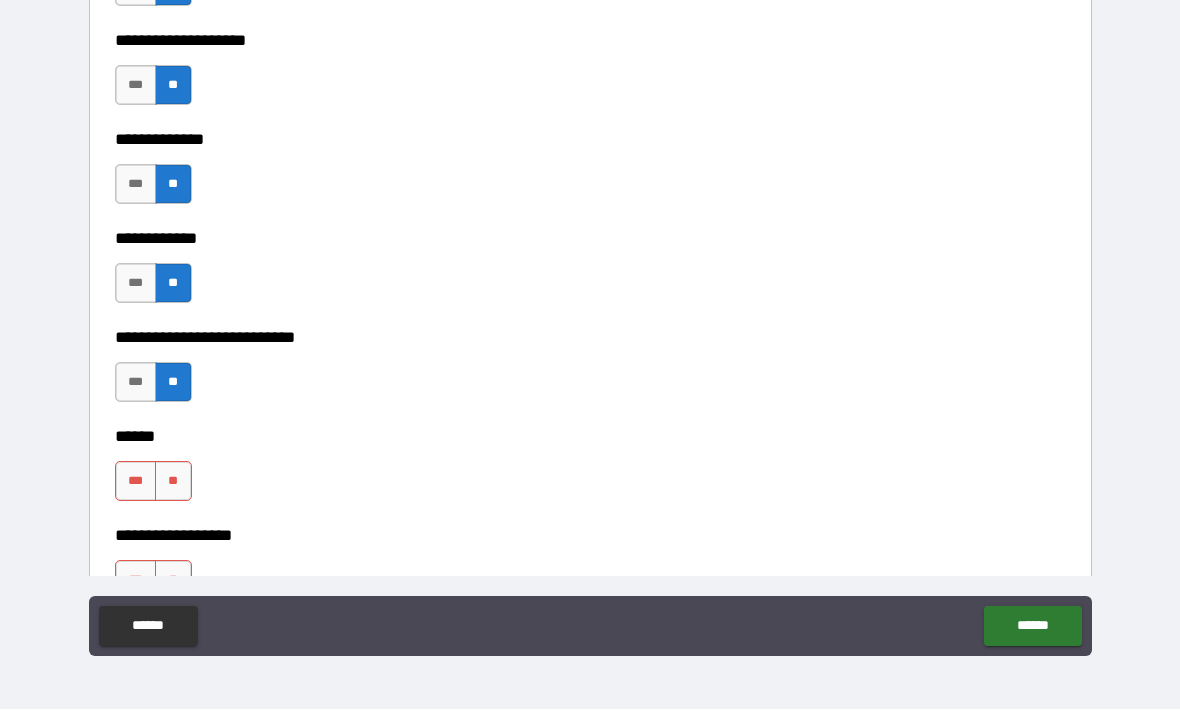 click on "**" at bounding box center (173, 482) 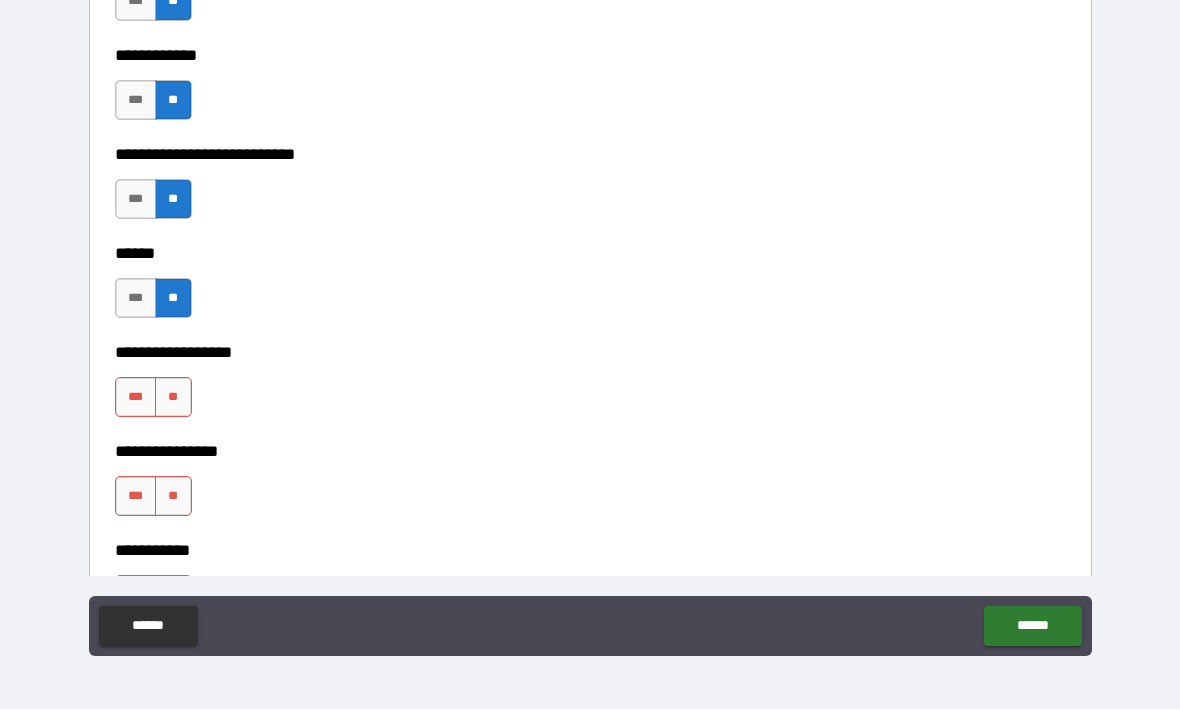 scroll, scrollTop: 9120, scrollLeft: 0, axis: vertical 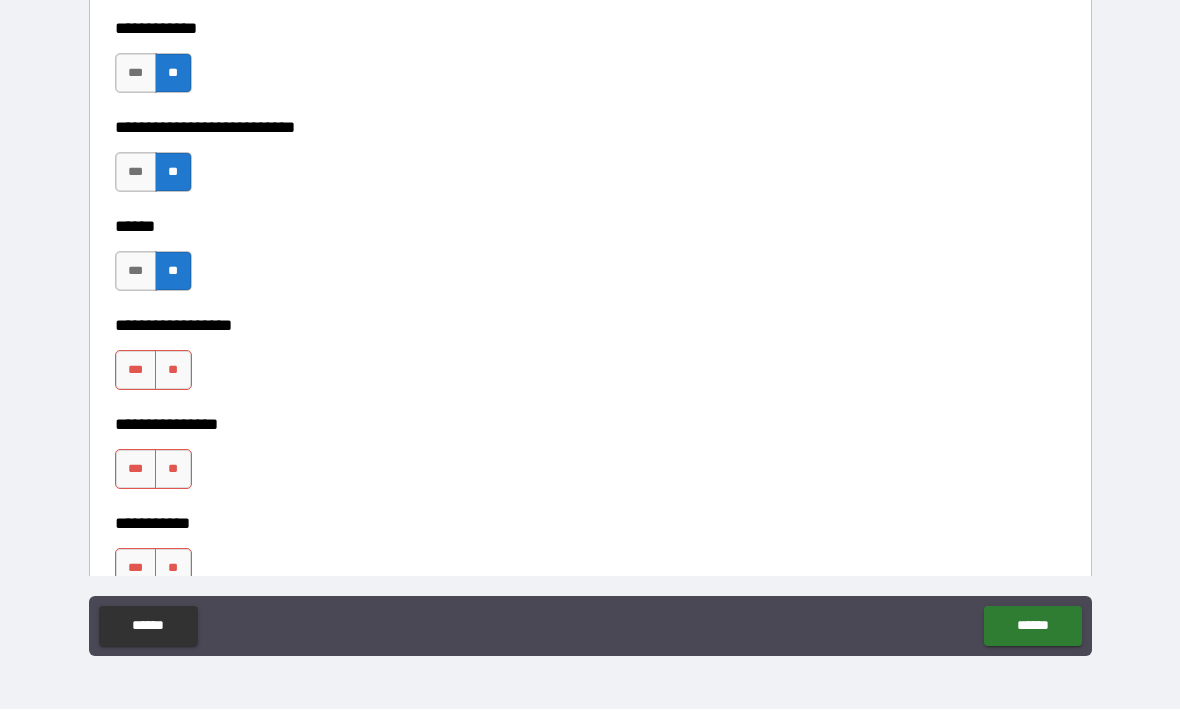 click on "**" at bounding box center (173, 371) 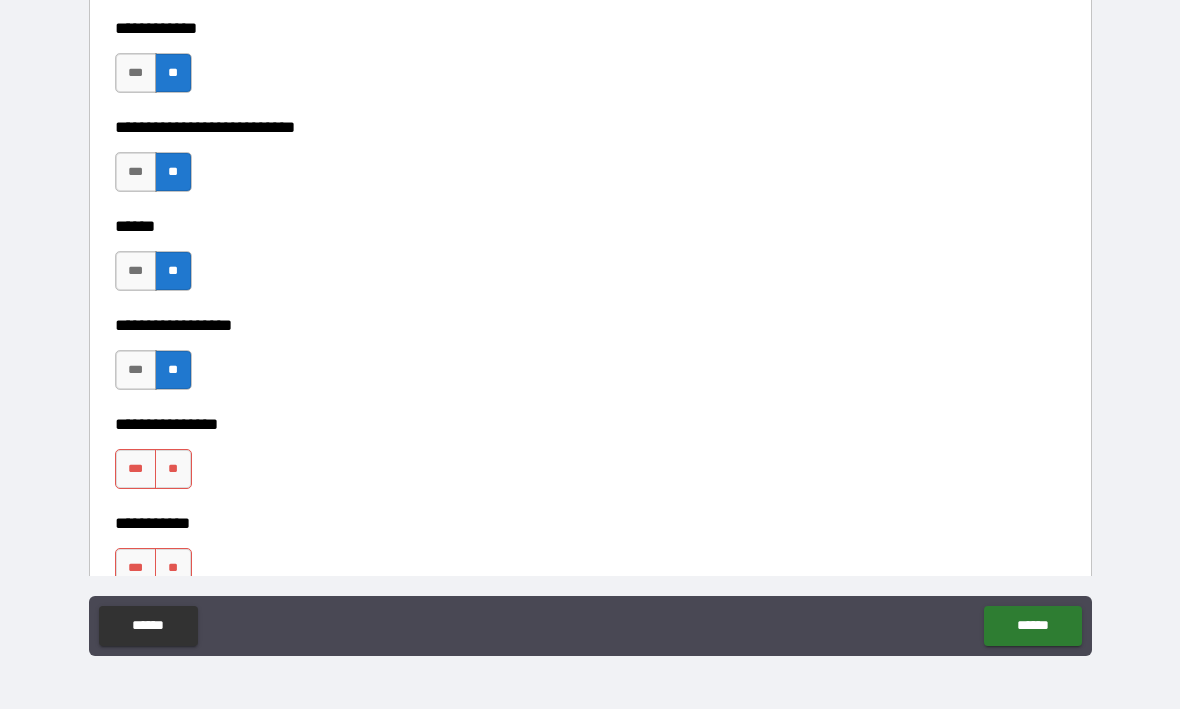 click on "**" at bounding box center [173, 470] 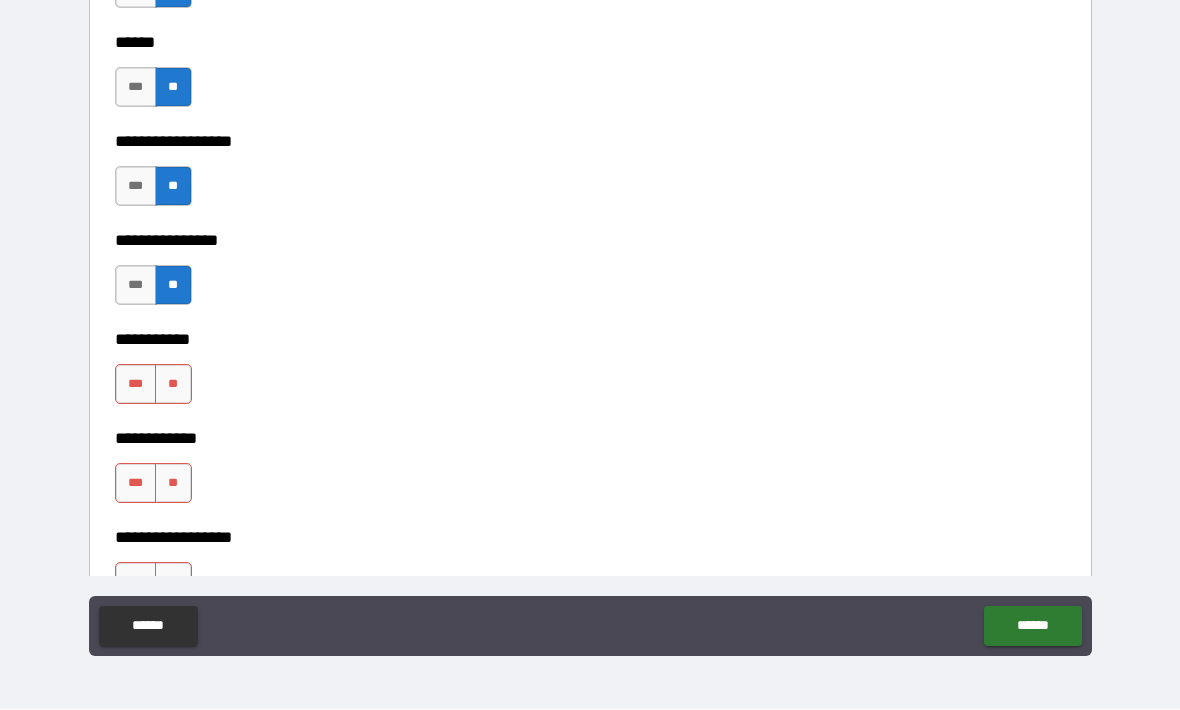 scroll, scrollTop: 9327, scrollLeft: 0, axis: vertical 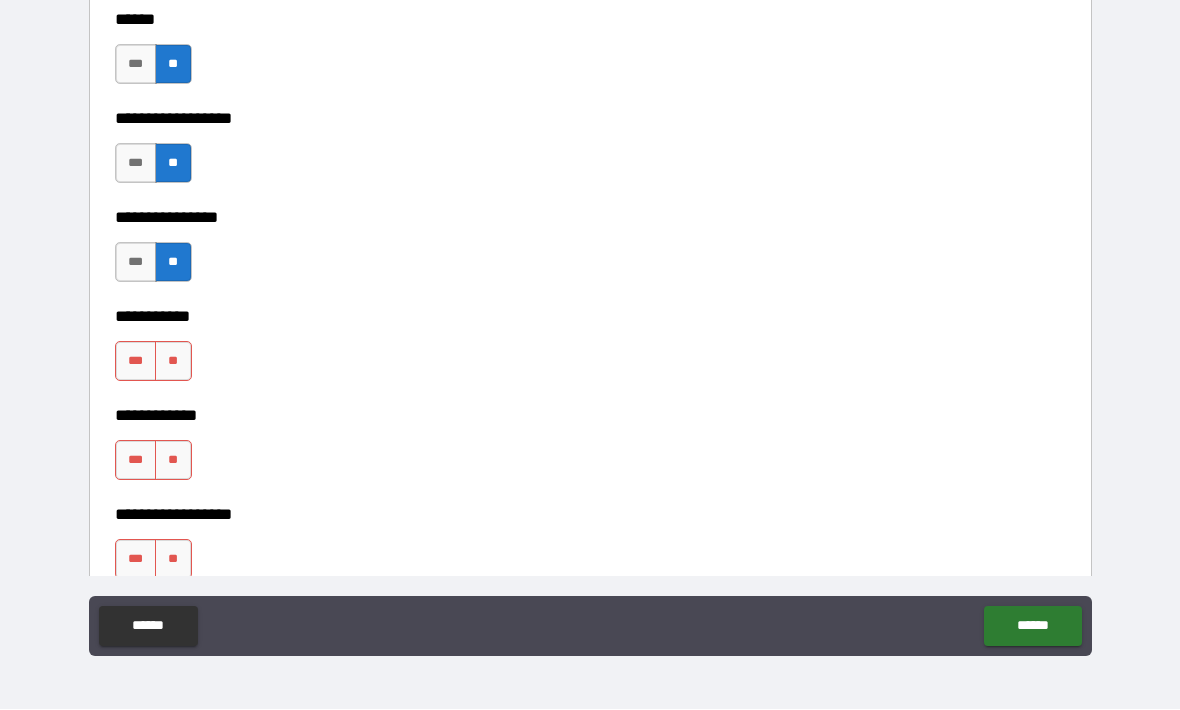 click on "**" at bounding box center [173, 362] 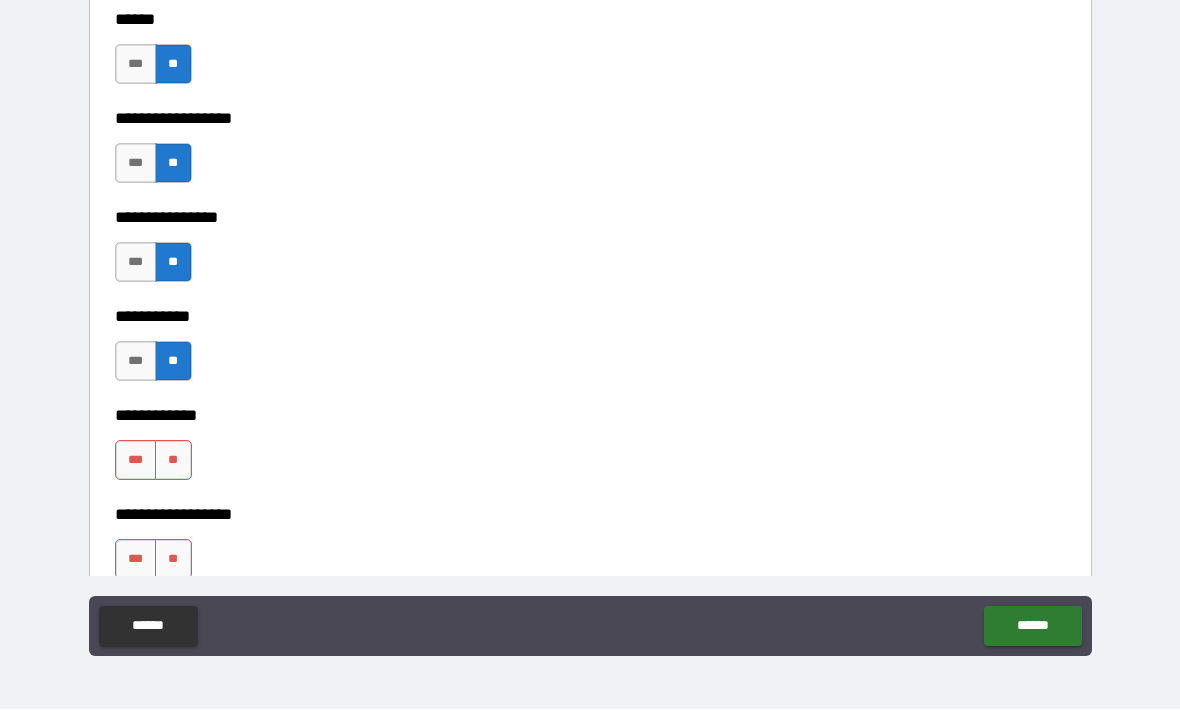 click on "**" at bounding box center (173, 461) 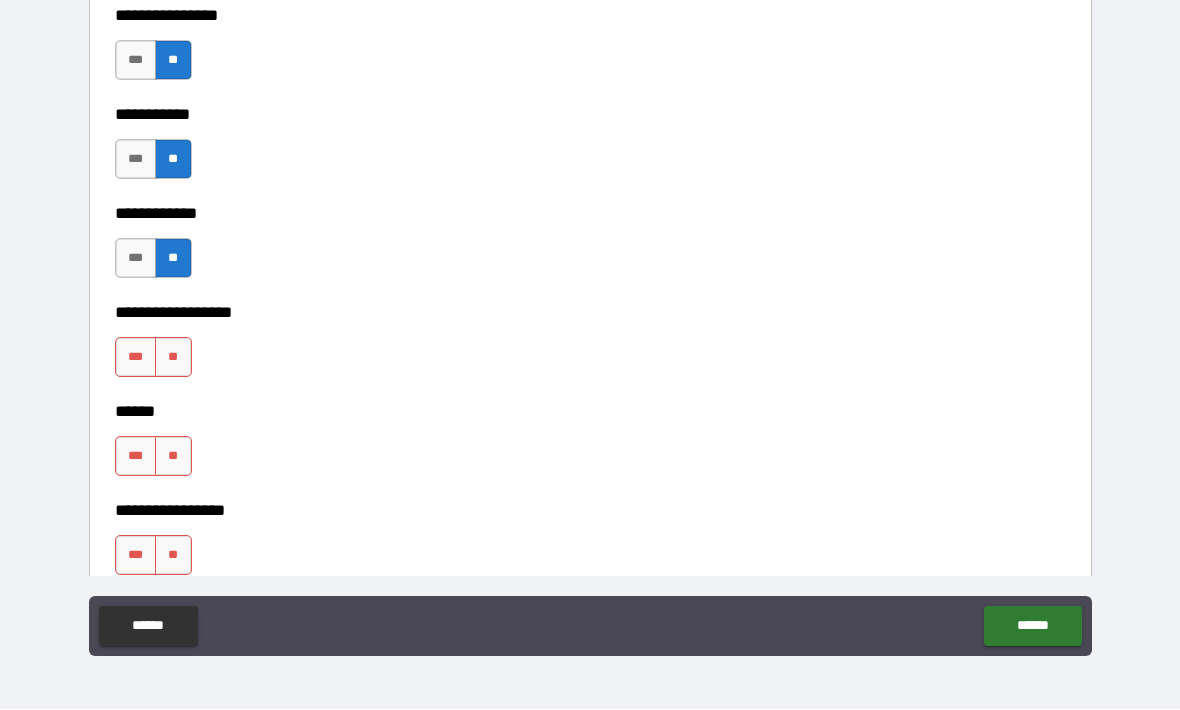 scroll, scrollTop: 9530, scrollLeft: 0, axis: vertical 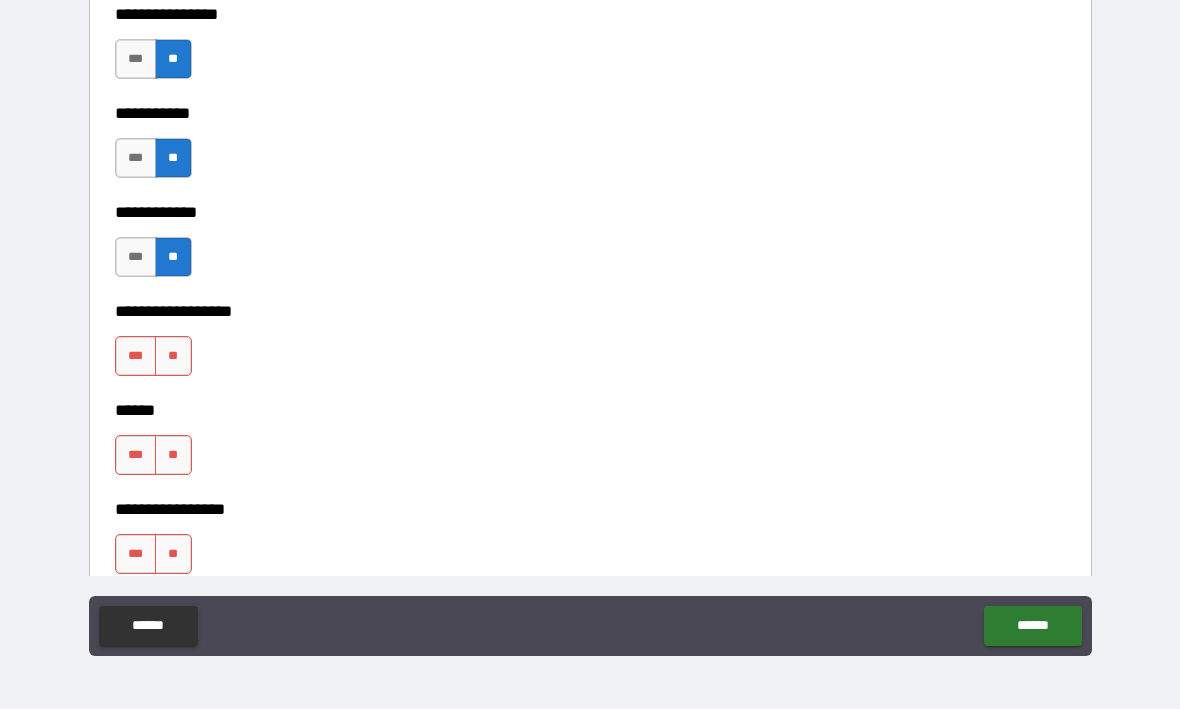 click on "**" at bounding box center (173, 357) 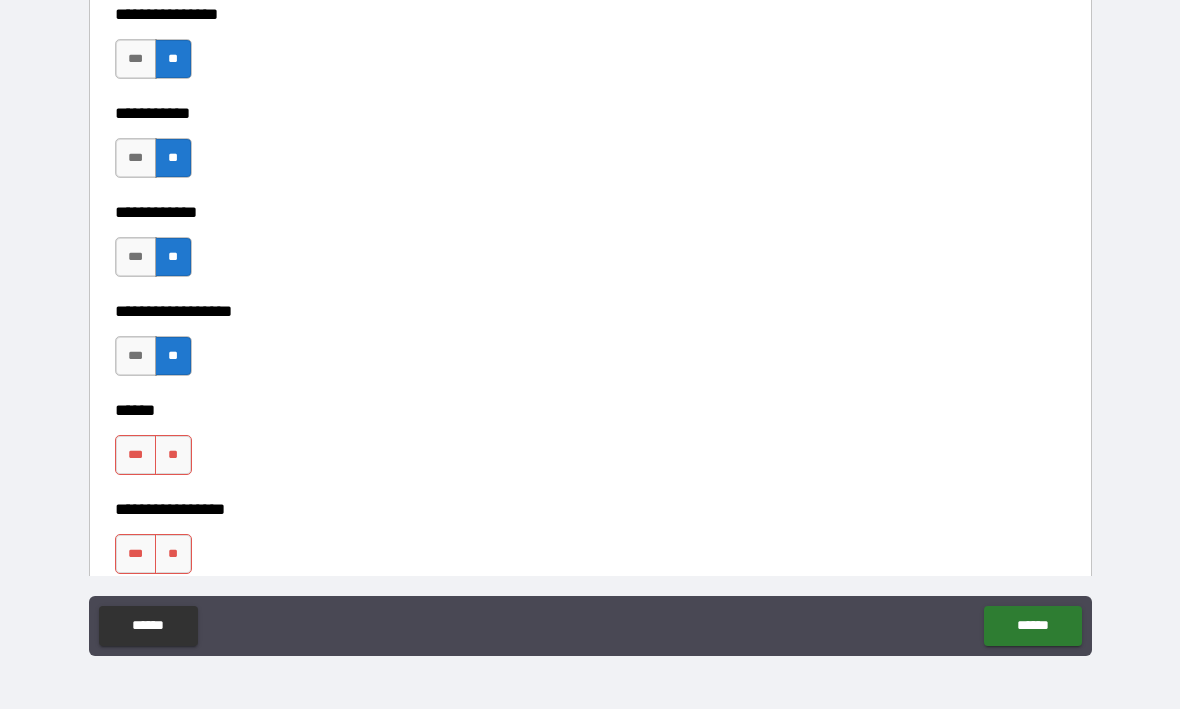 click on "**" at bounding box center [173, 456] 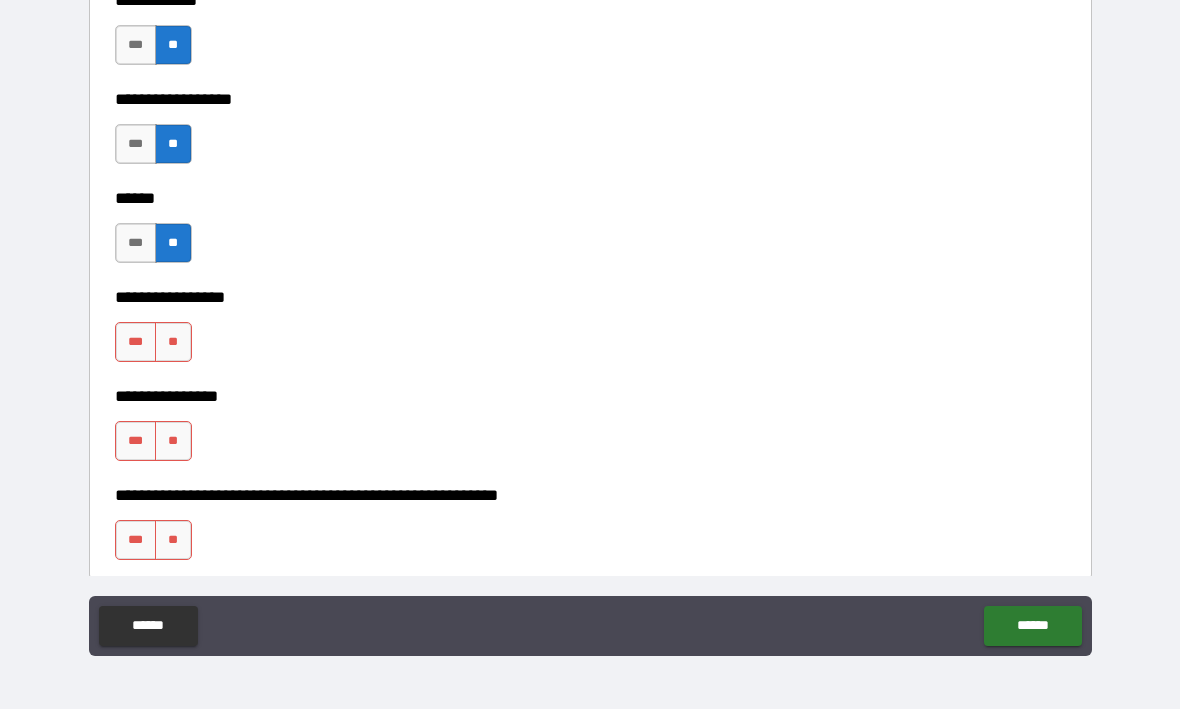 scroll, scrollTop: 9751, scrollLeft: 0, axis: vertical 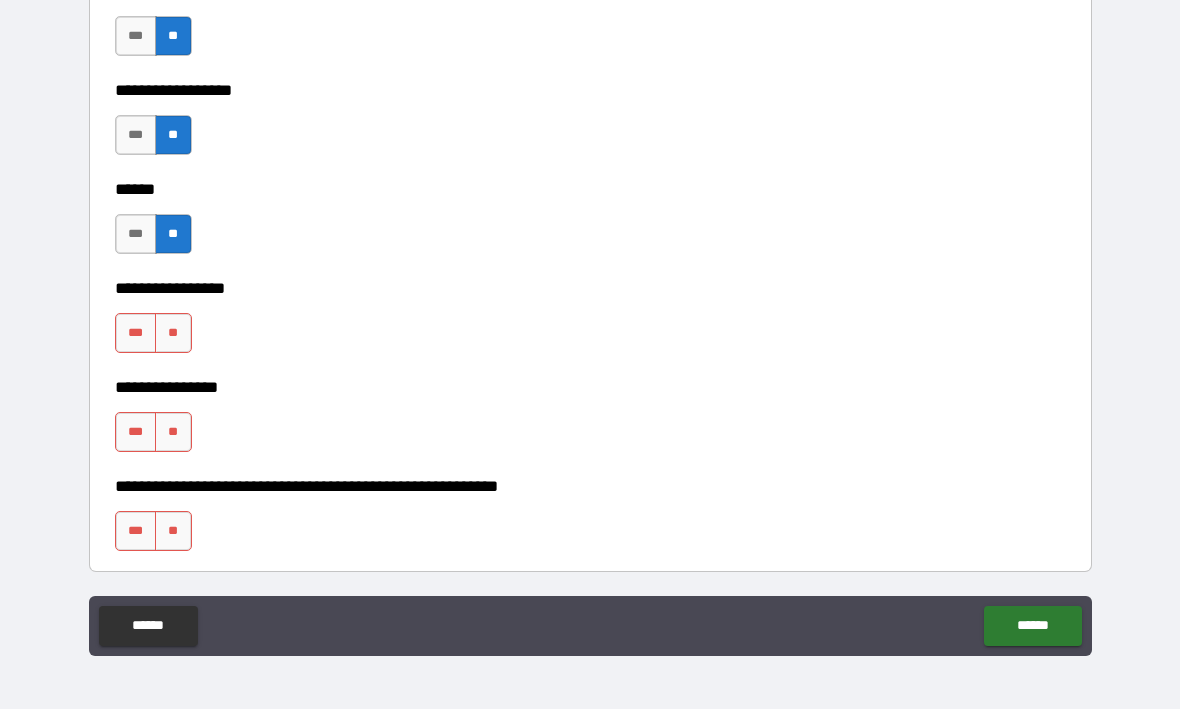click on "**" at bounding box center [173, 334] 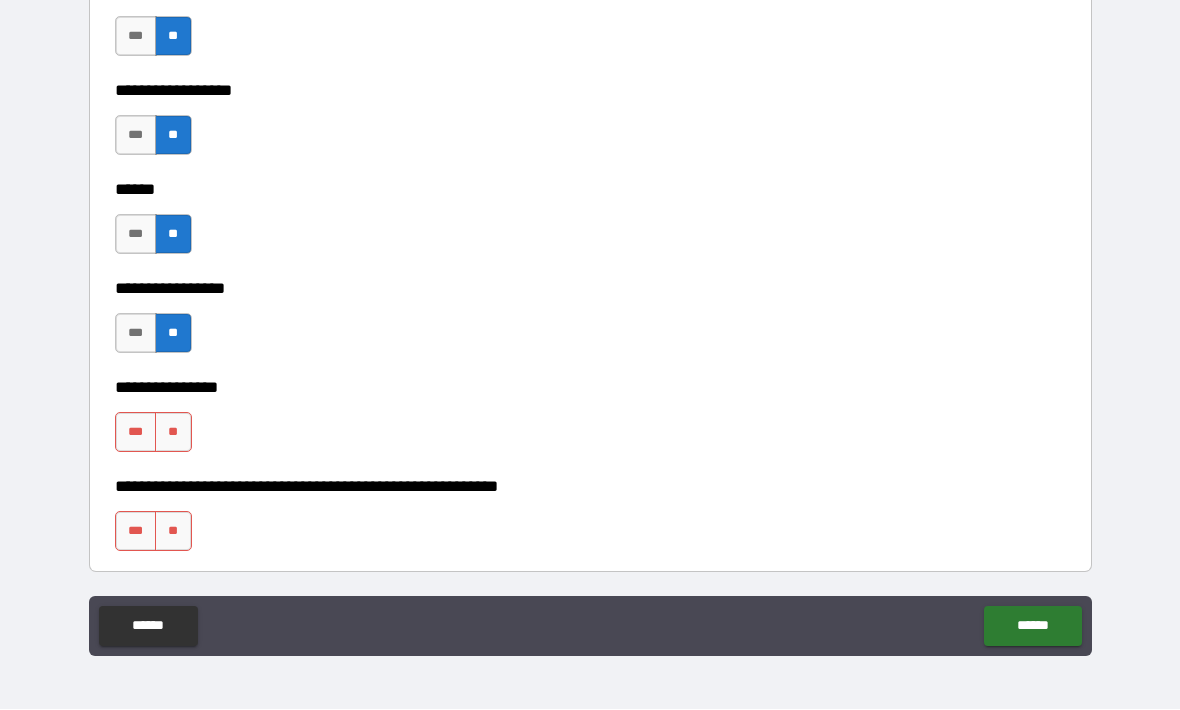 click on "**" at bounding box center (173, 433) 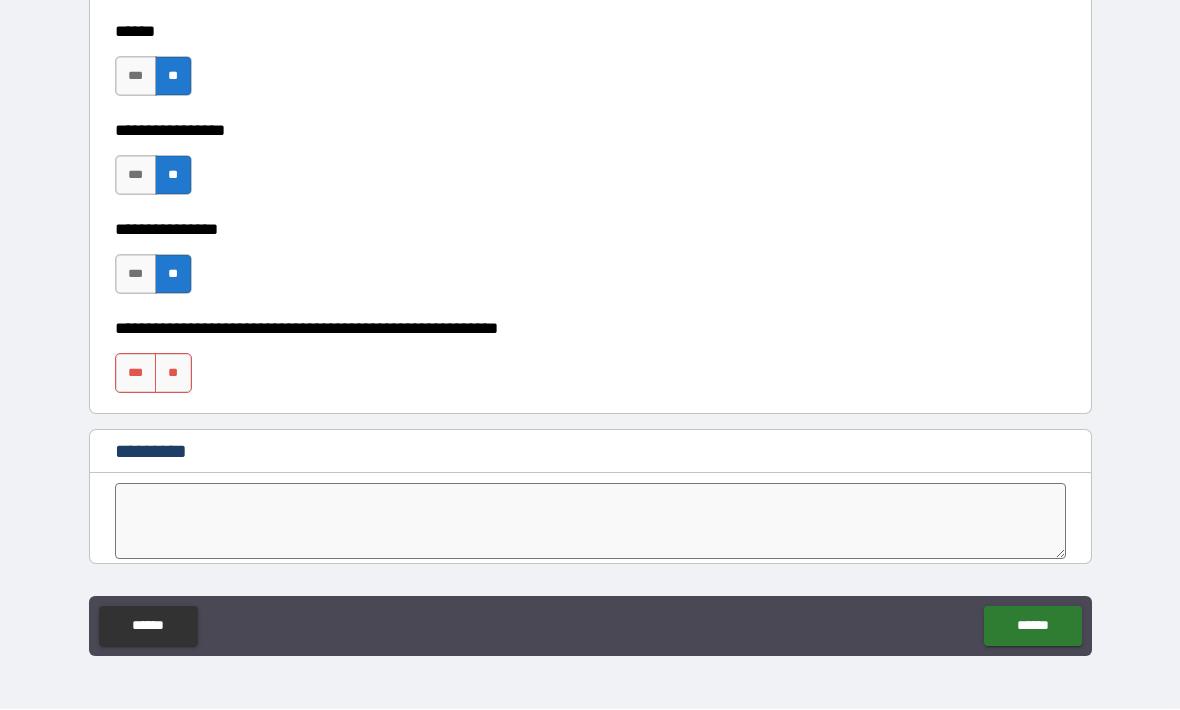scroll, scrollTop: 9912, scrollLeft: 0, axis: vertical 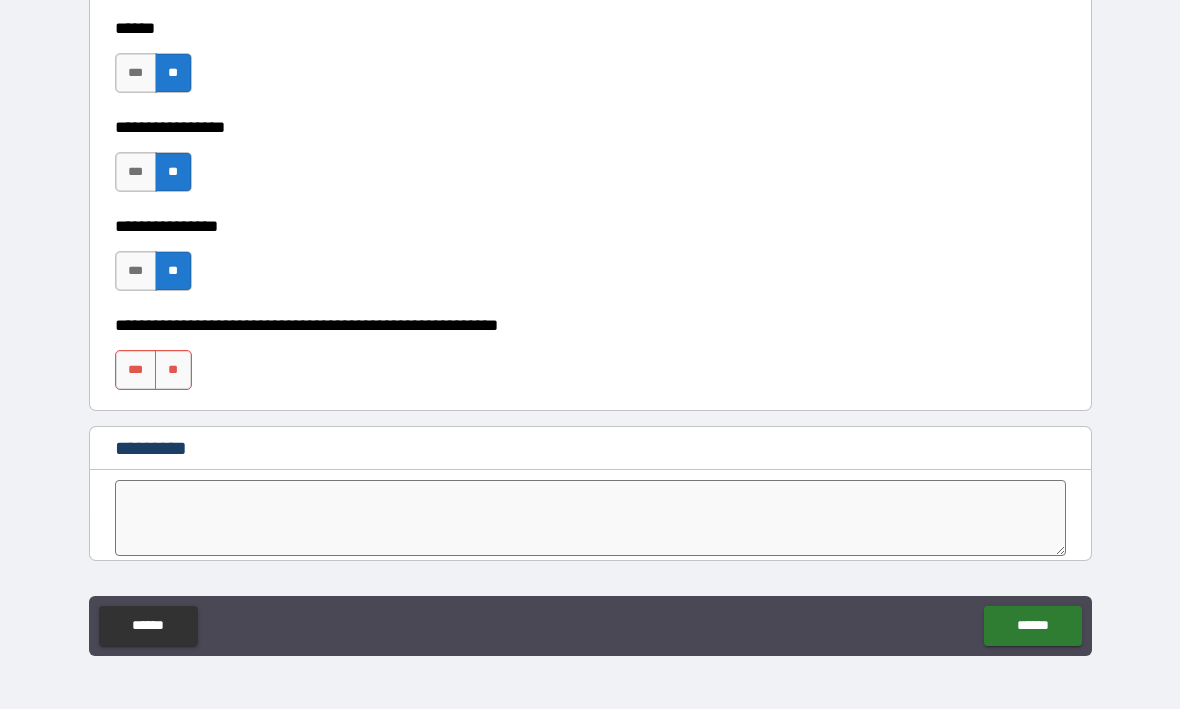 click on "**" at bounding box center (173, 371) 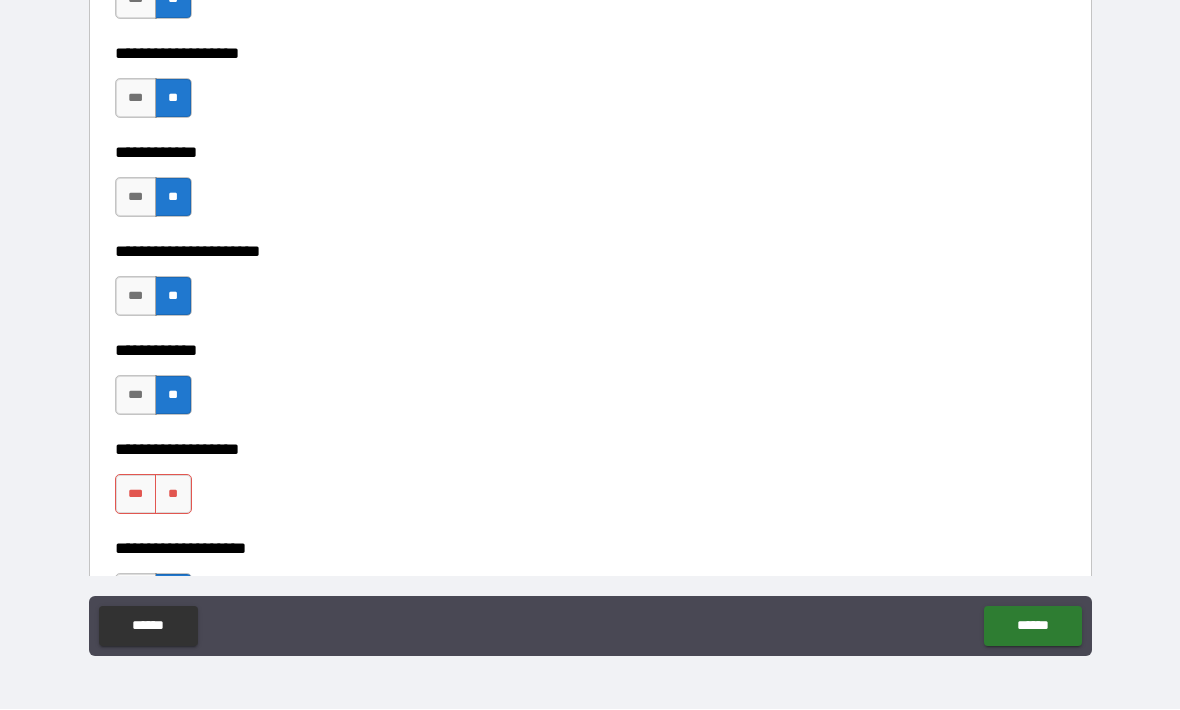 click on "******" at bounding box center (1032, 627) 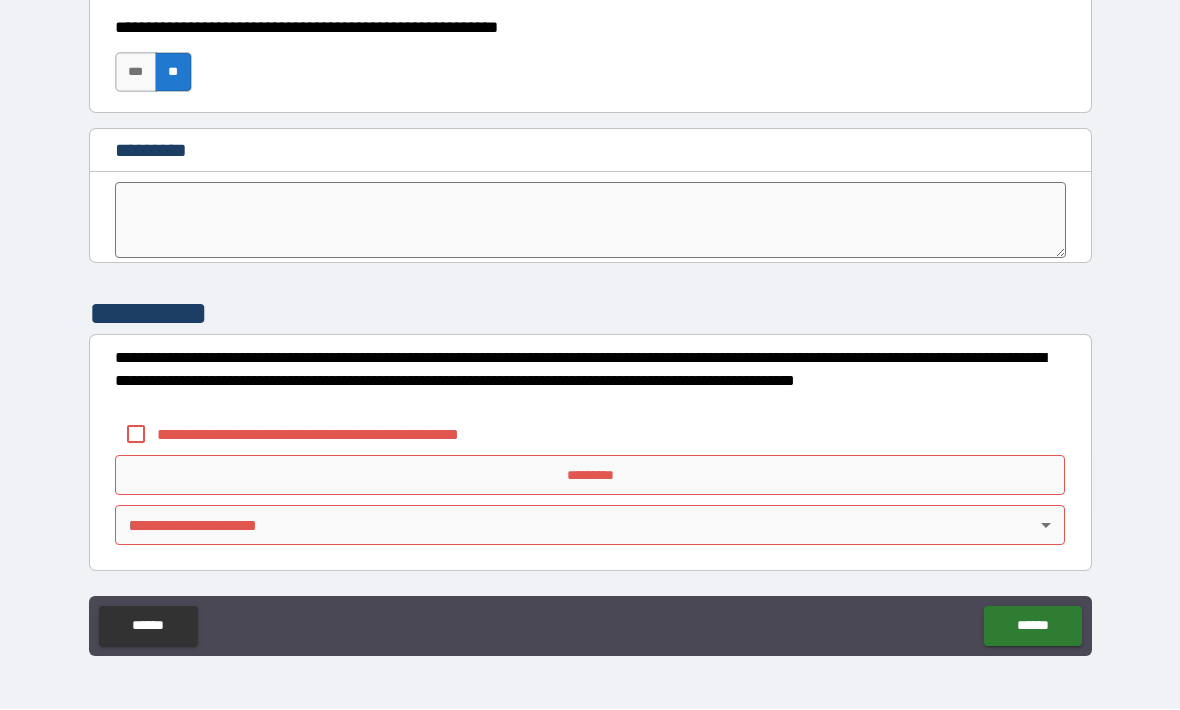 scroll, scrollTop: 10210, scrollLeft: 0, axis: vertical 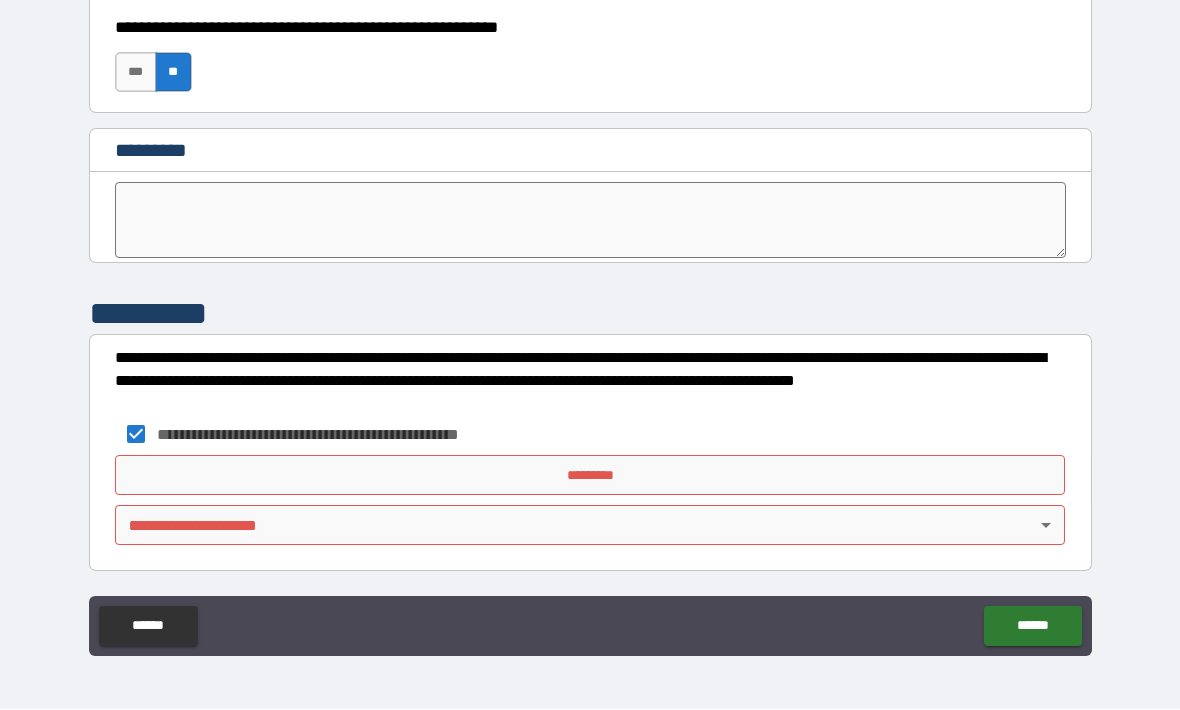 click on "*********" at bounding box center (590, 476) 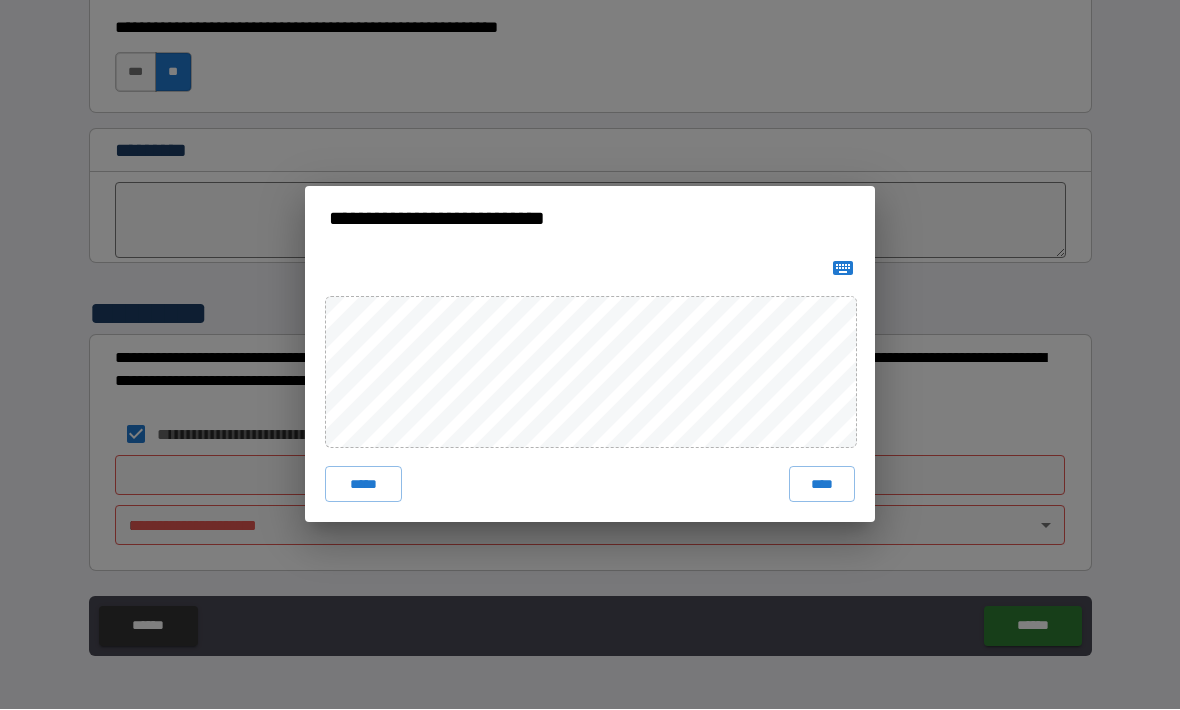click on "****" at bounding box center [822, 485] 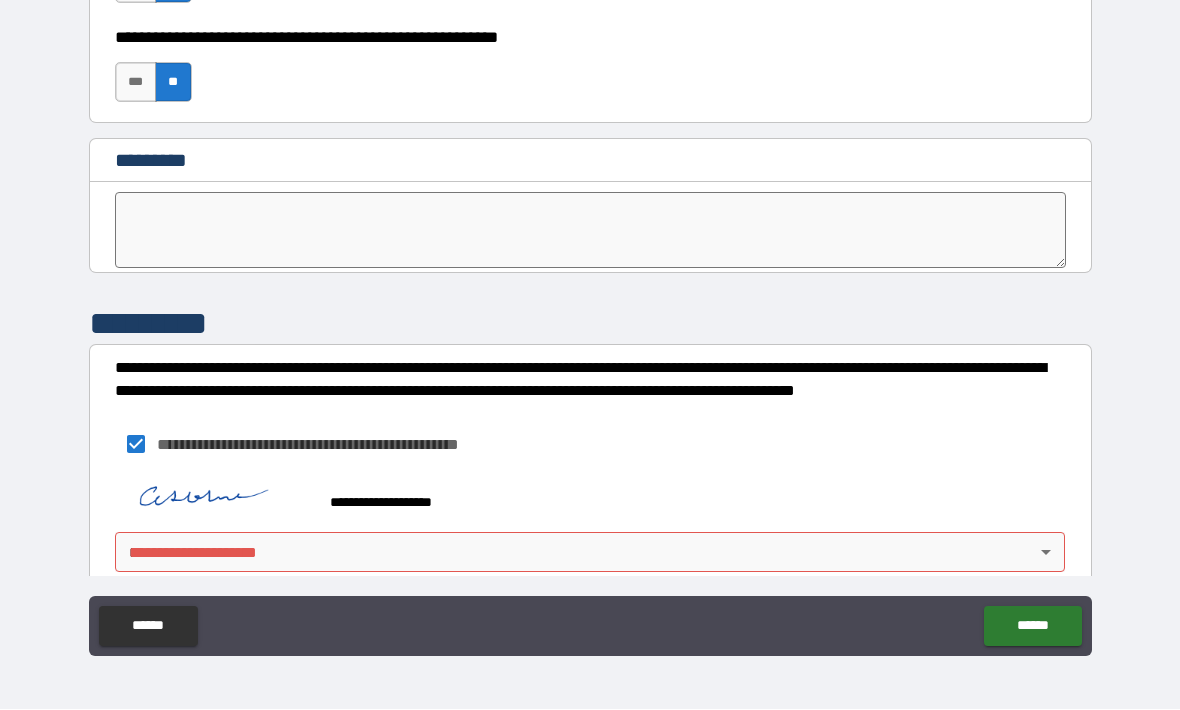 click on "**********" at bounding box center (590, 322) 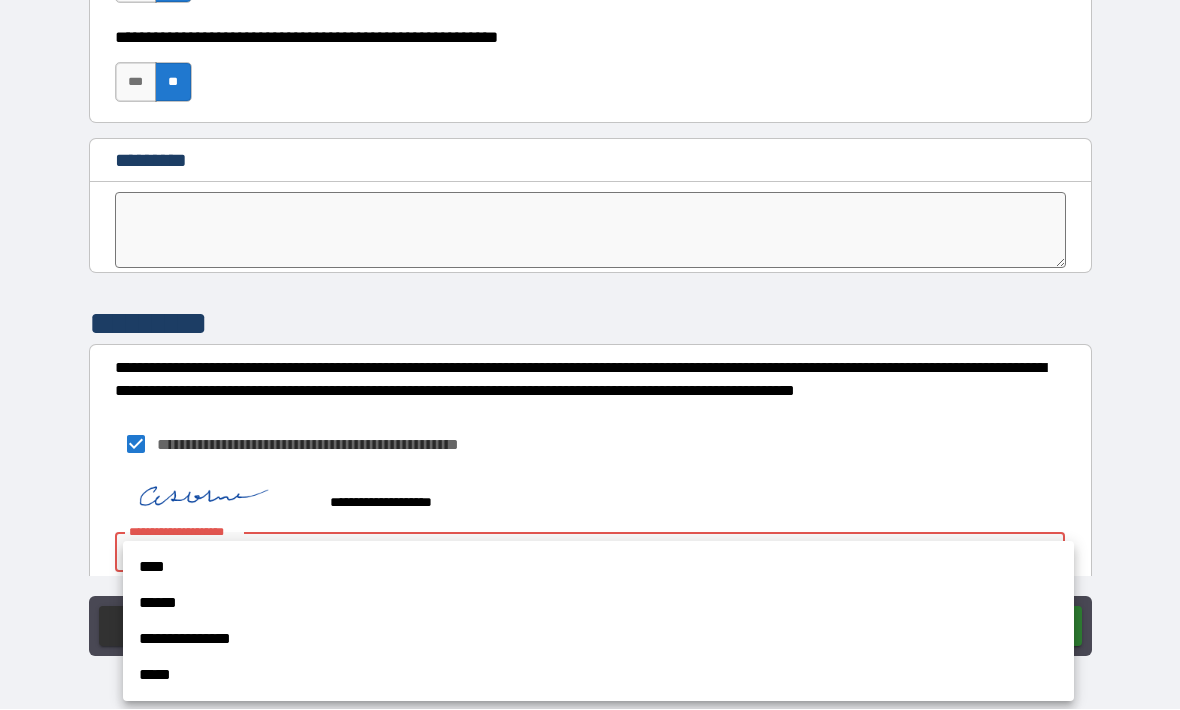 click on "****" at bounding box center [598, 568] 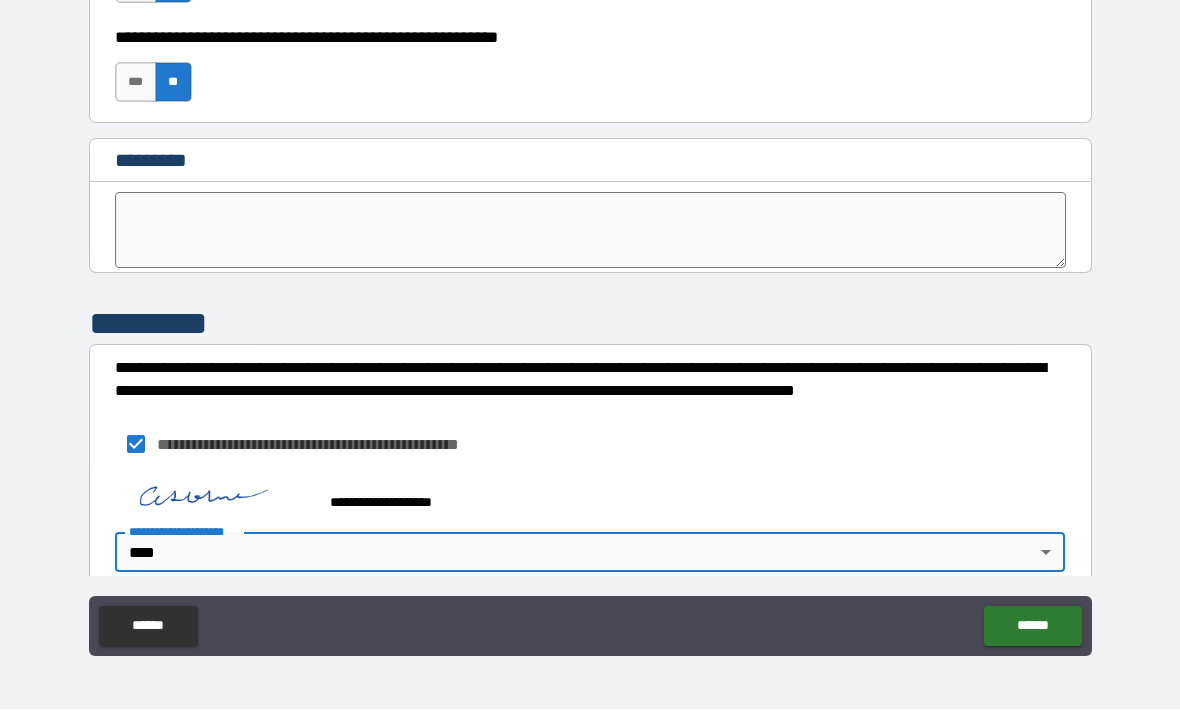 type on "****" 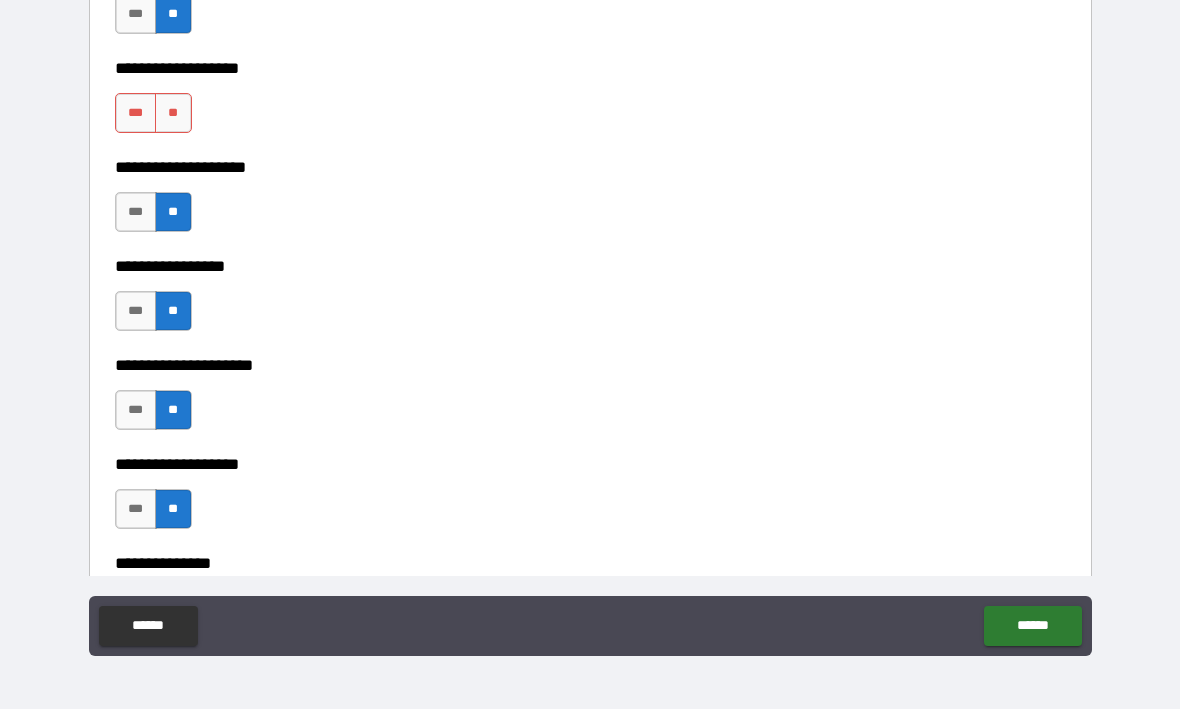 scroll, scrollTop: 7880, scrollLeft: 0, axis: vertical 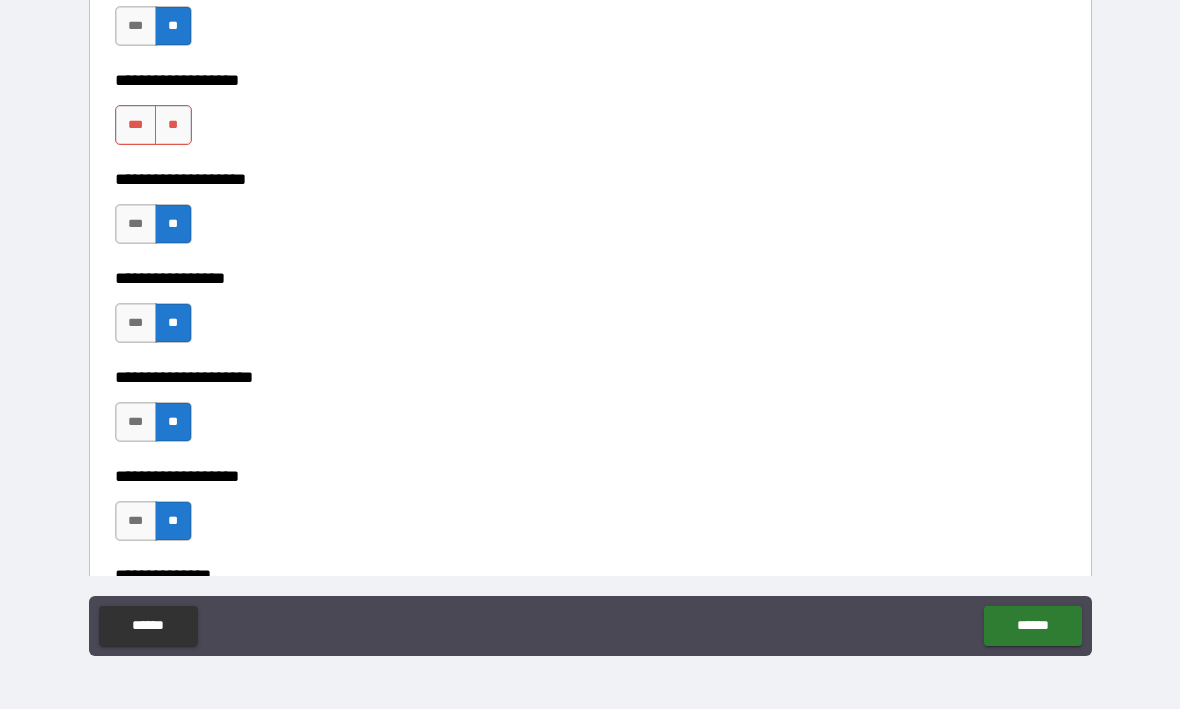 click on "**" at bounding box center (173, 126) 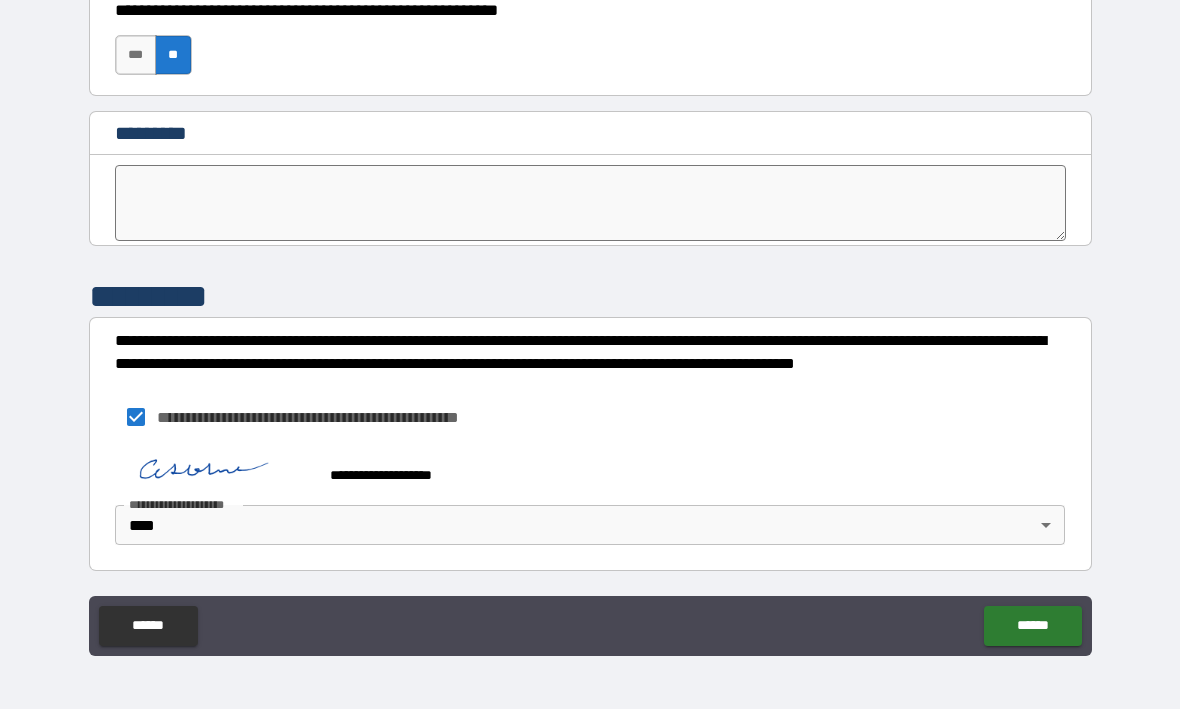 scroll, scrollTop: 10227, scrollLeft: 0, axis: vertical 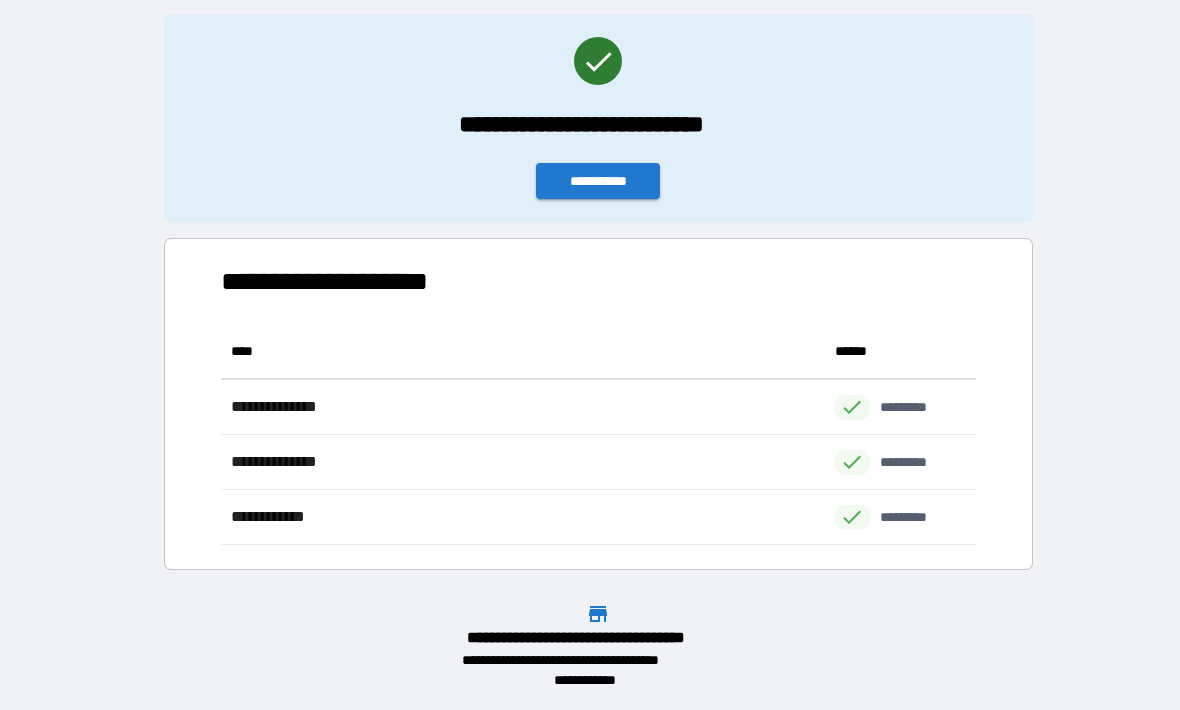 click on "**********" at bounding box center [598, 181] 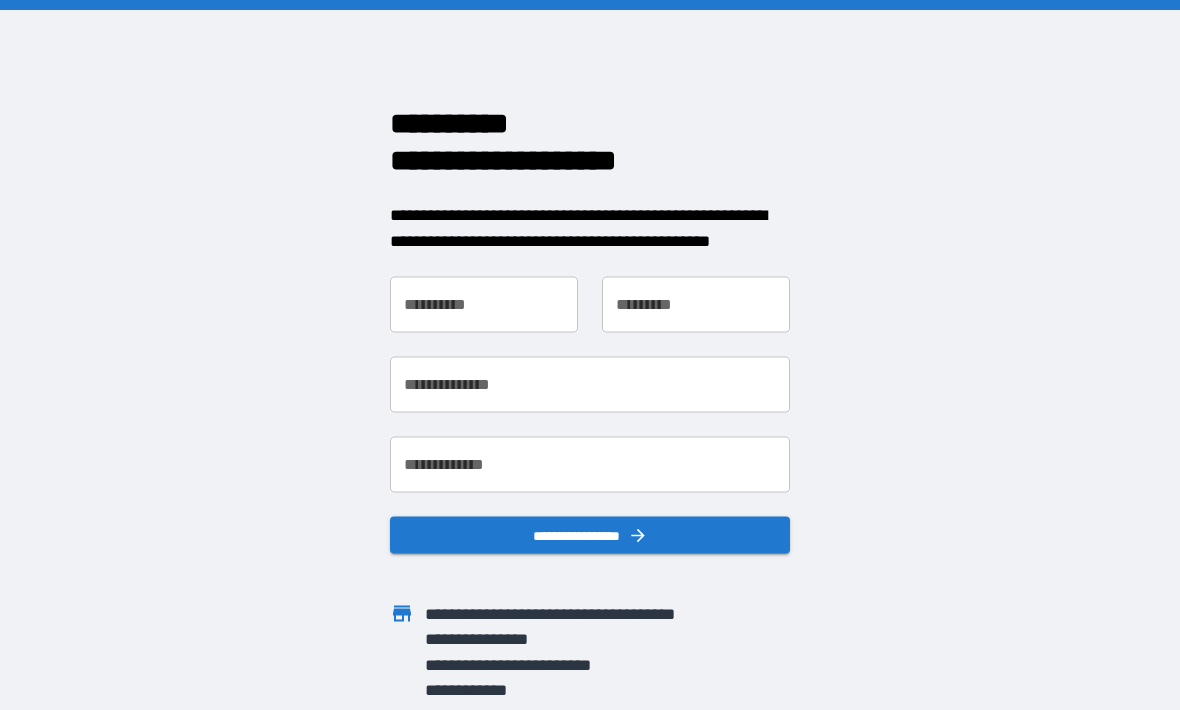 scroll, scrollTop: 0, scrollLeft: 0, axis: both 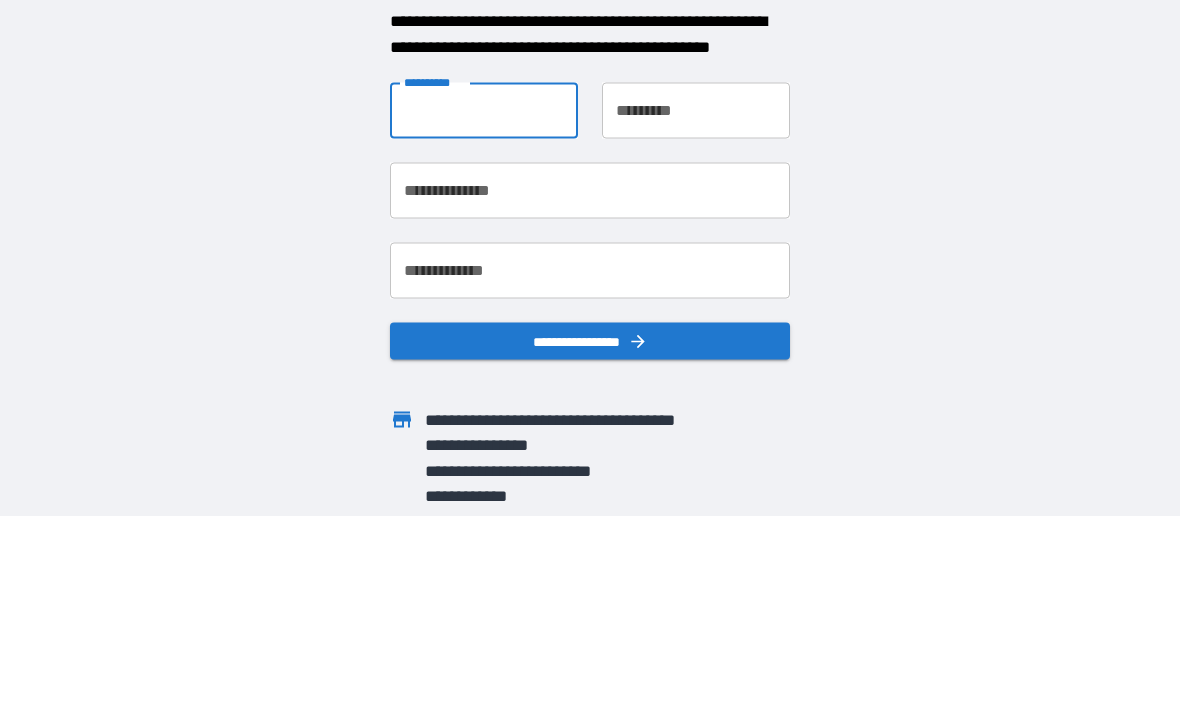 type on "******" 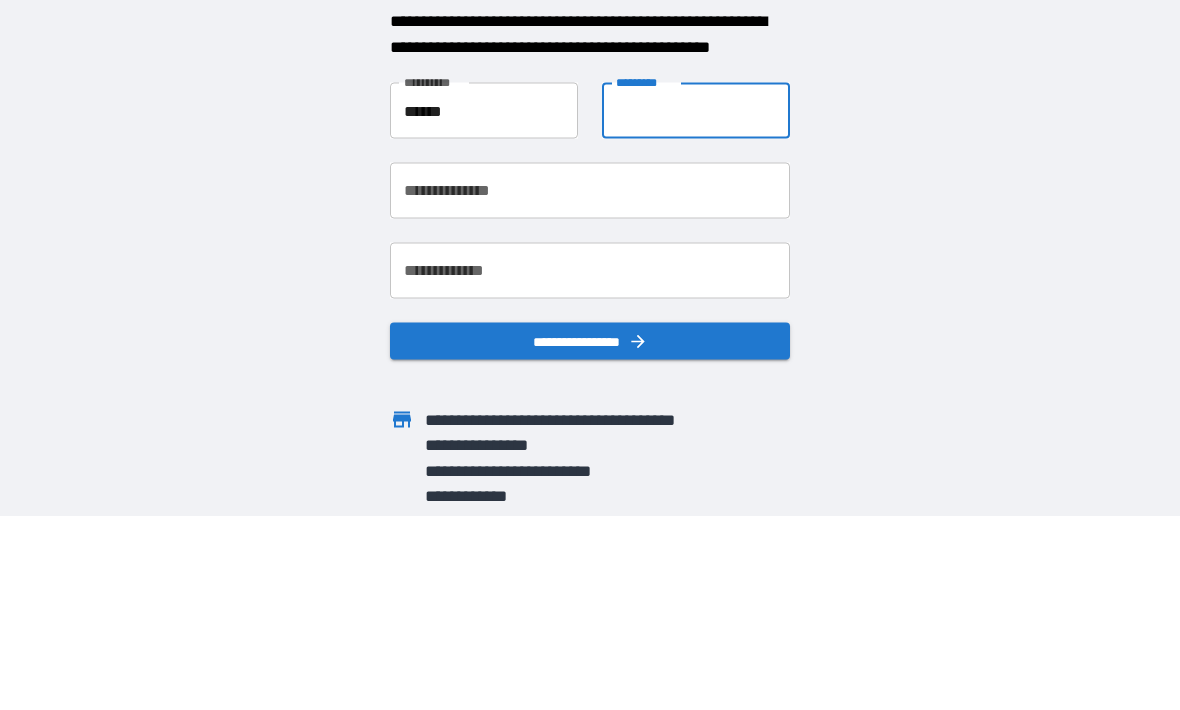 type on "********" 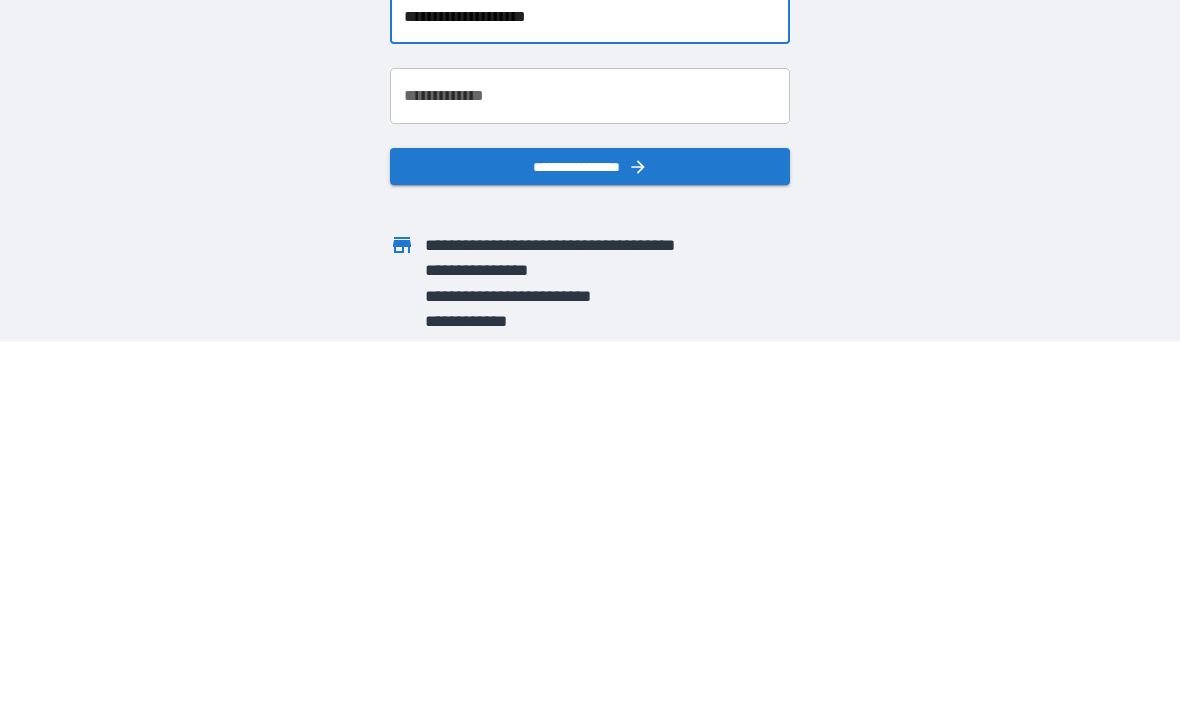type on "**********" 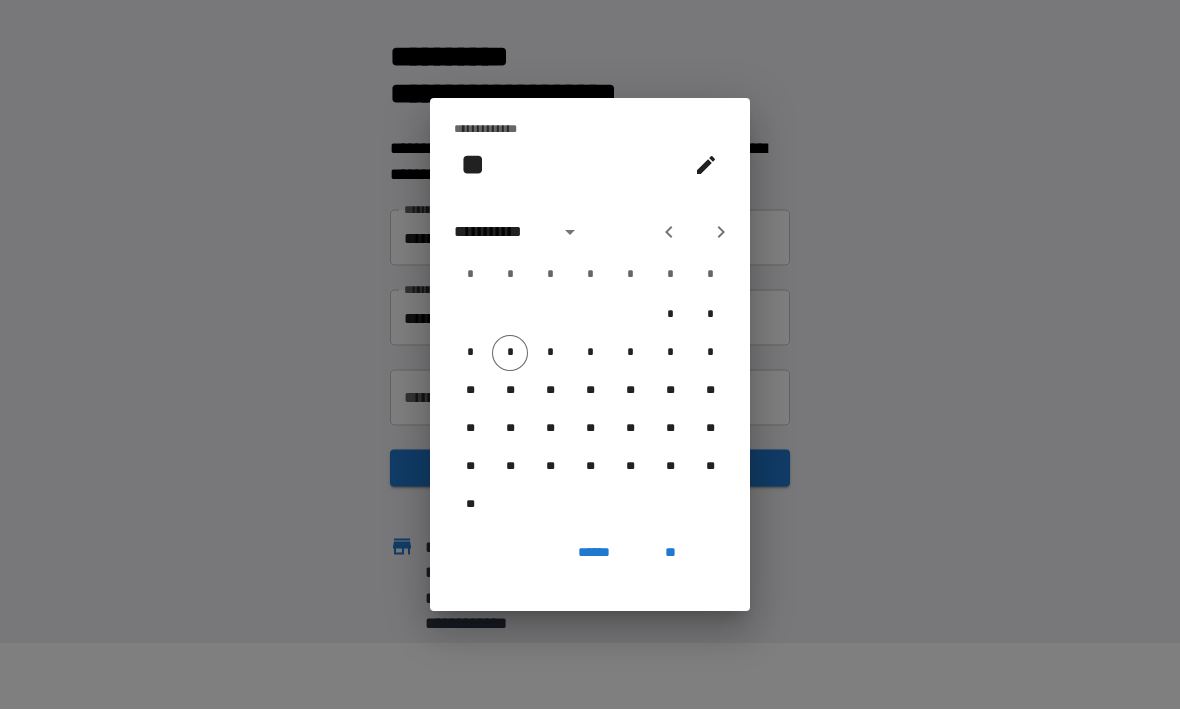 click at bounding box center (706, 166) 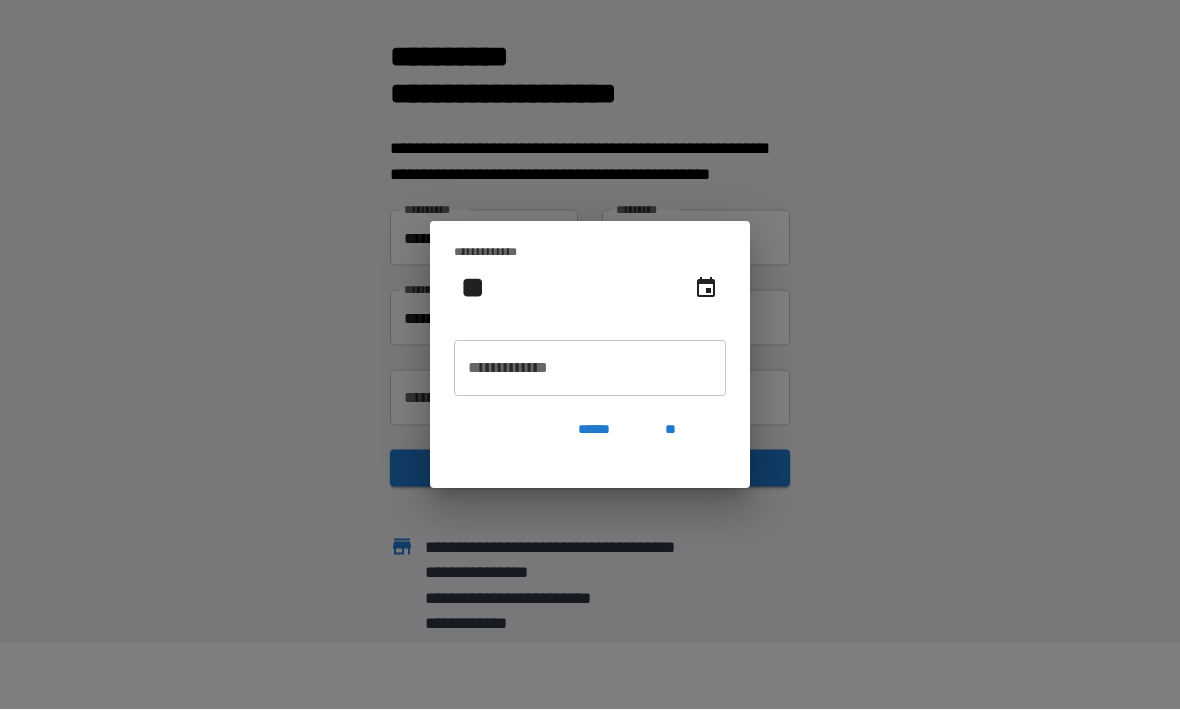 click on "**********" at bounding box center (590, 369) 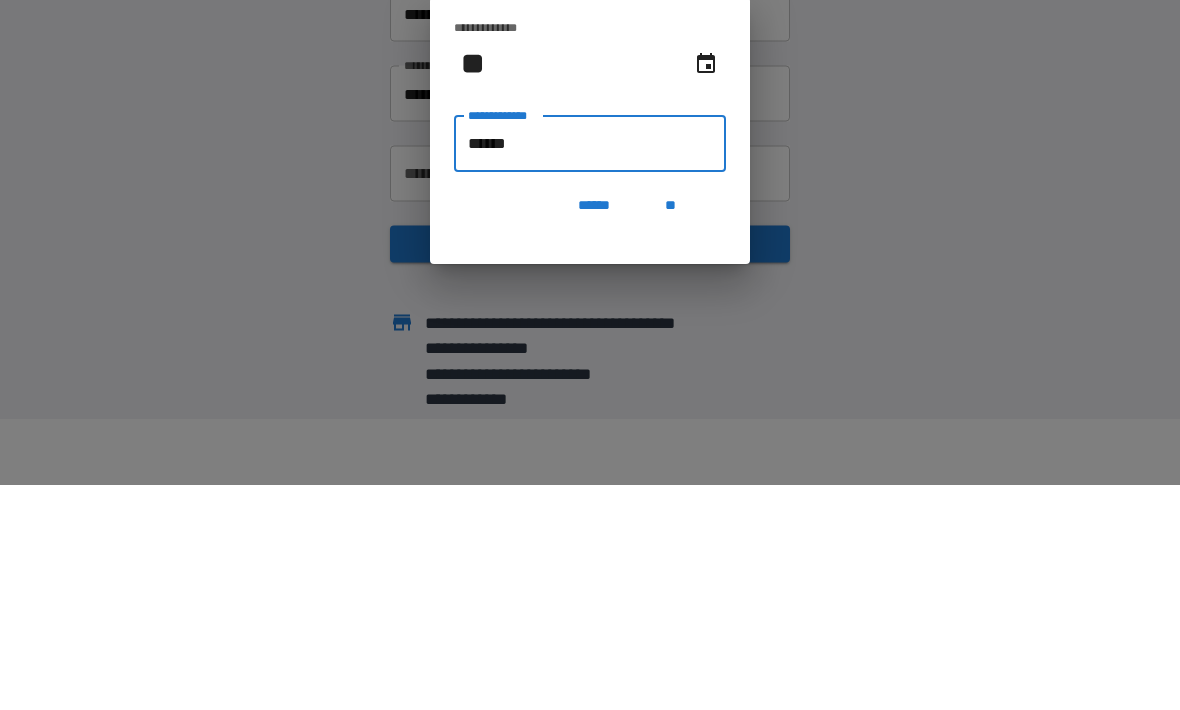 type on "*******" 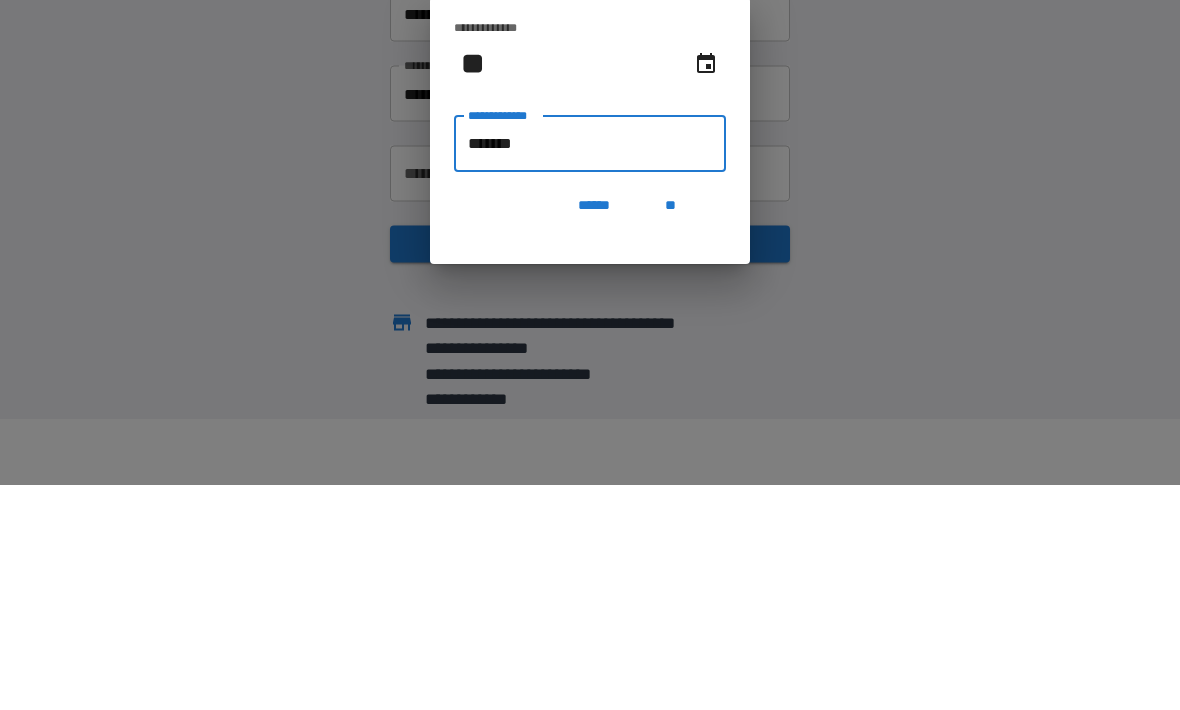type on "**********" 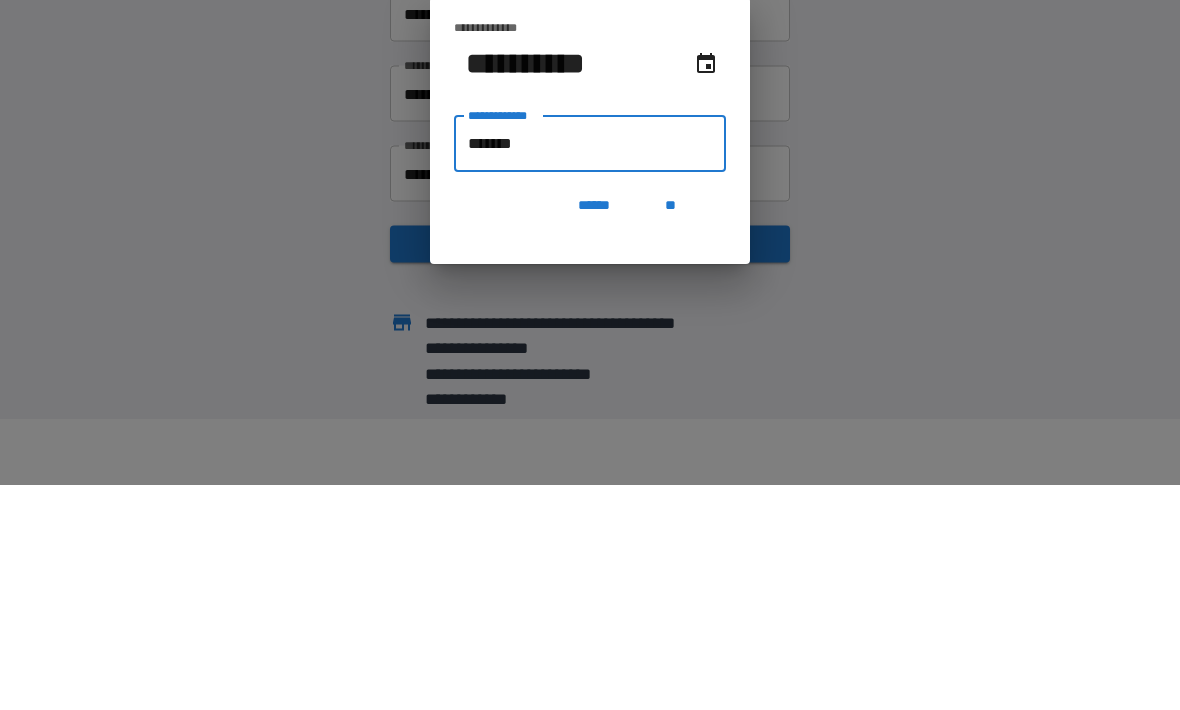 type on "********" 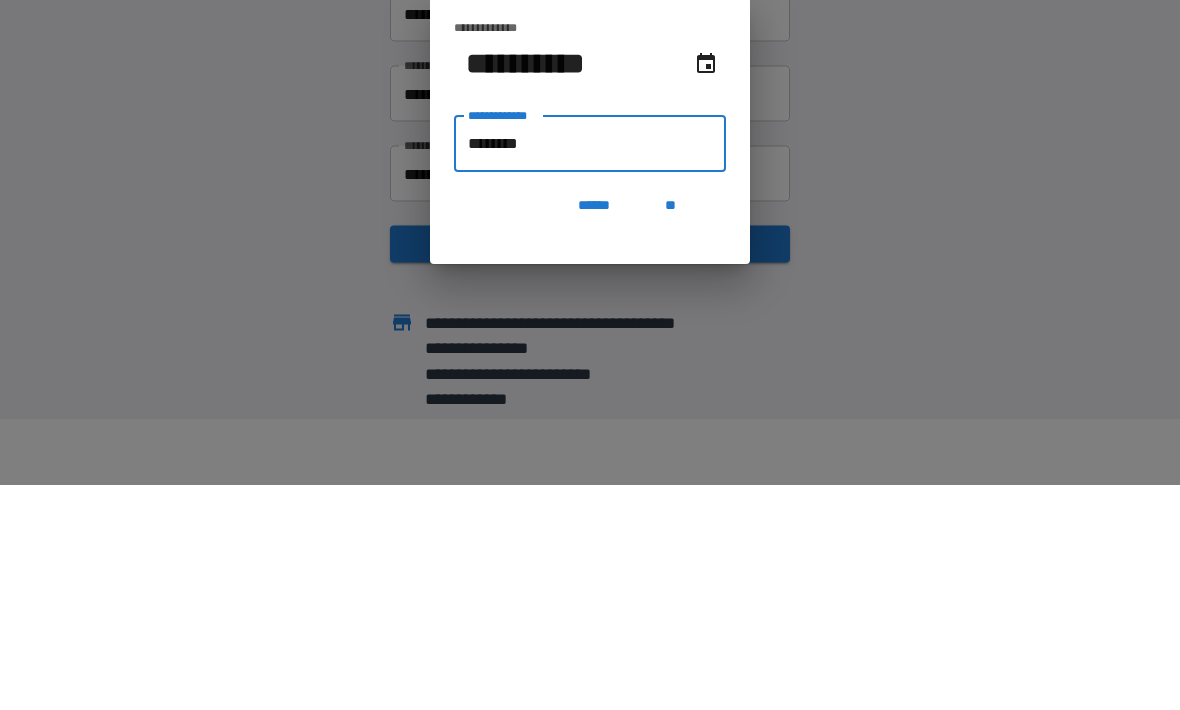 type on "**********" 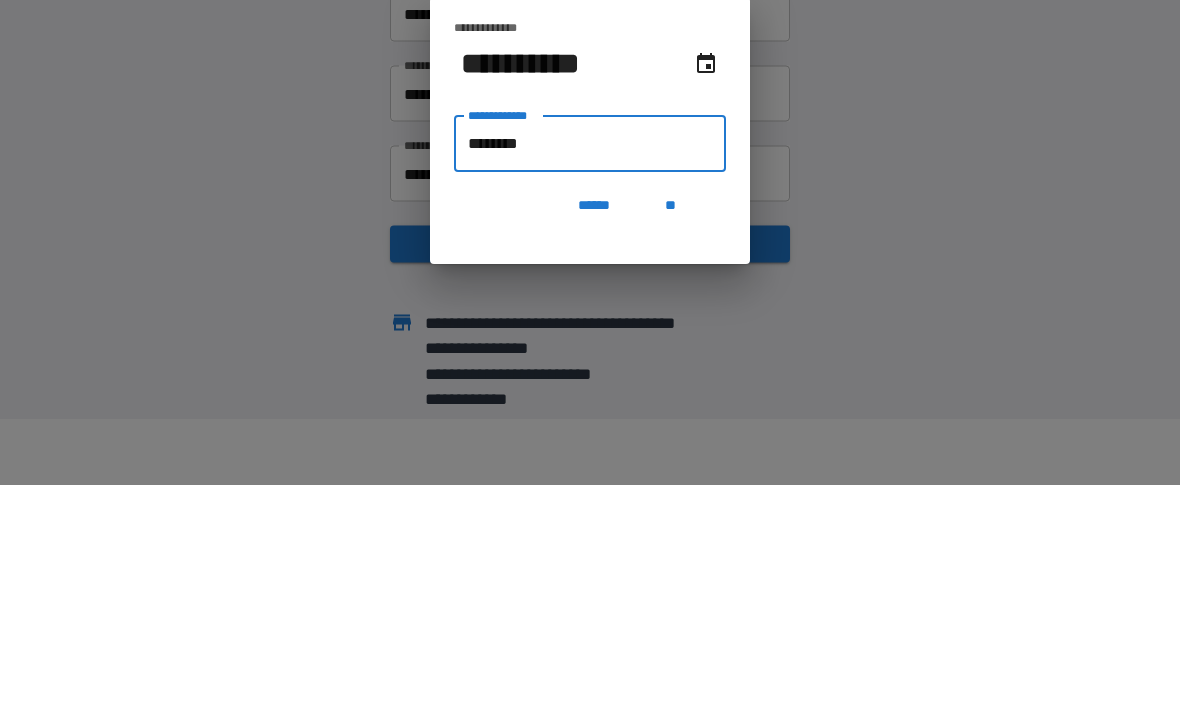 type on "*********" 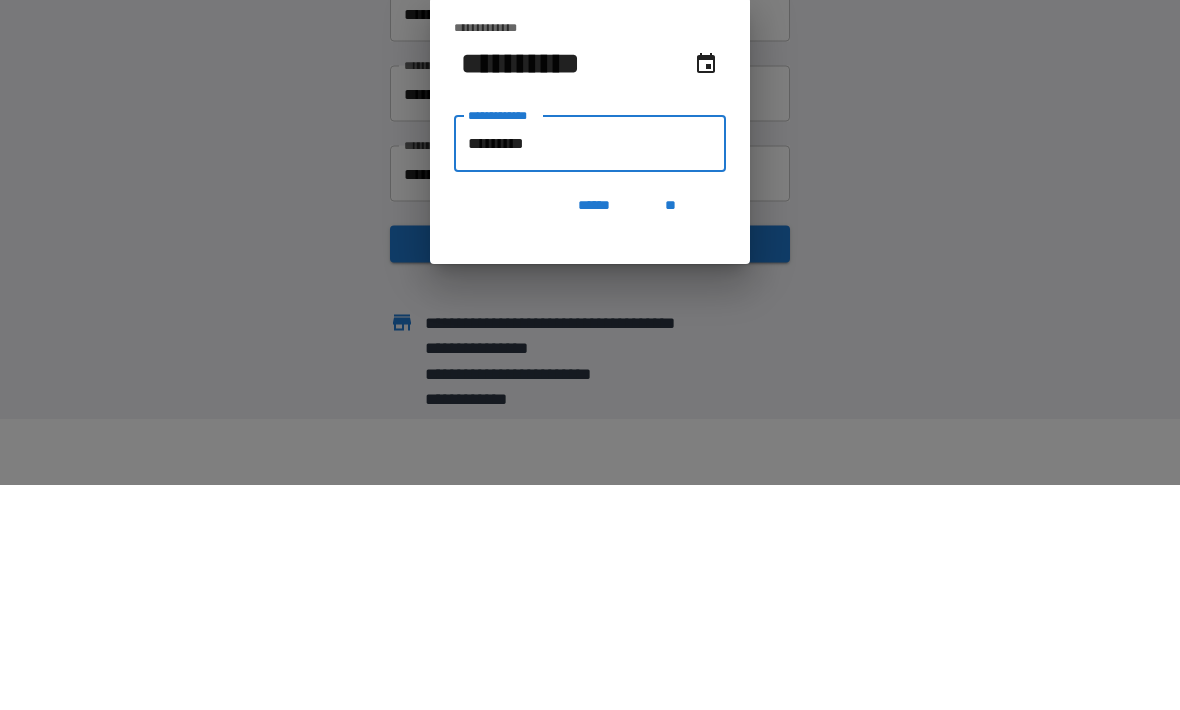 type on "**********" 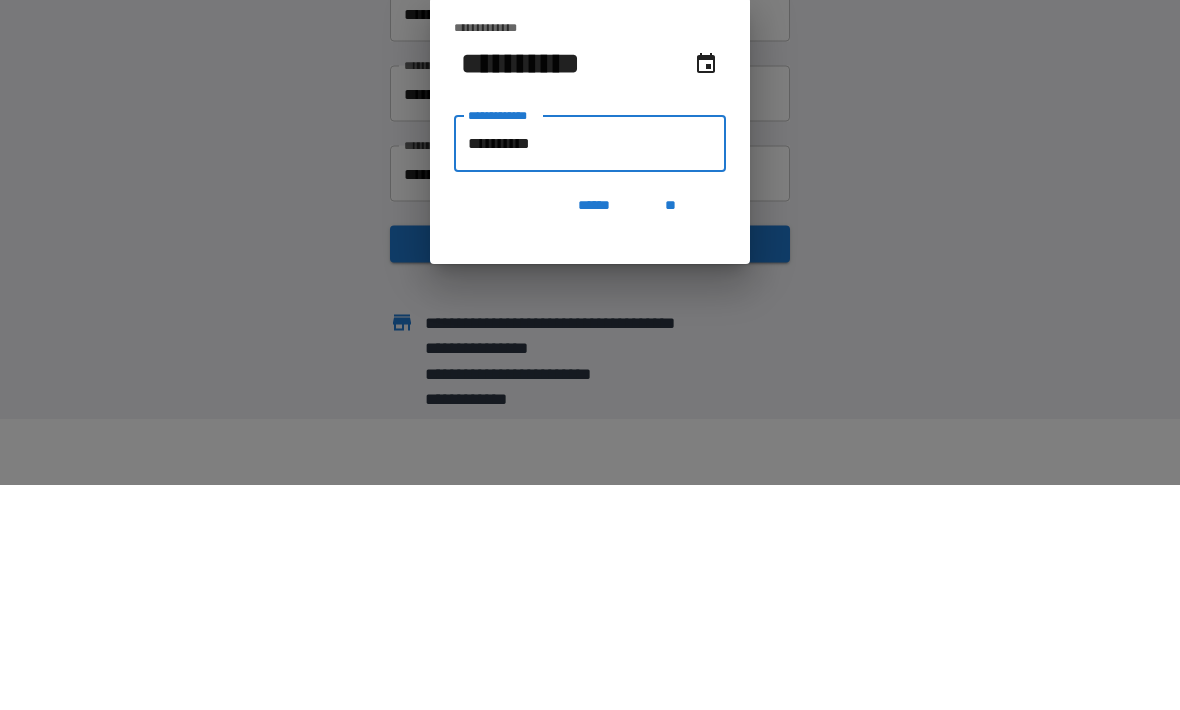 type on "**********" 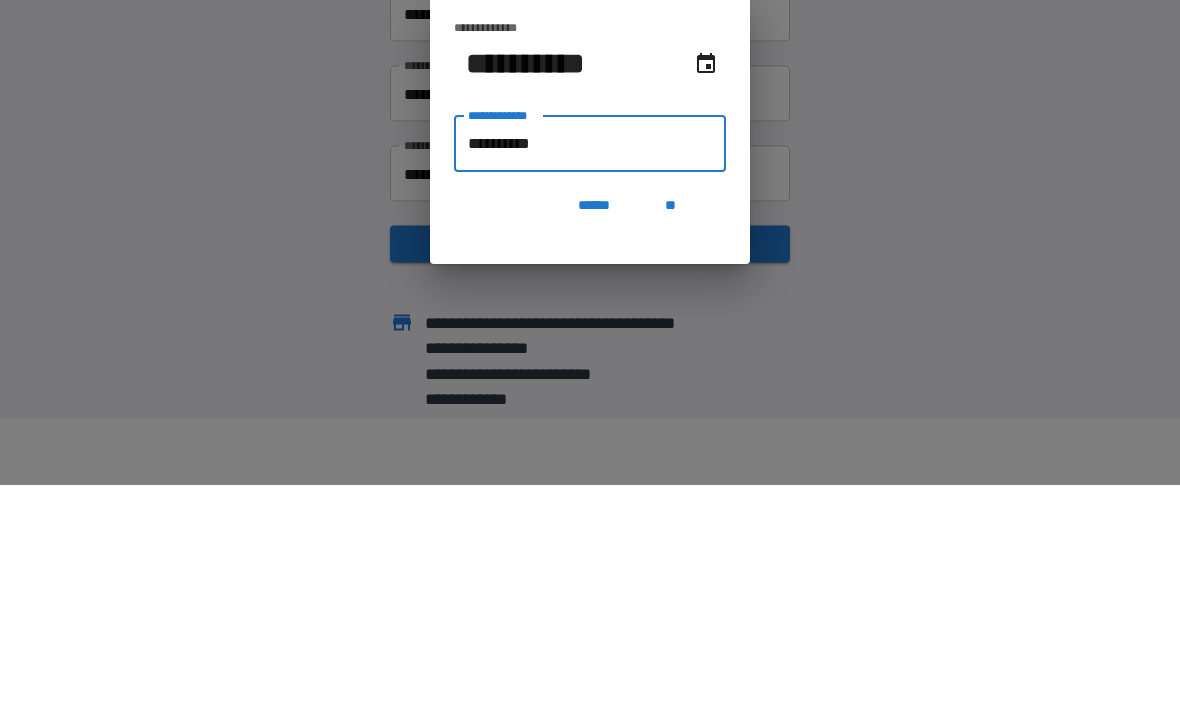 type on "**********" 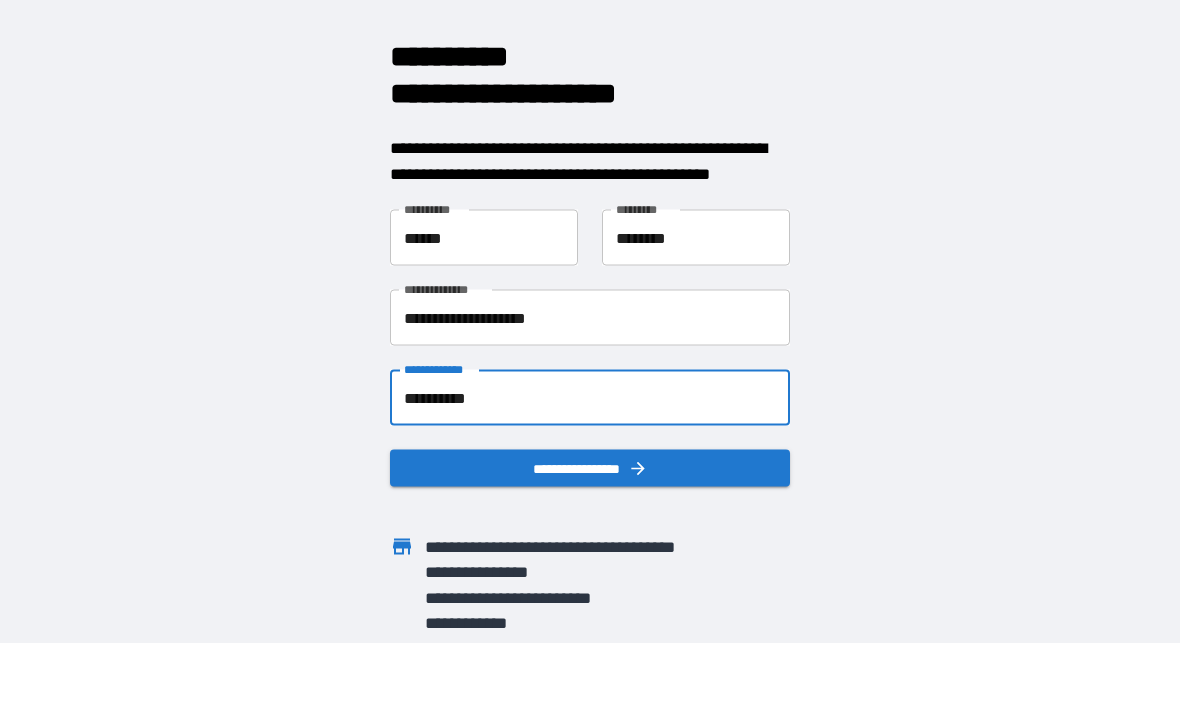 click on "**********" at bounding box center (590, 469) 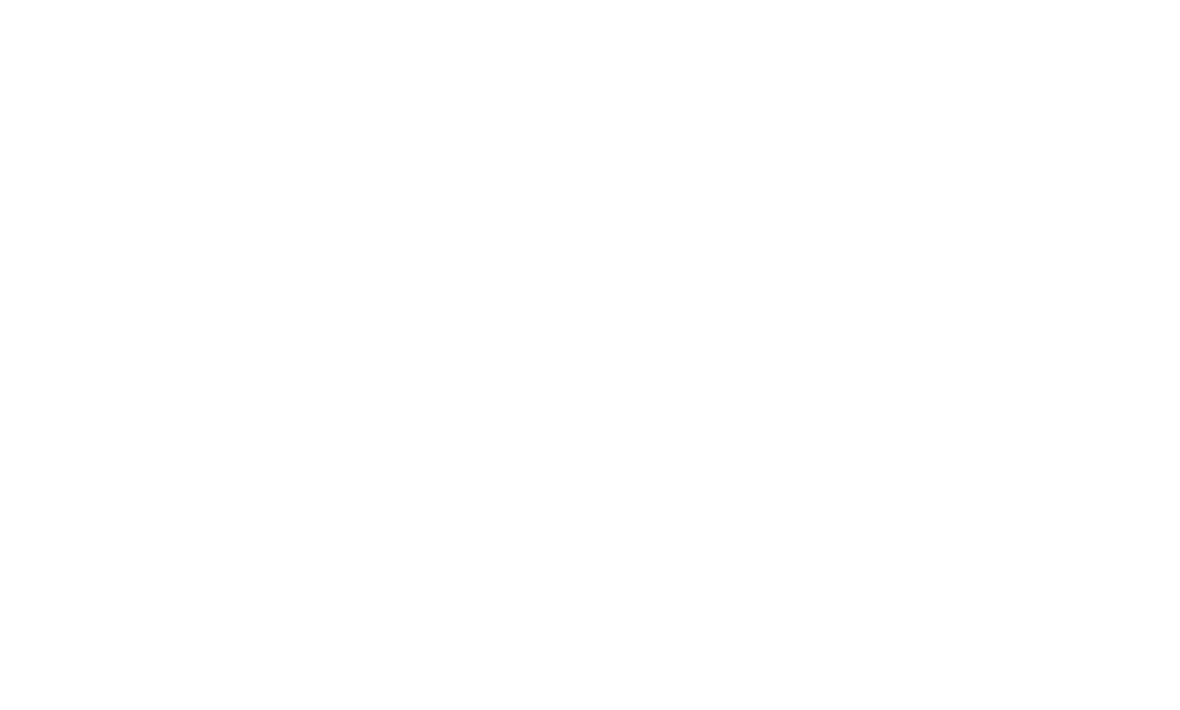scroll, scrollTop: 0, scrollLeft: 0, axis: both 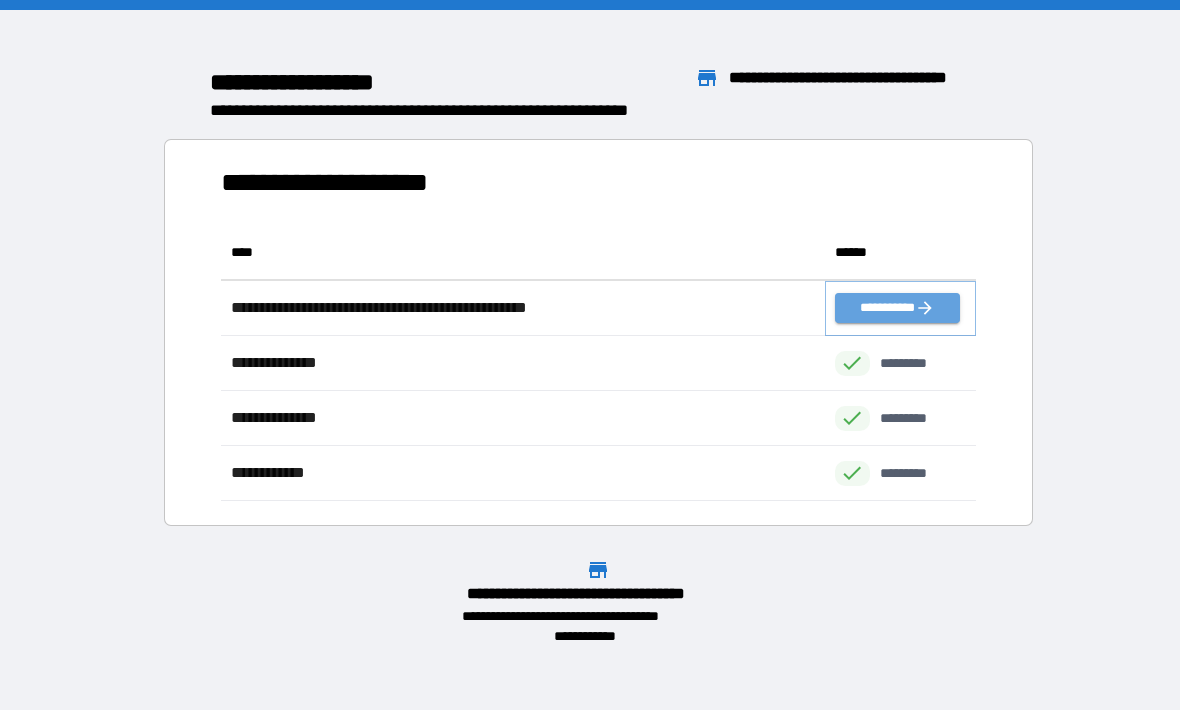 click on "**********" at bounding box center [897, 308] 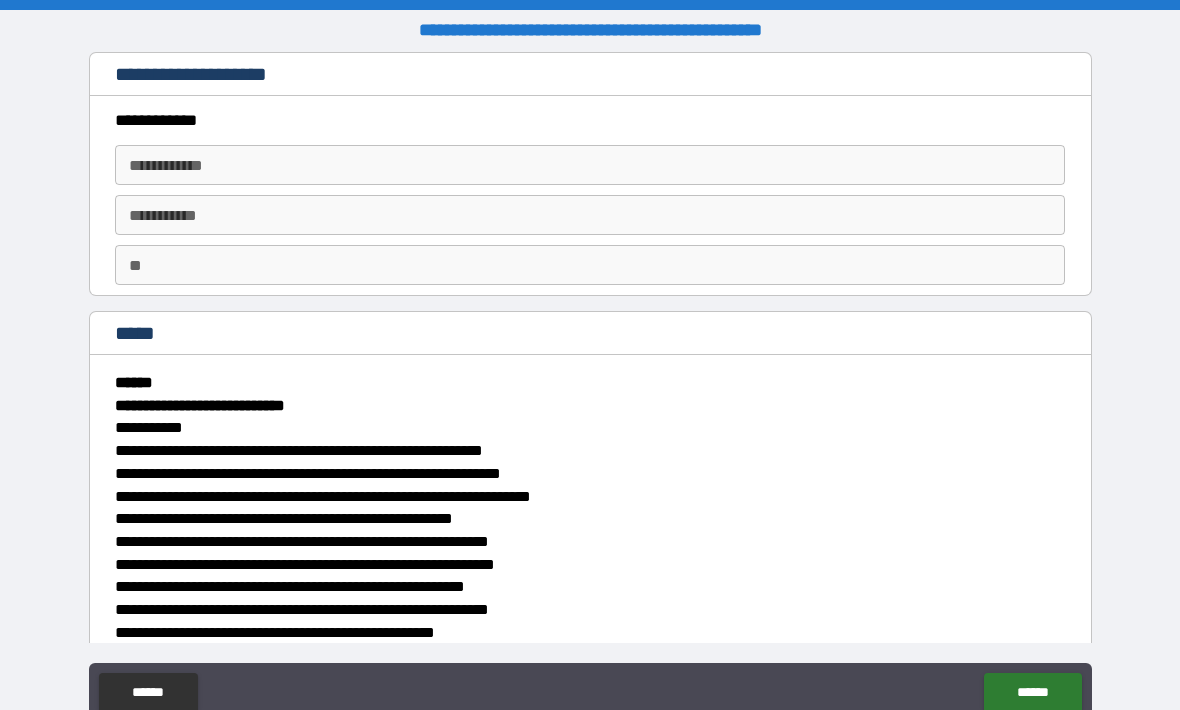 click on "**********" at bounding box center [590, 165] 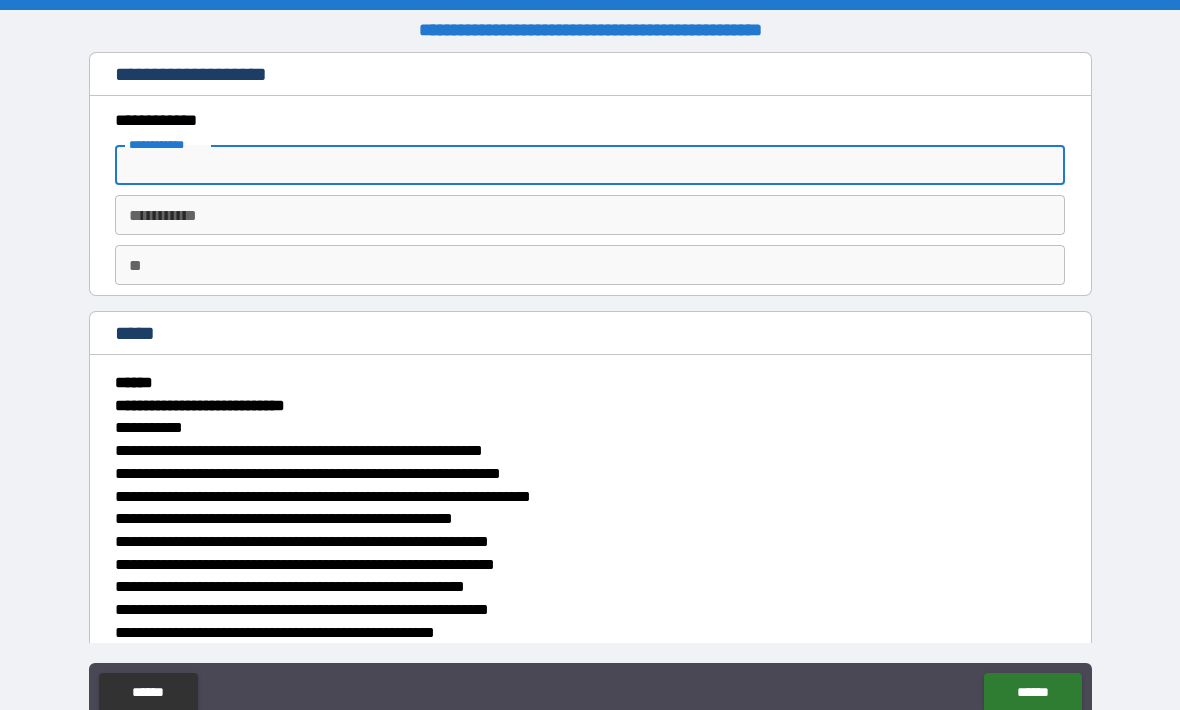 type on "******" 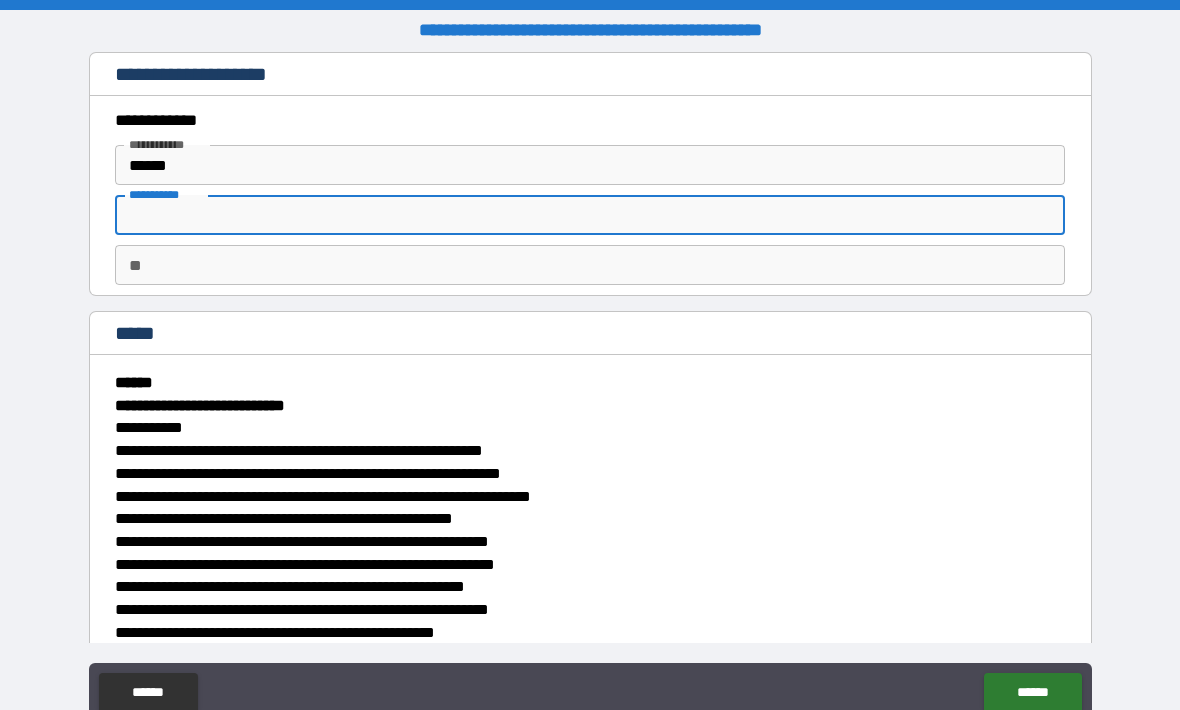 type on "********" 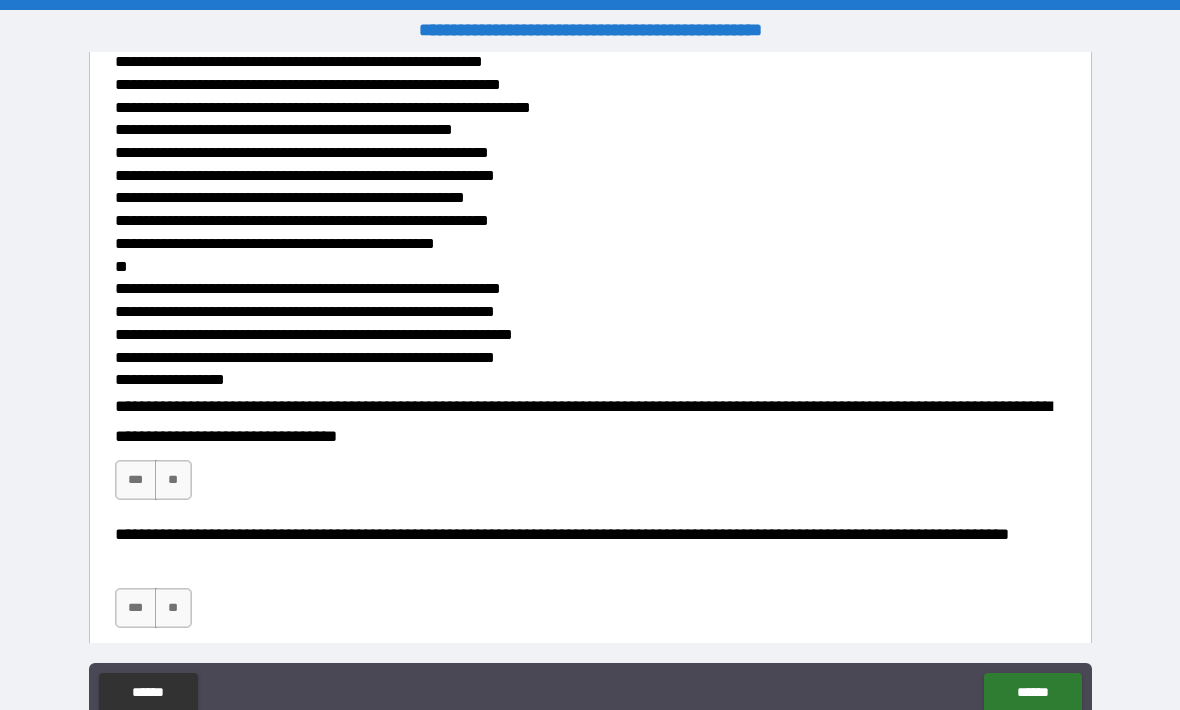 scroll, scrollTop: 390, scrollLeft: 0, axis: vertical 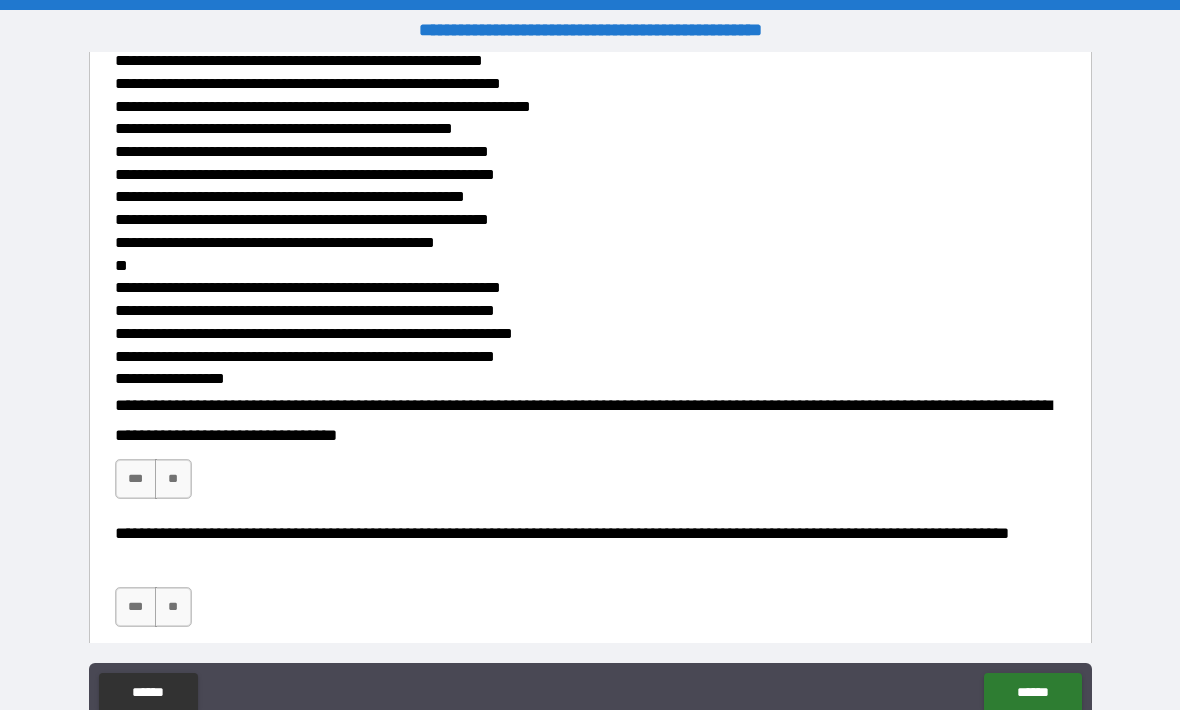 click on "***" at bounding box center (136, 479) 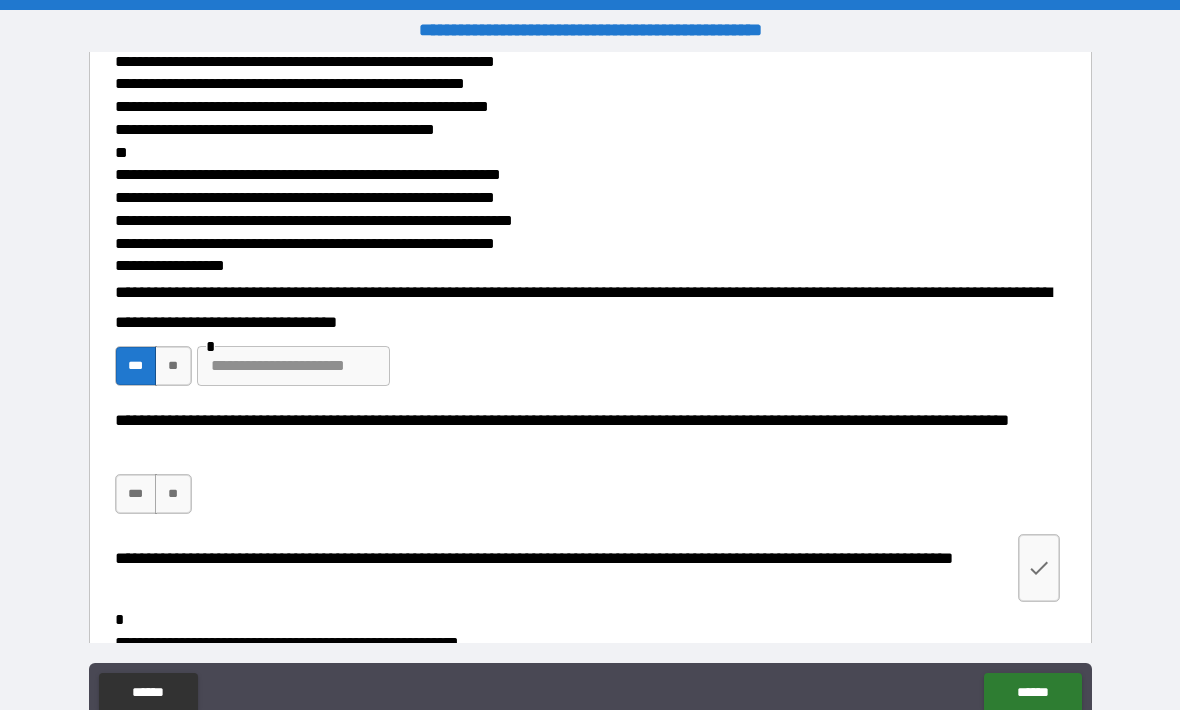 scroll, scrollTop: 508, scrollLeft: 0, axis: vertical 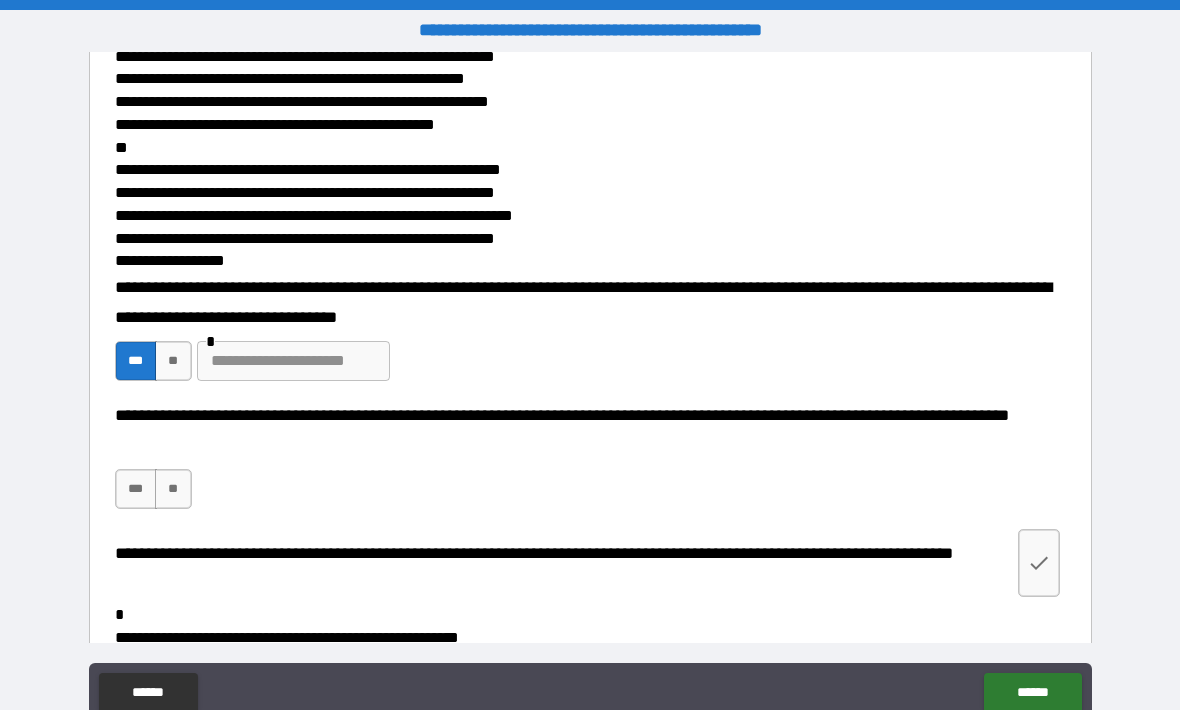 click at bounding box center [293, 361] 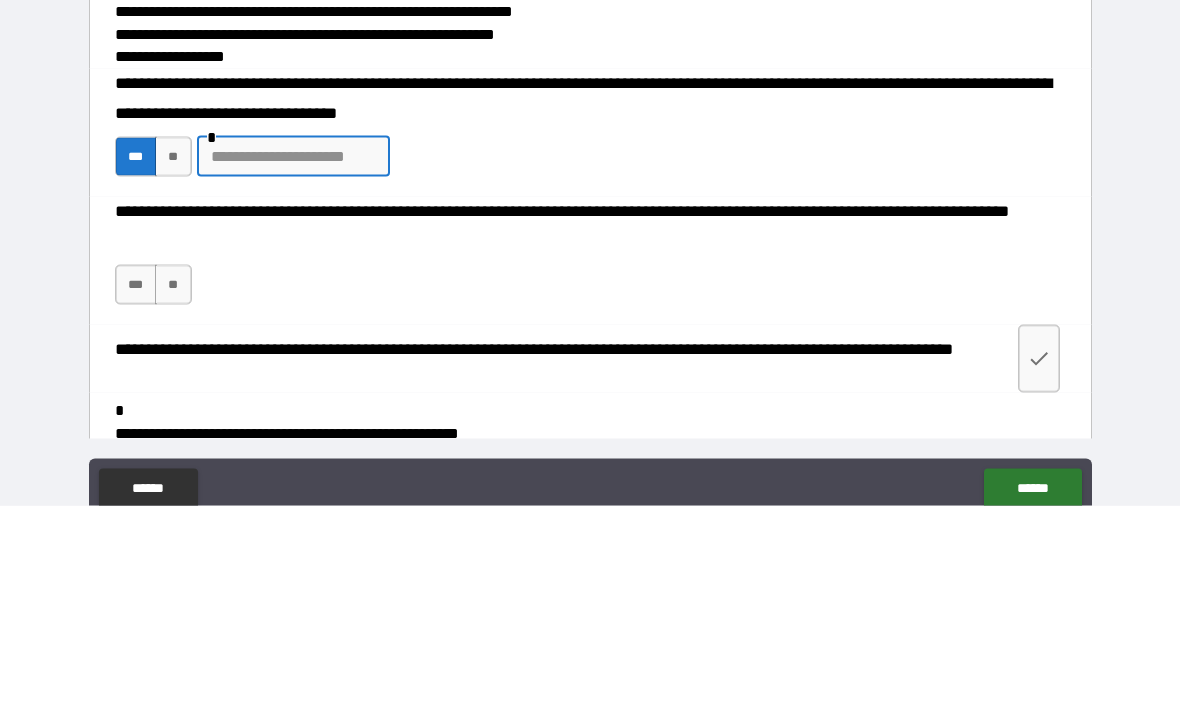 scroll, scrollTop: 66, scrollLeft: 0, axis: vertical 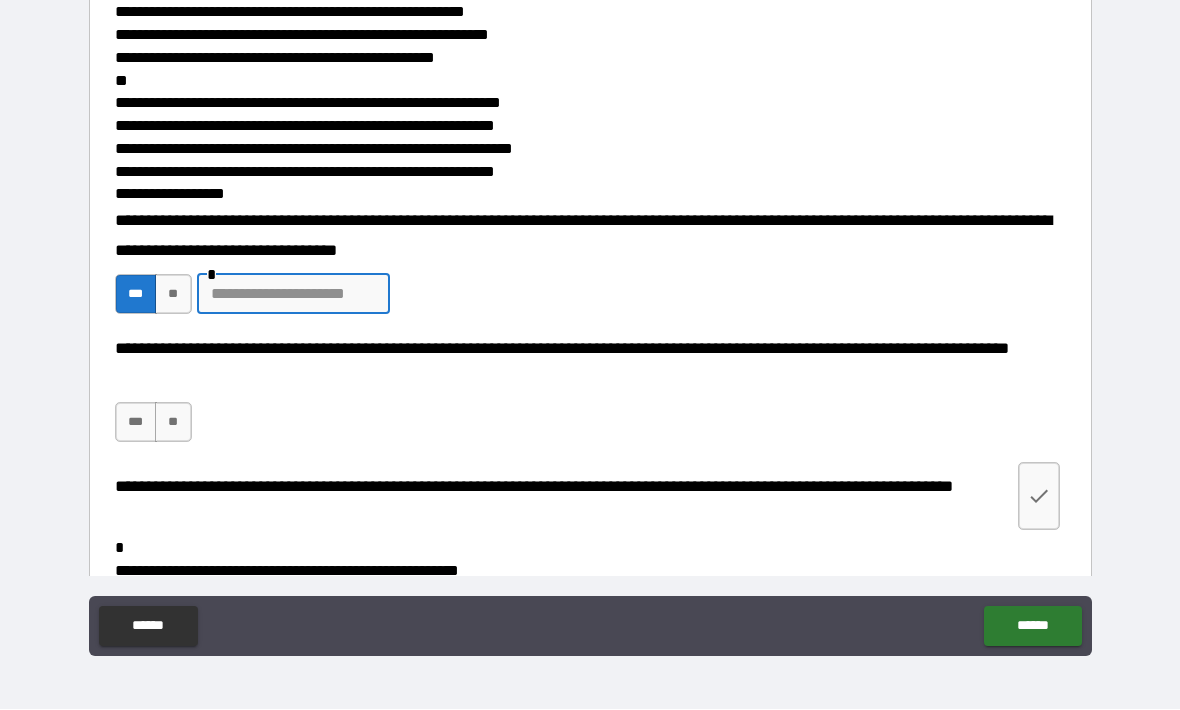 click on "***" at bounding box center [136, 423] 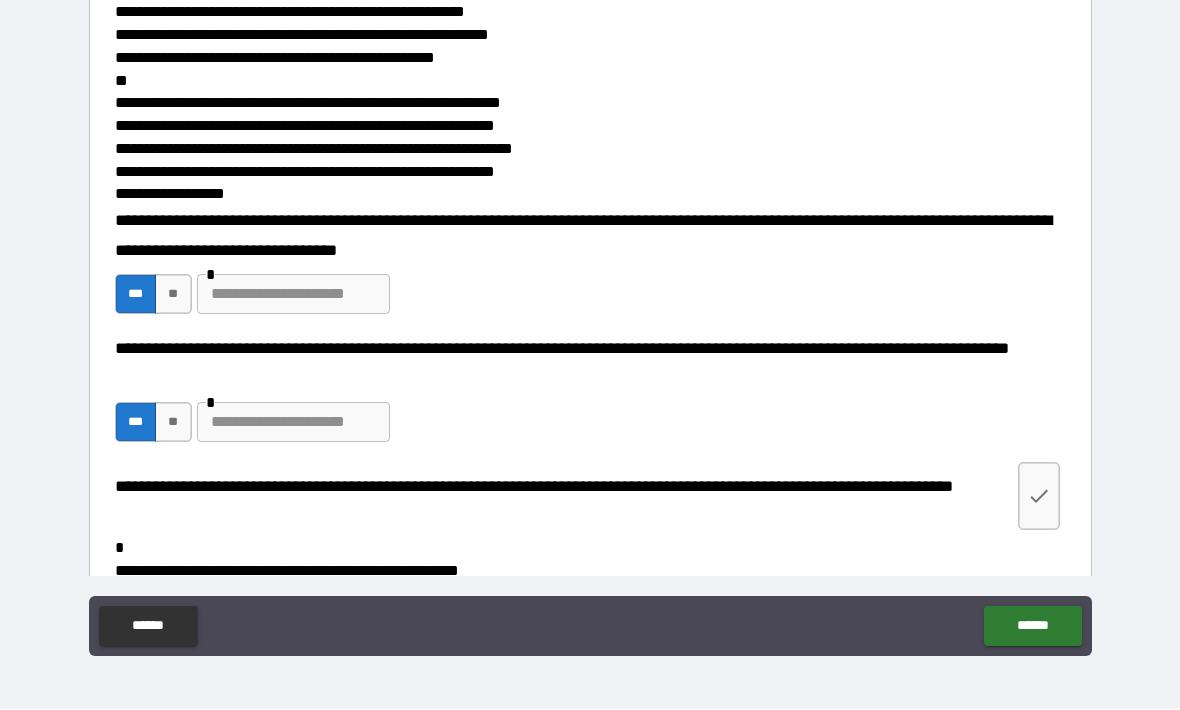 click at bounding box center (293, 423) 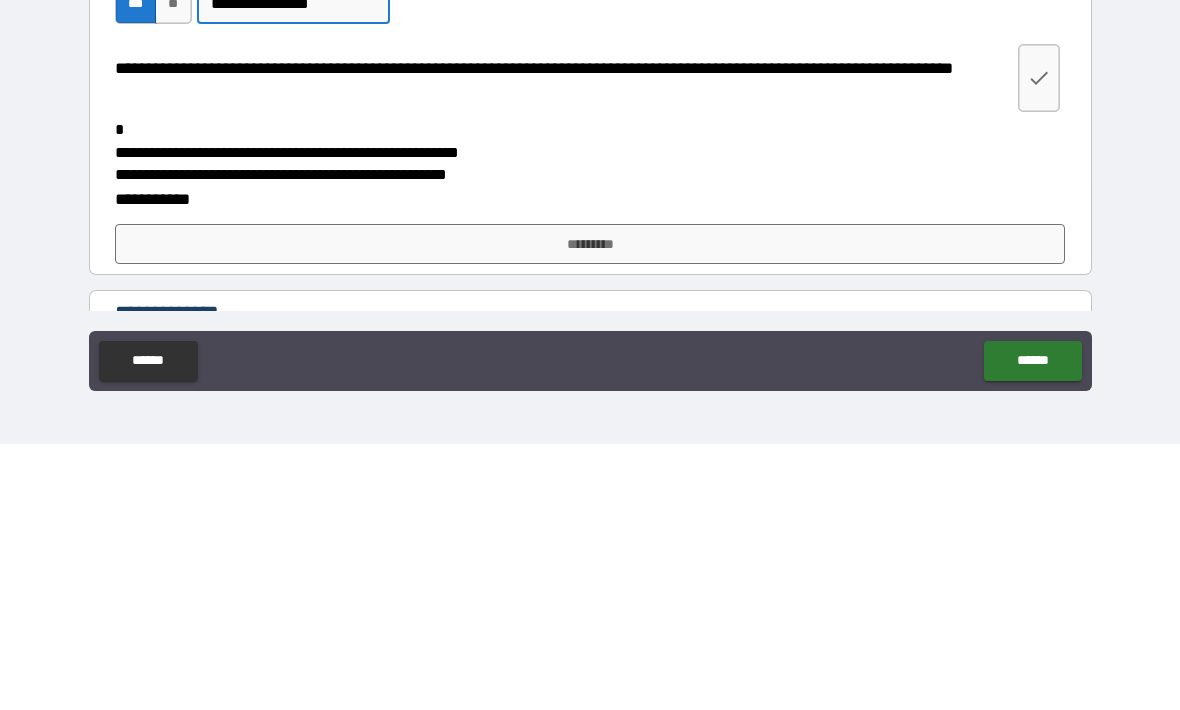 scroll, scrollTop: 707, scrollLeft: 0, axis: vertical 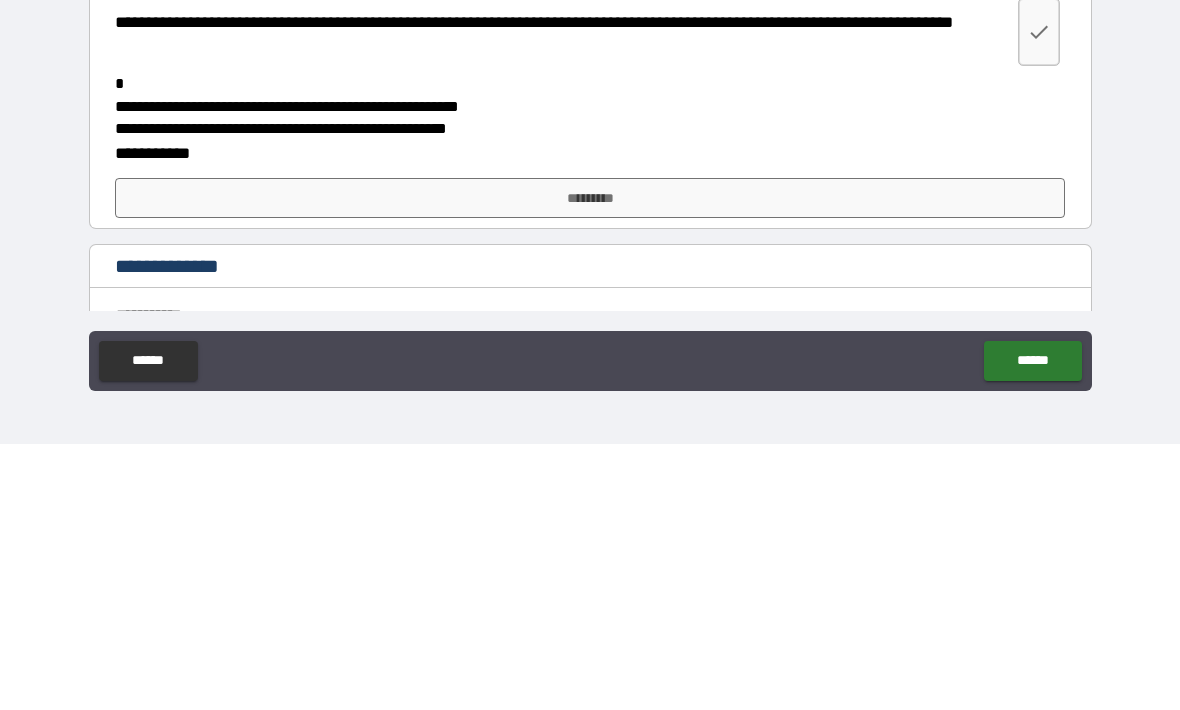 type on "**********" 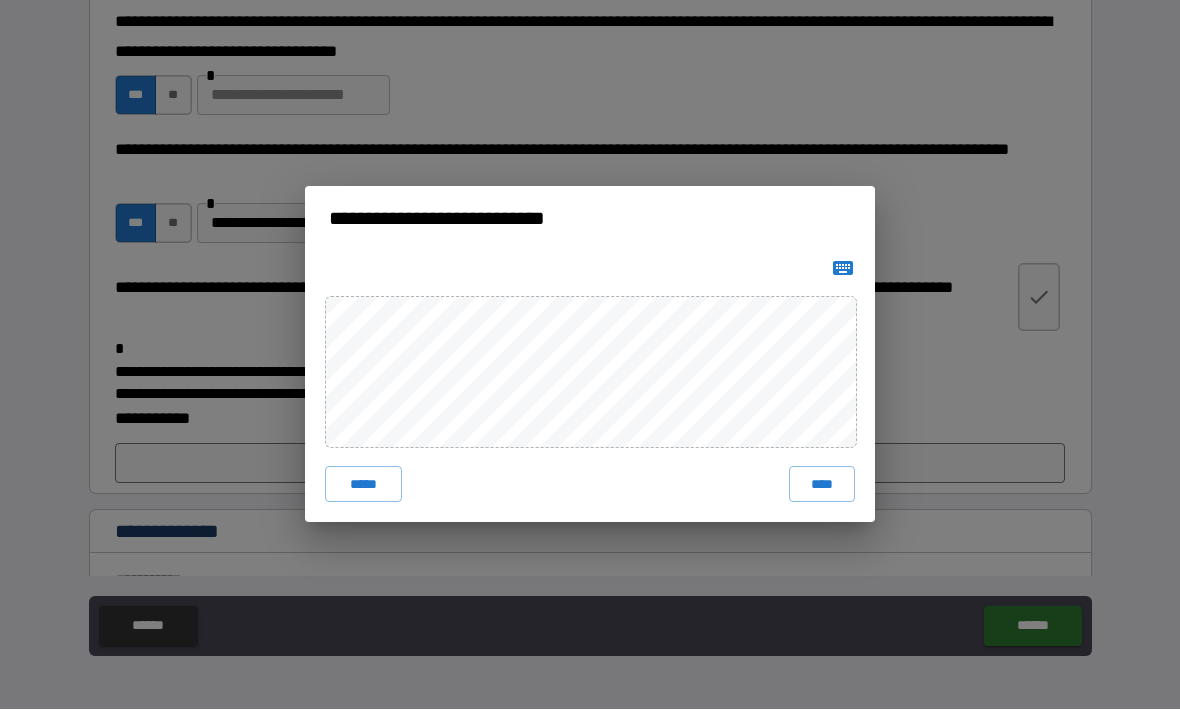click on "****" at bounding box center (822, 485) 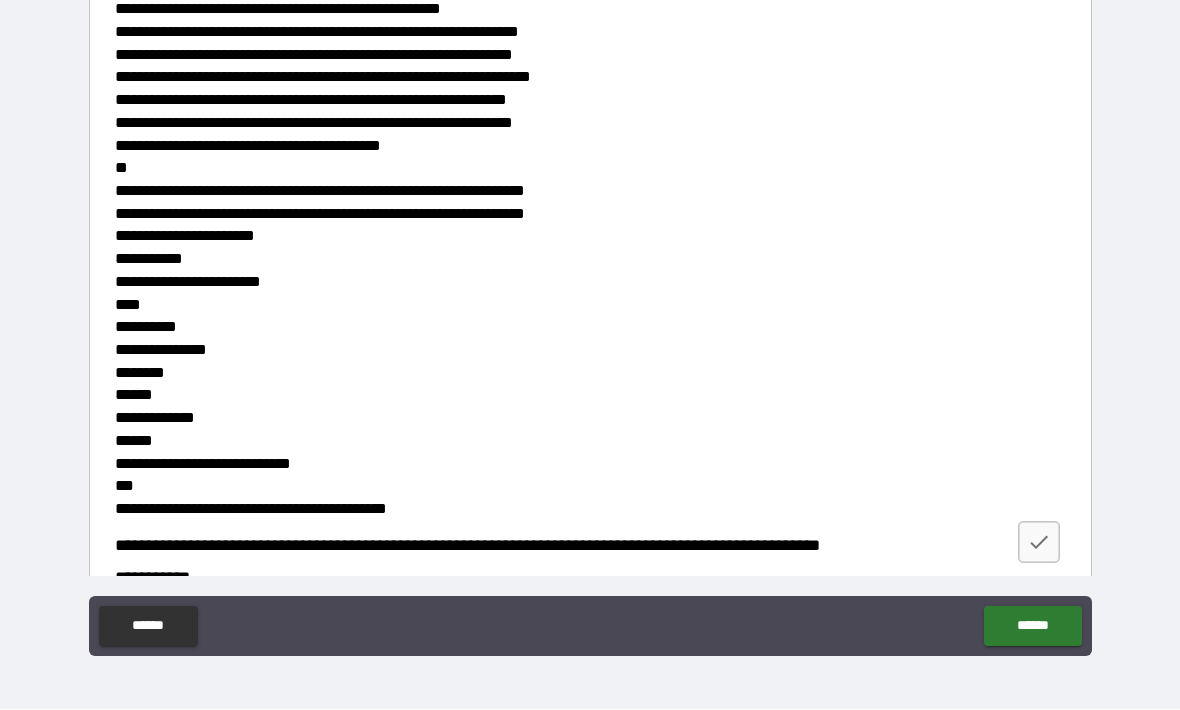 scroll, scrollTop: 7260, scrollLeft: 0, axis: vertical 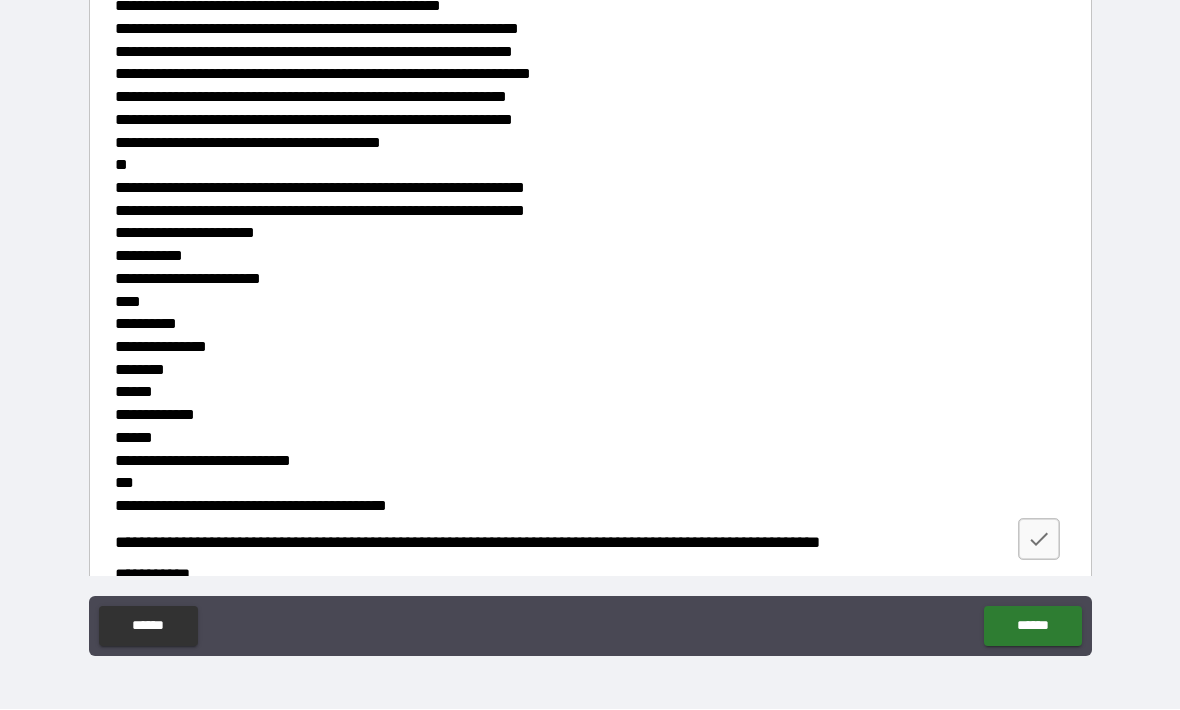 click on "*********" at bounding box center (590, 620) 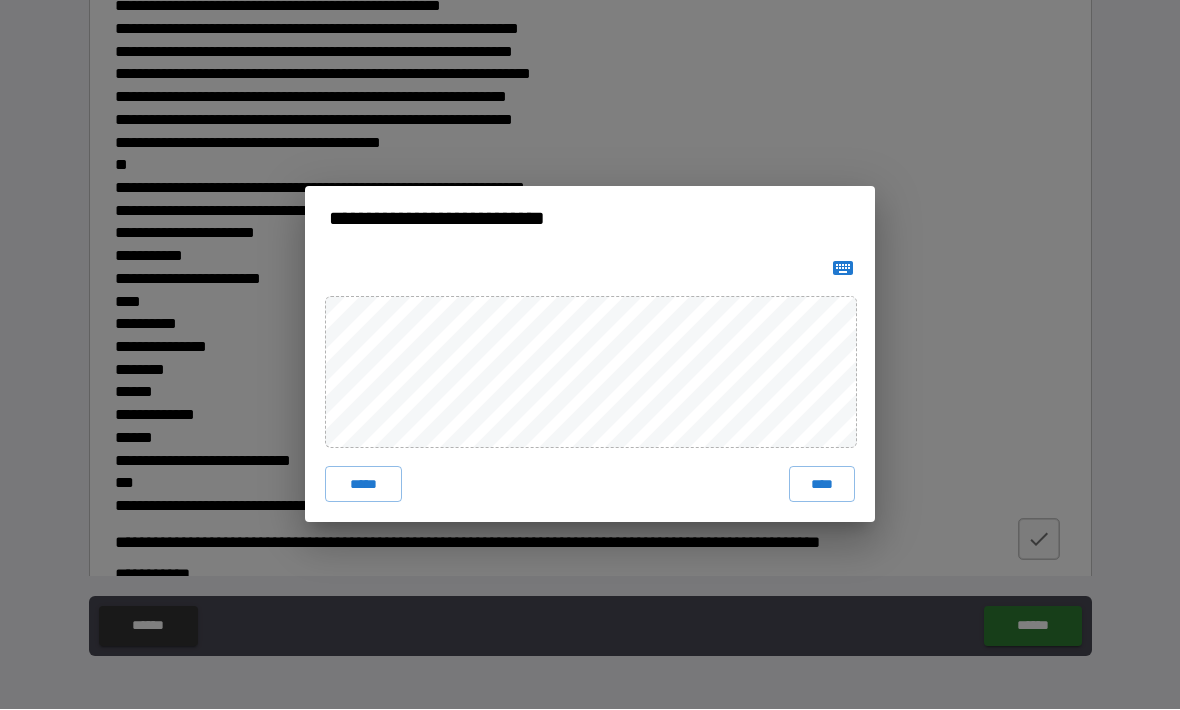 click on "****" at bounding box center [822, 485] 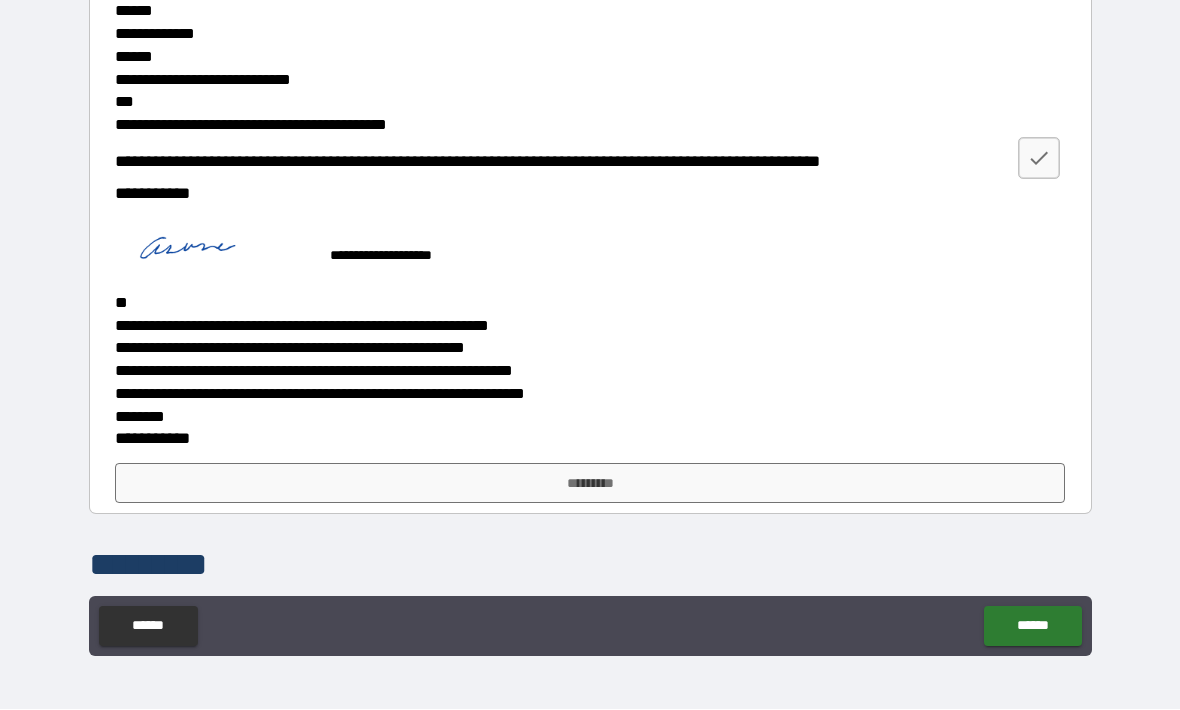 scroll, scrollTop: 7653, scrollLeft: 0, axis: vertical 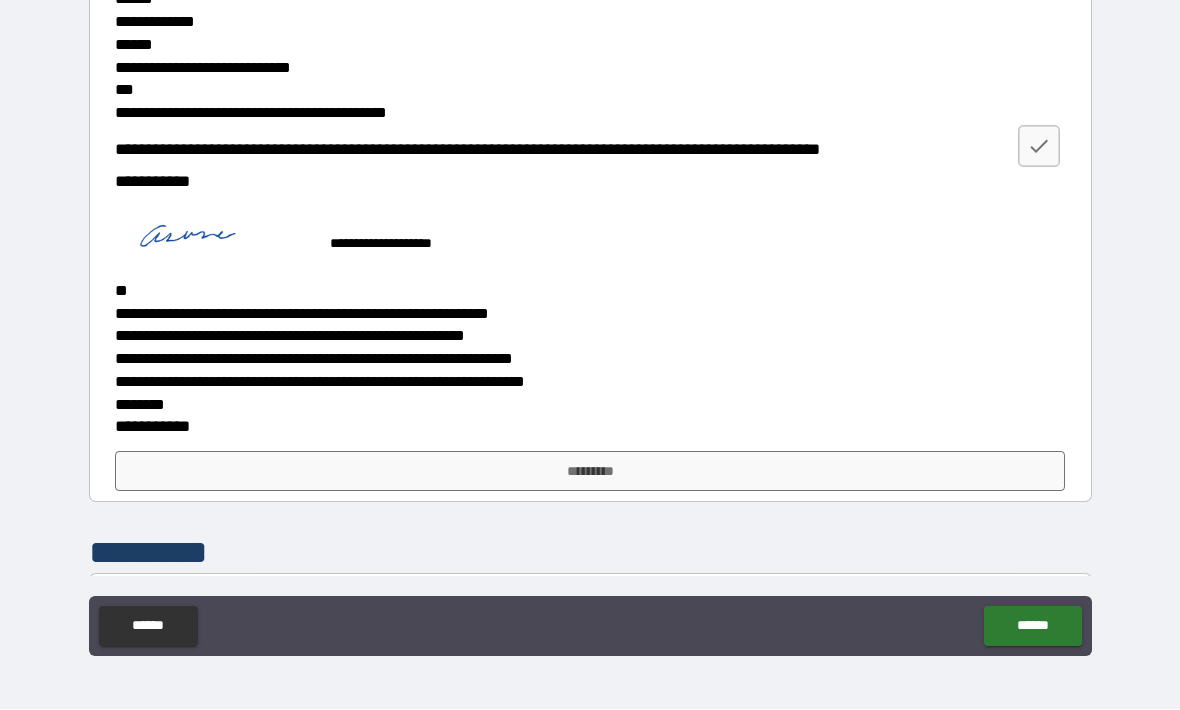 click on "*********" at bounding box center [590, 472] 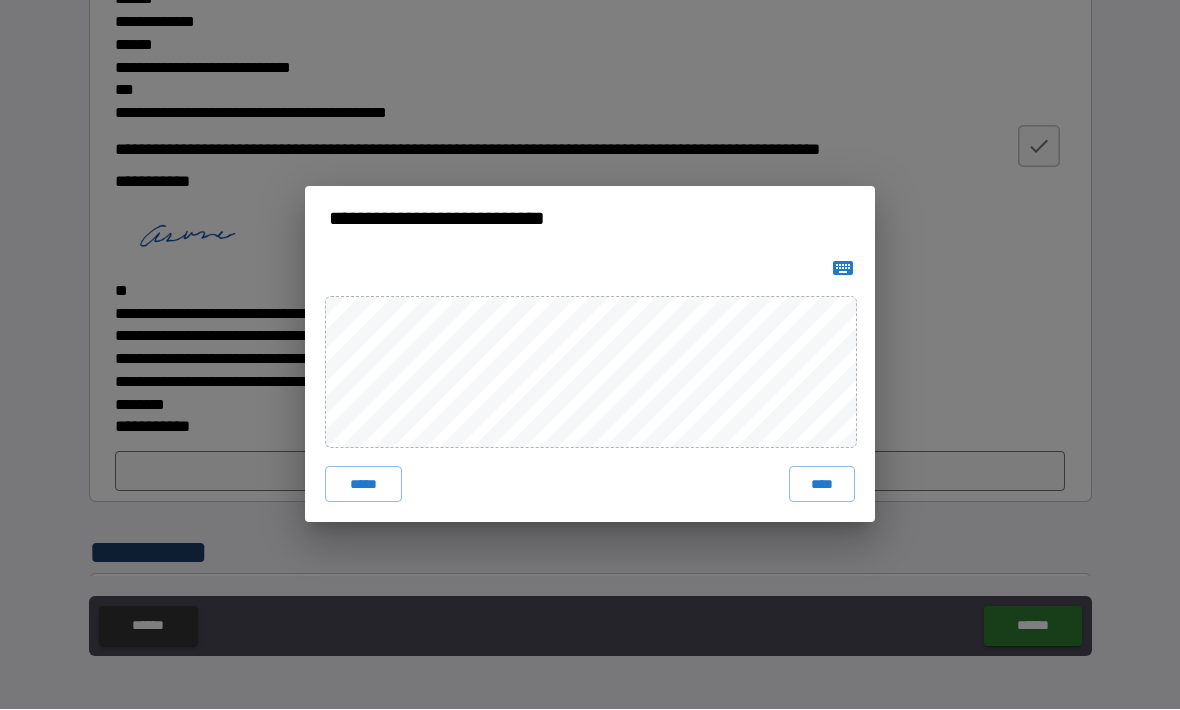 click on "****" at bounding box center (822, 485) 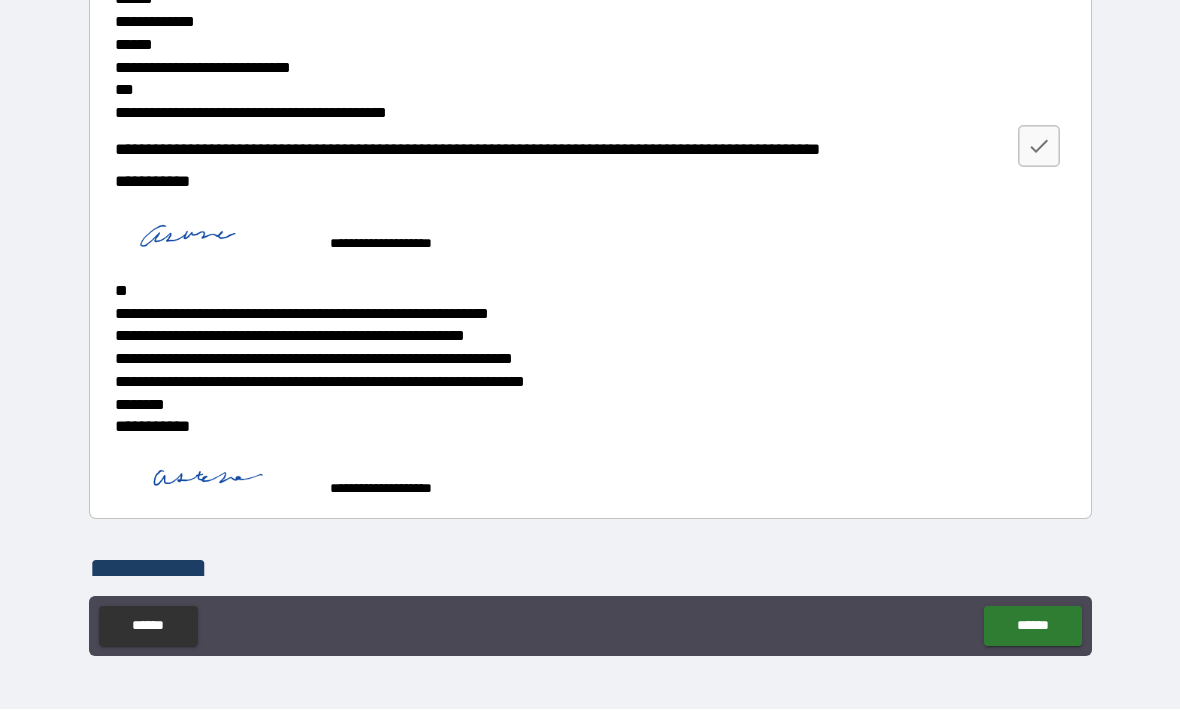 click on "*********" at bounding box center (590, 732) 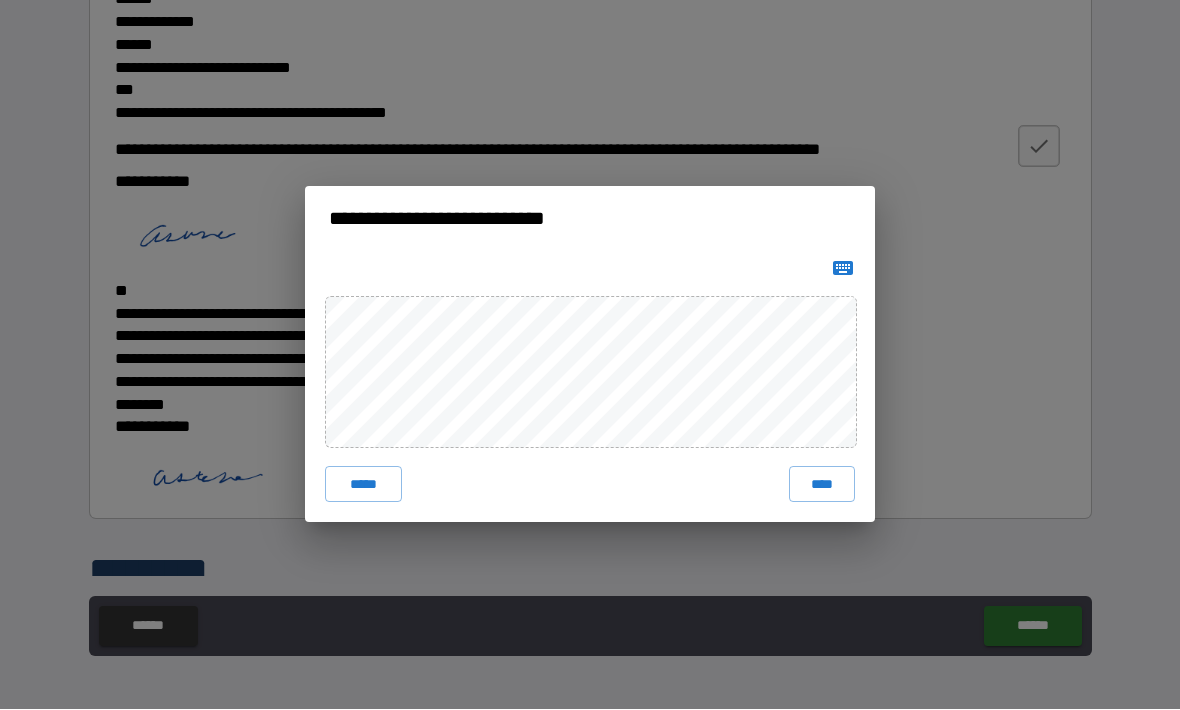 click on "****" at bounding box center [822, 485] 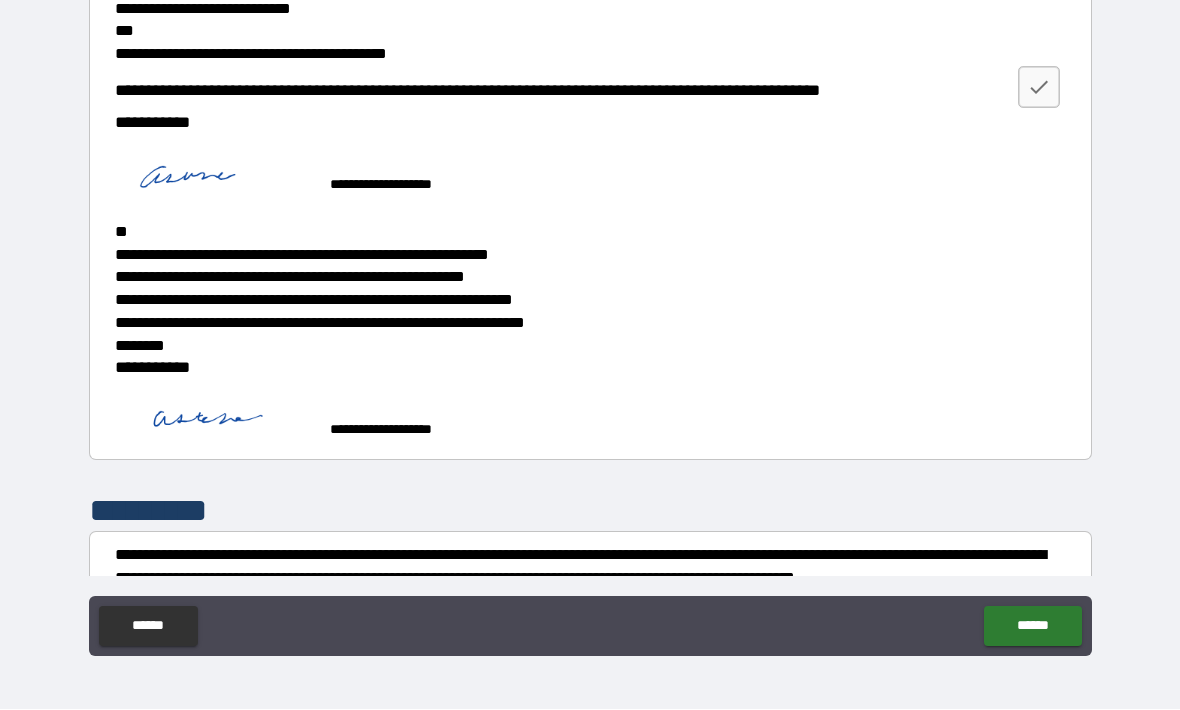 scroll, scrollTop: 7711, scrollLeft: 0, axis: vertical 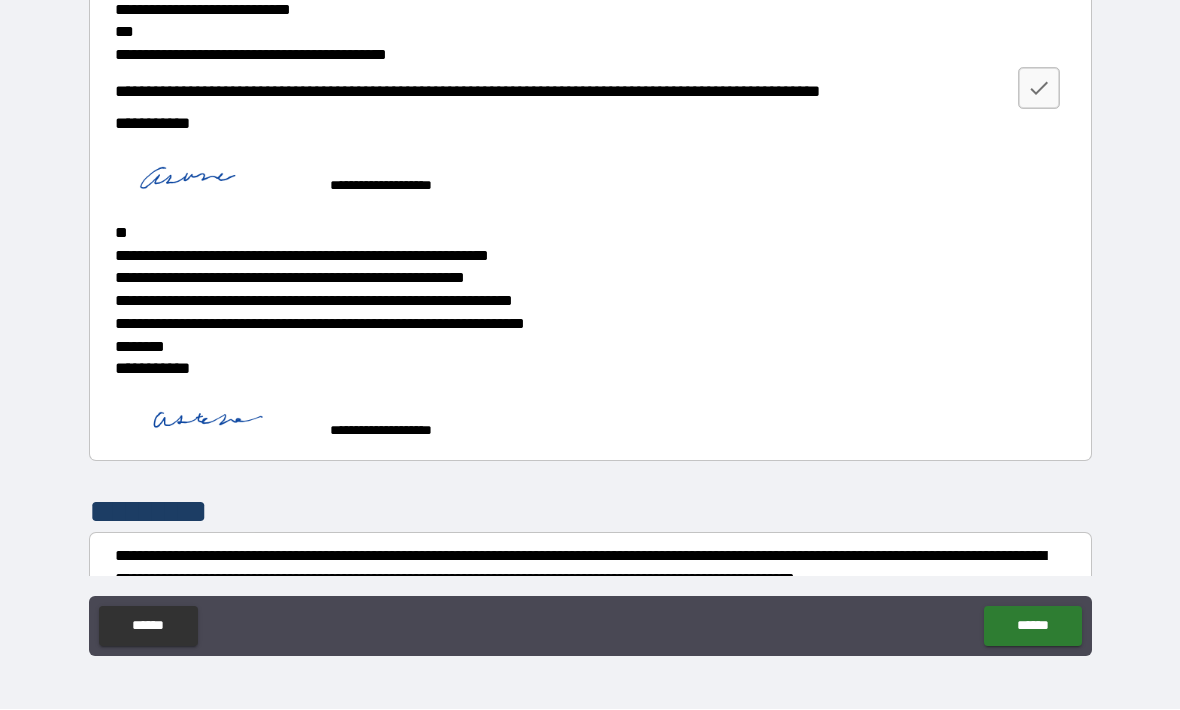 click on "**********" at bounding box center (590, 322) 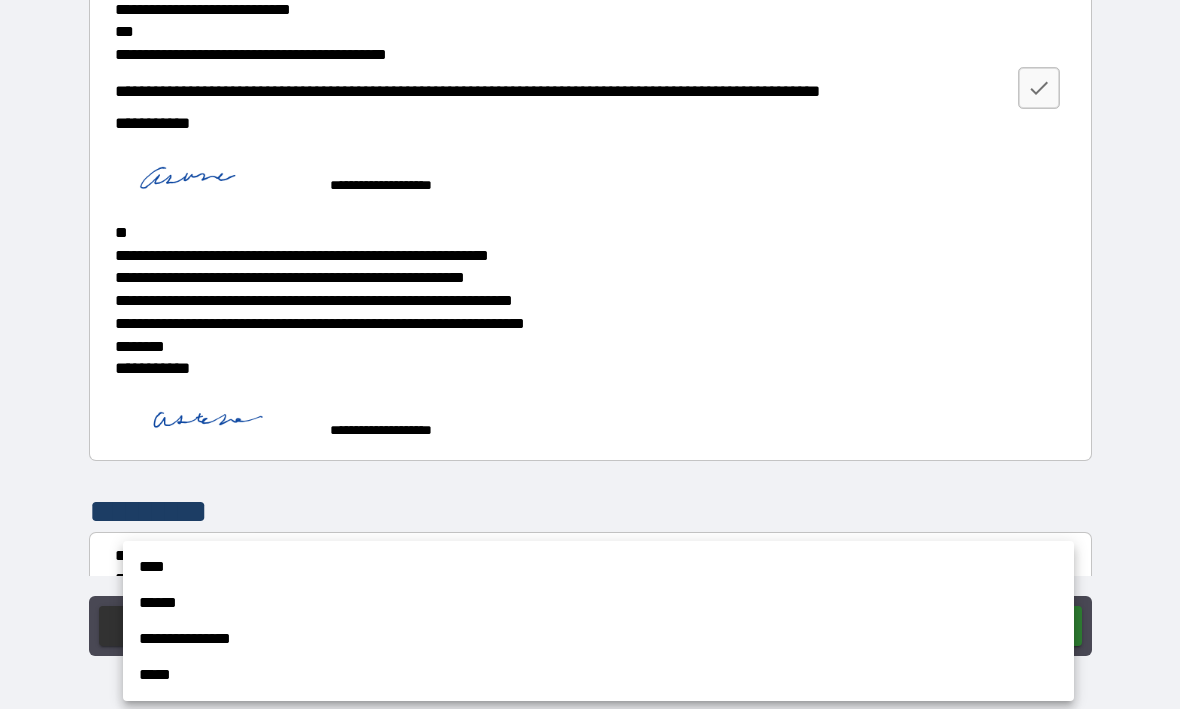 click on "****" at bounding box center [598, 568] 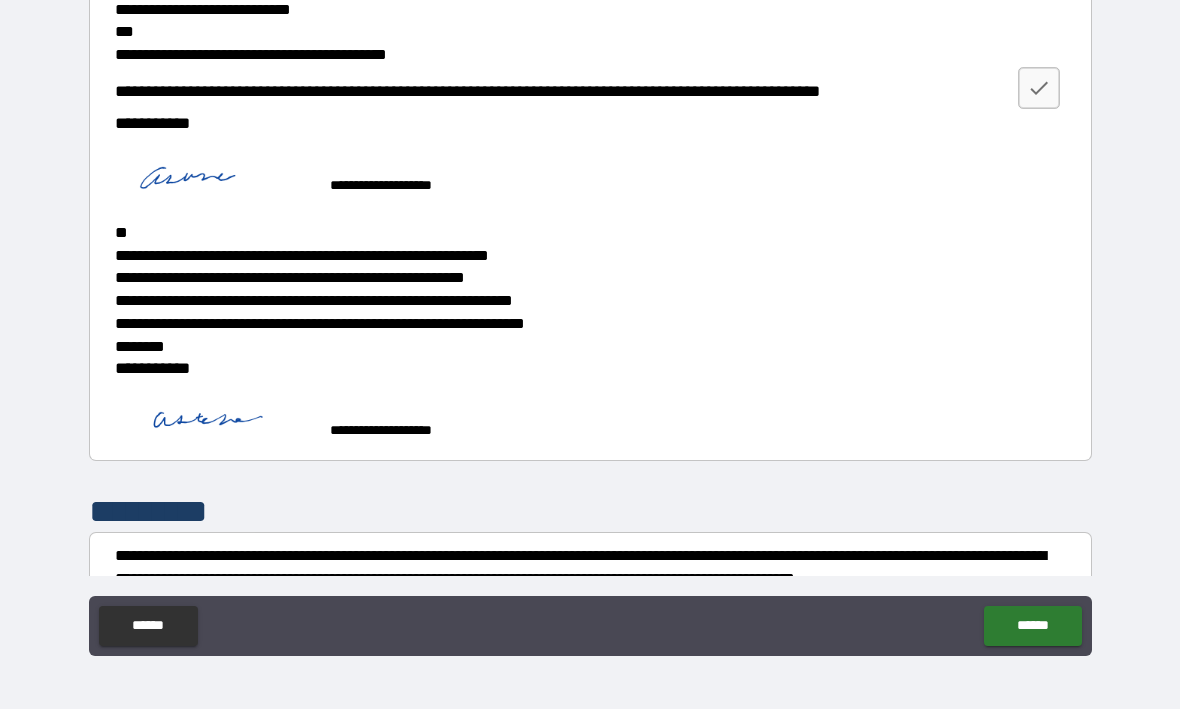 click on "******" at bounding box center (1032, 627) 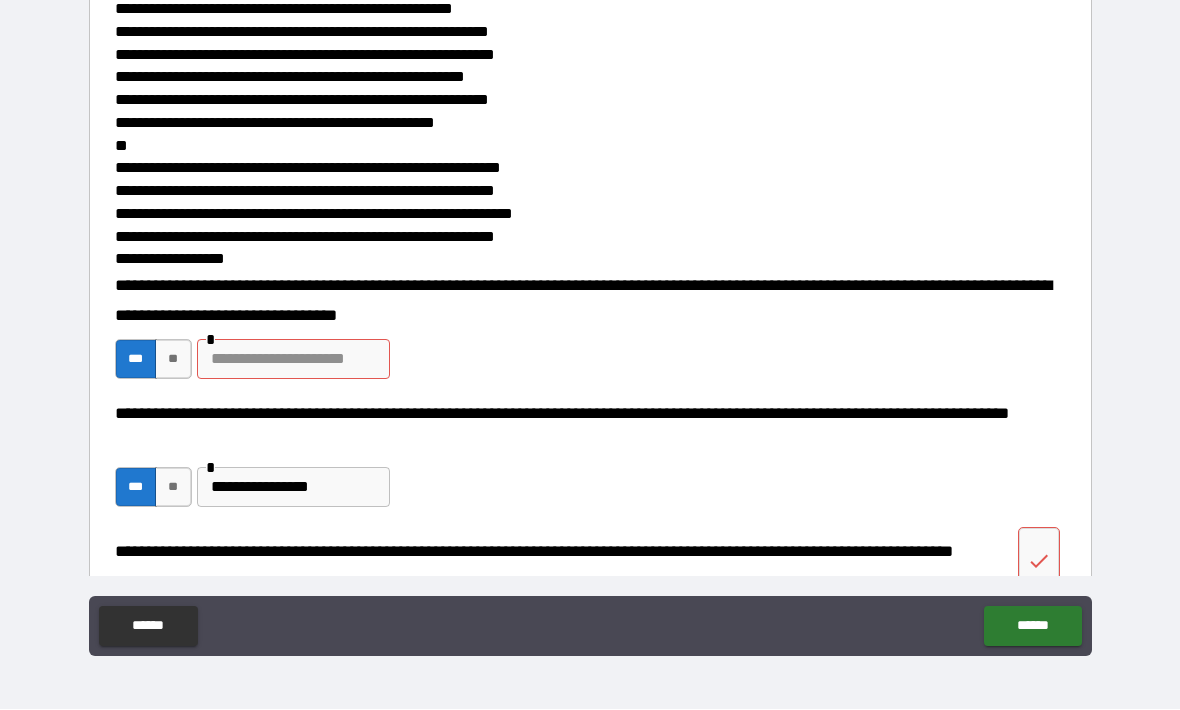 scroll, scrollTop: 442, scrollLeft: 0, axis: vertical 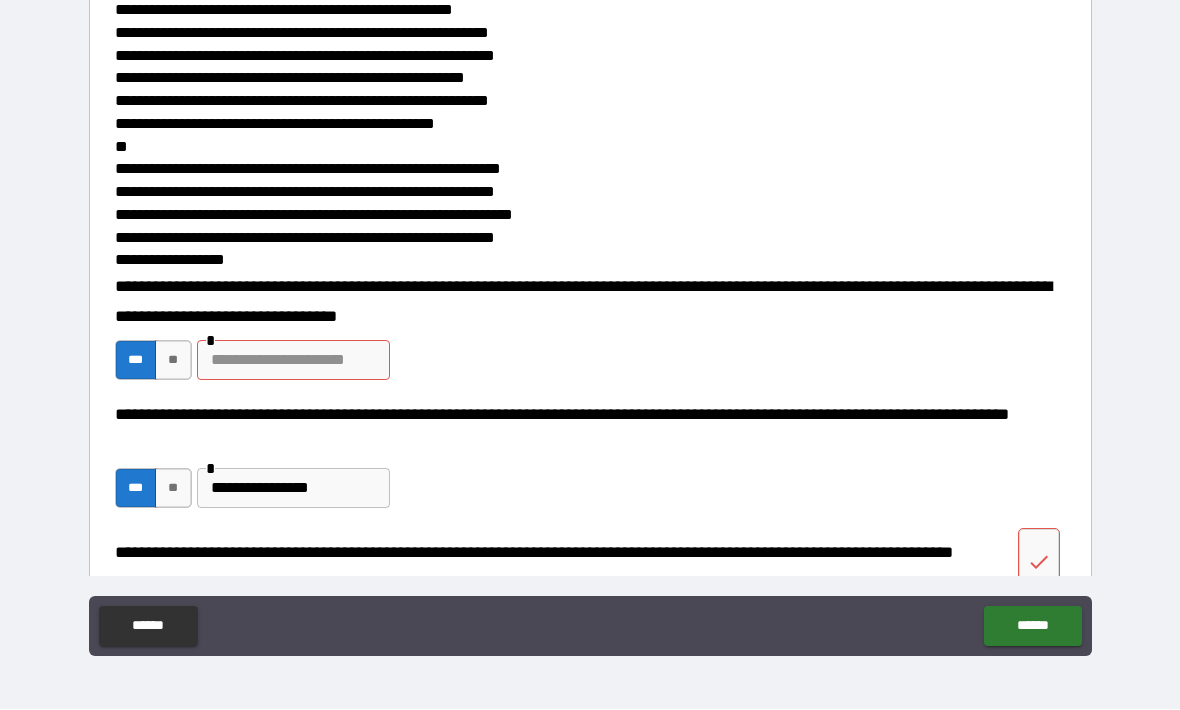 click at bounding box center (293, 361) 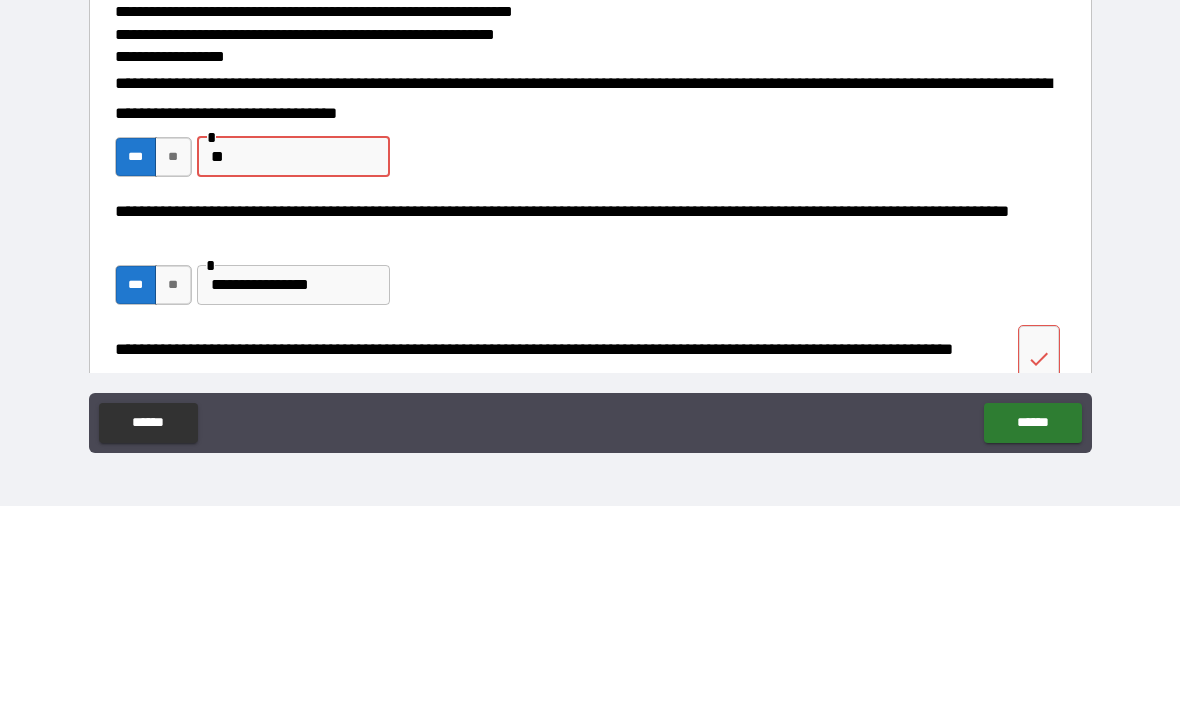 type on "*" 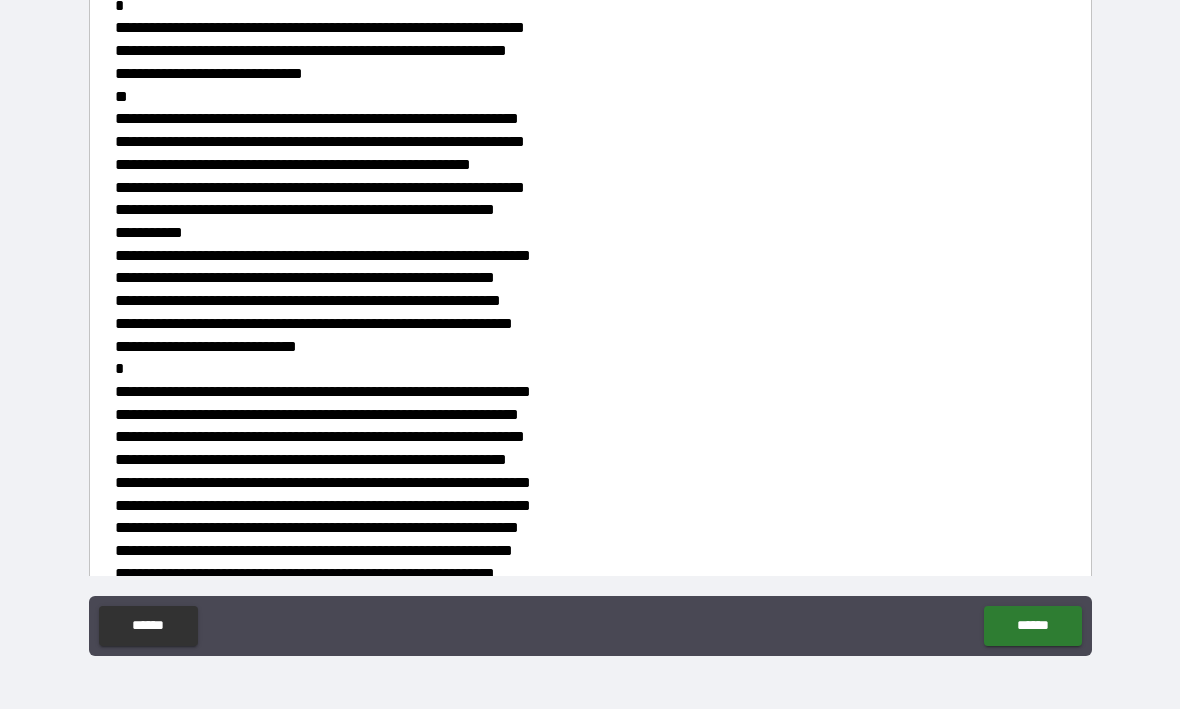 scroll, scrollTop: 1892, scrollLeft: 0, axis: vertical 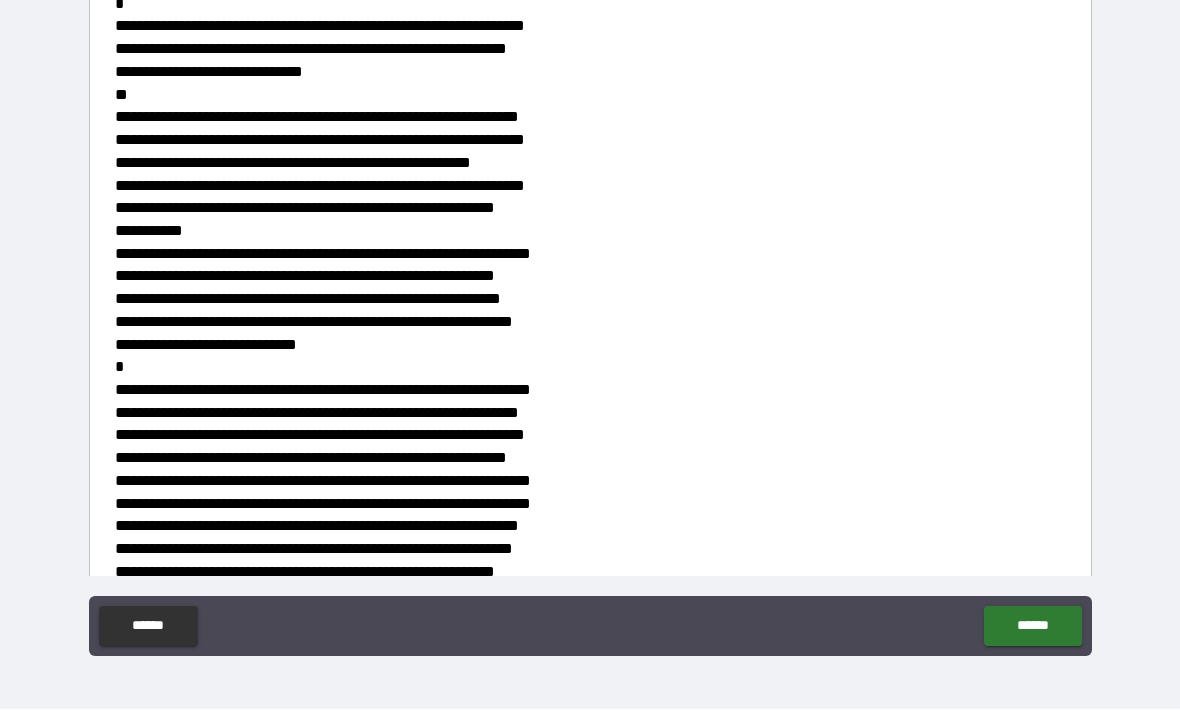 type on "**********" 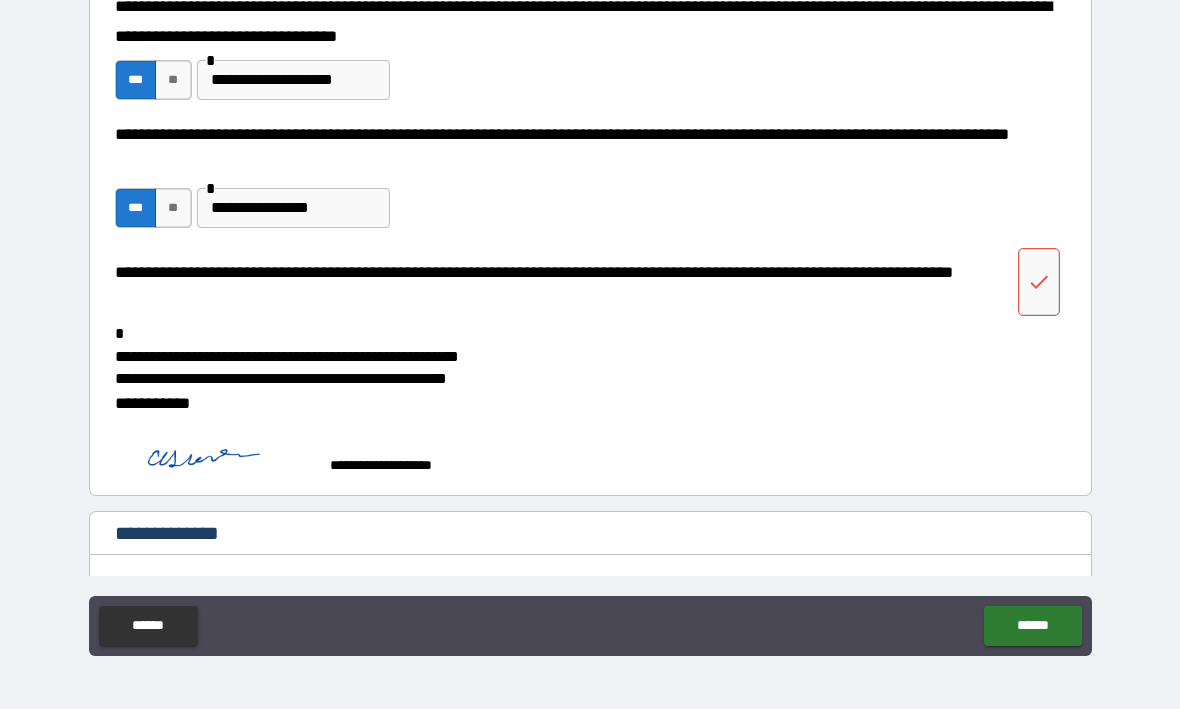 scroll, scrollTop: 723, scrollLeft: 0, axis: vertical 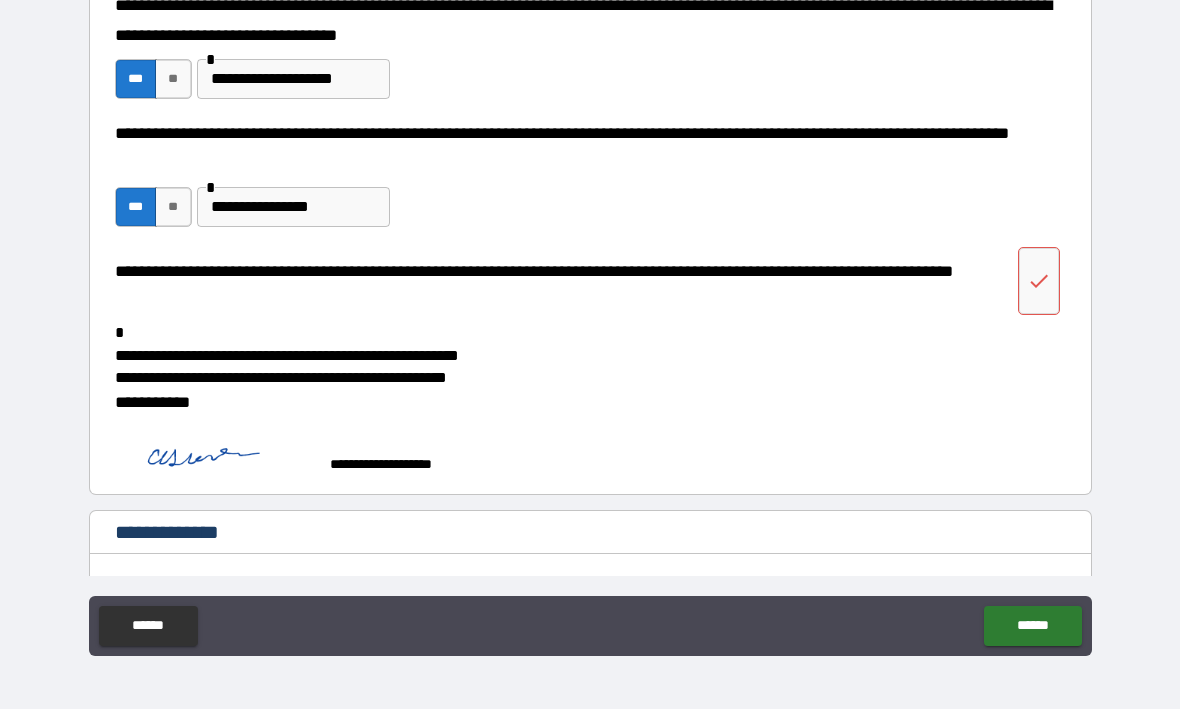 click at bounding box center [1039, 282] 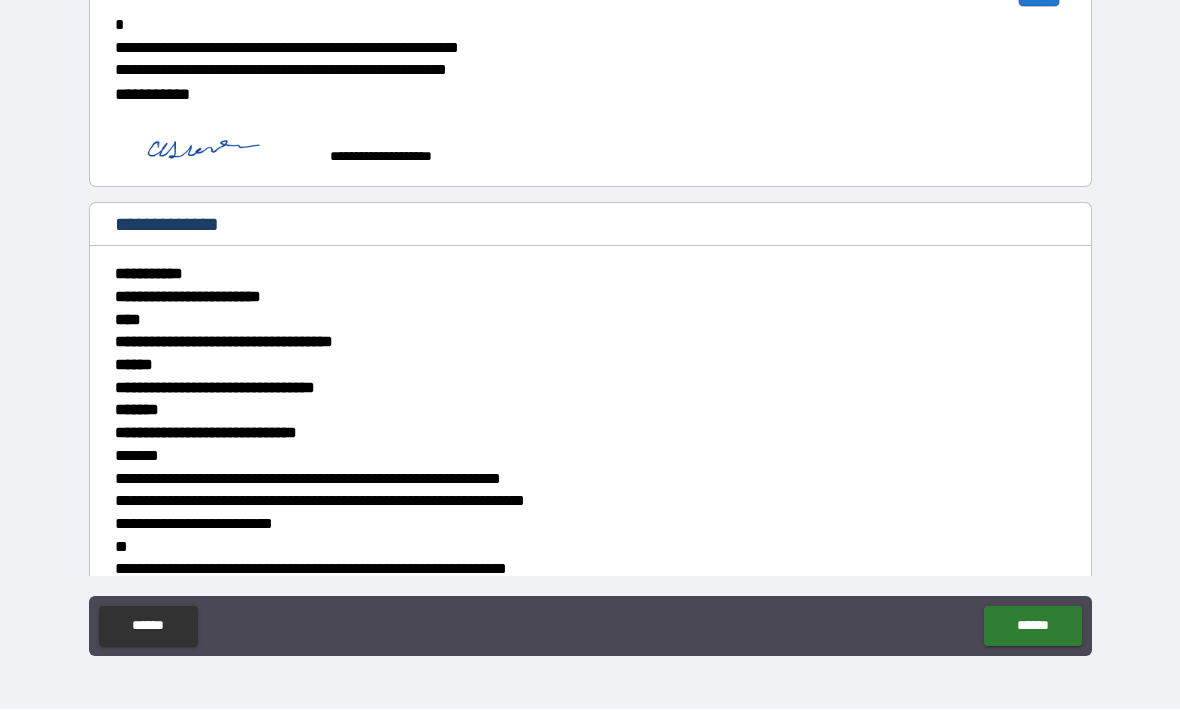 scroll, scrollTop: 1030, scrollLeft: 0, axis: vertical 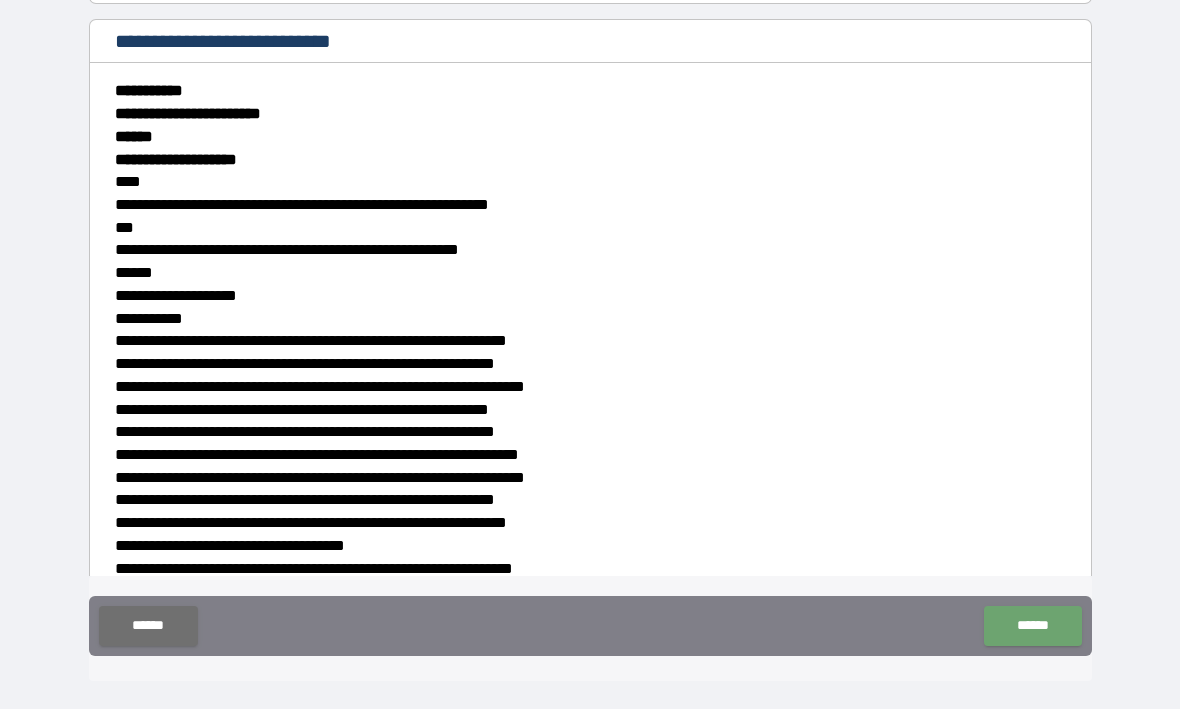 click on "******" at bounding box center (1032, 627) 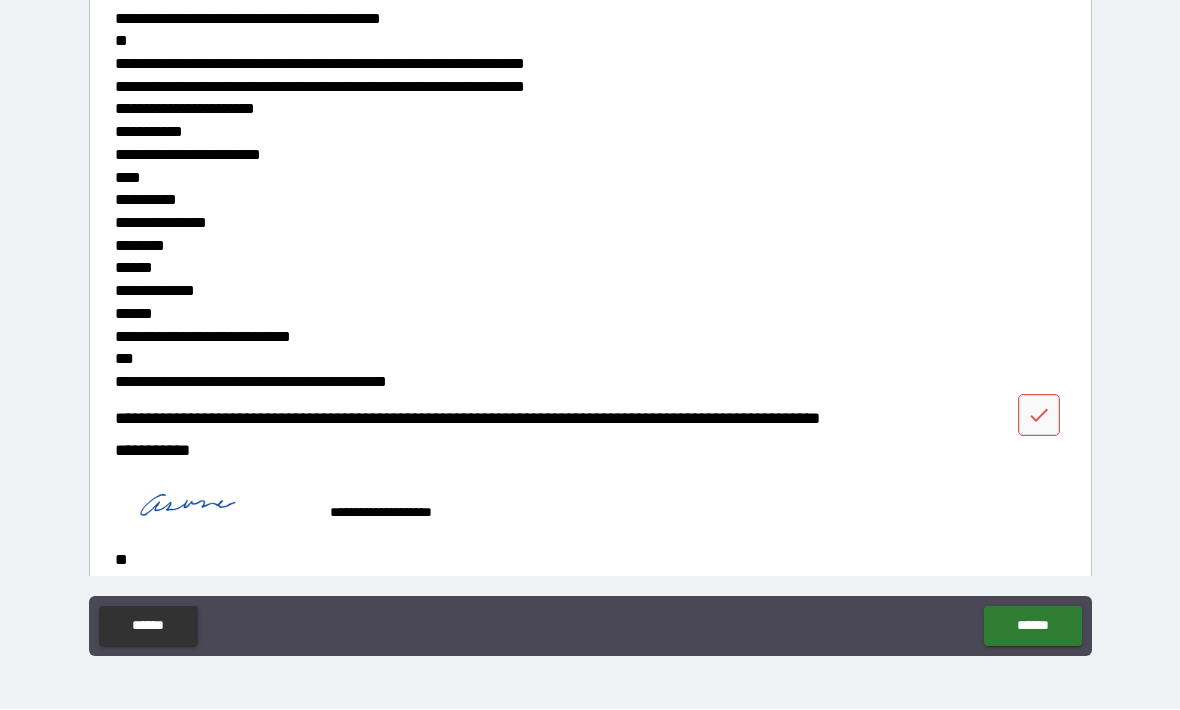scroll, scrollTop: 7384, scrollLeft: 0, axis: vertical 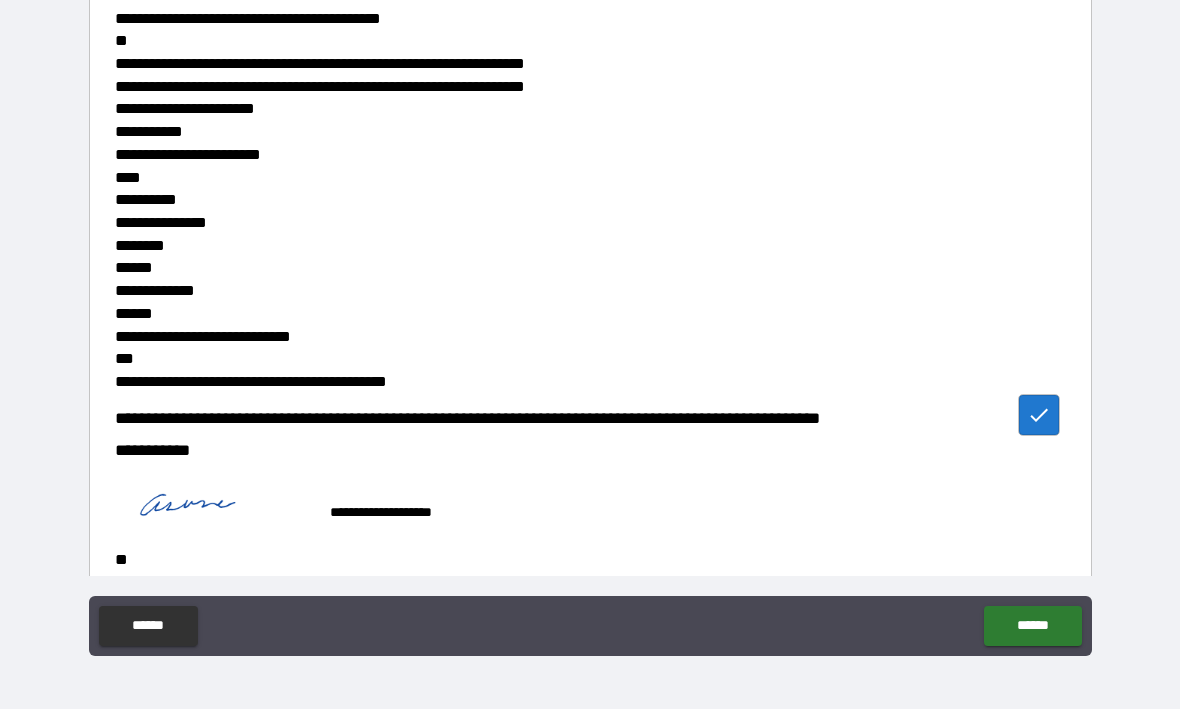 click on "******" at bounding box center (1032, 627) 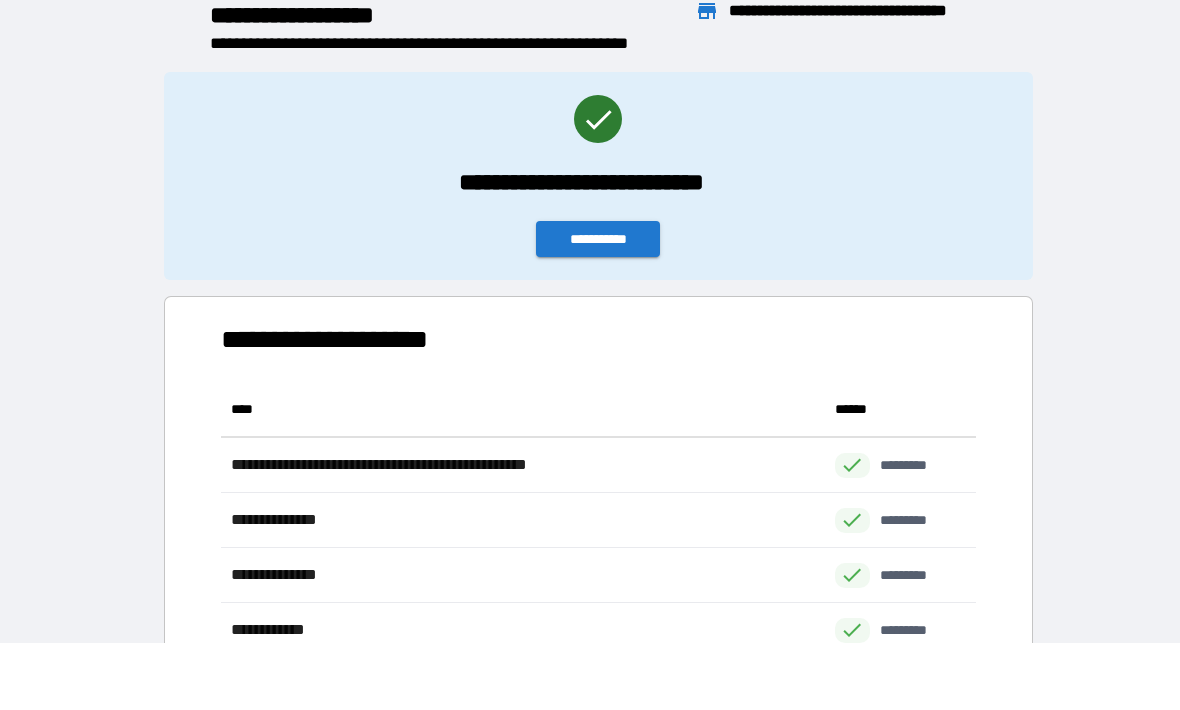 scroll, scrollTop: 276, scrollLeft: 755, axis: both 